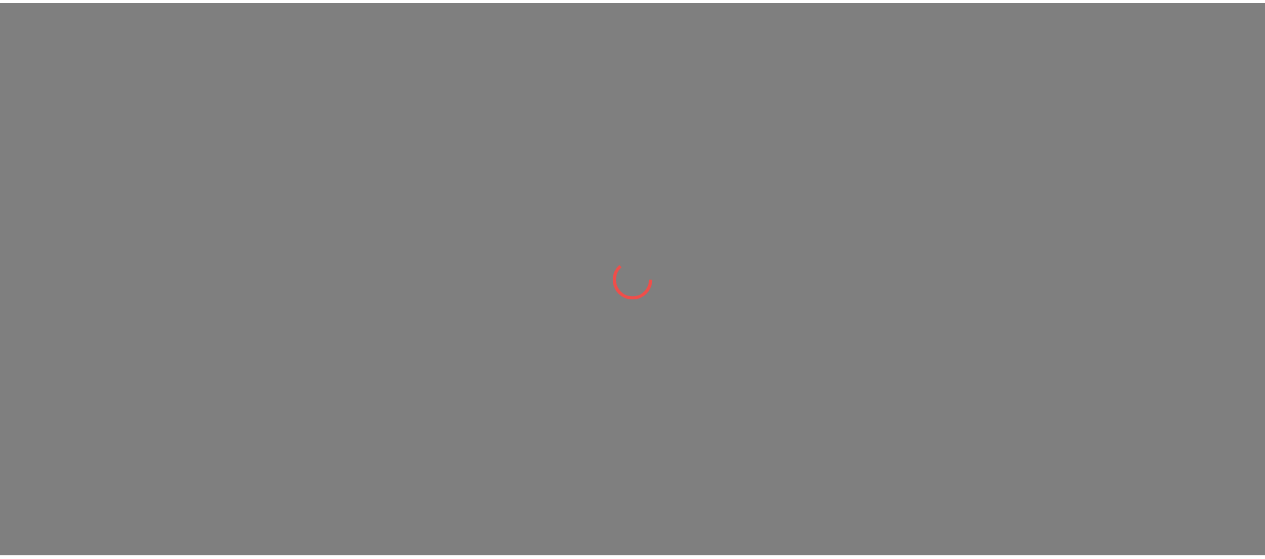 scroll, scrollTop: 0, scrollLeft: 0, axis: both 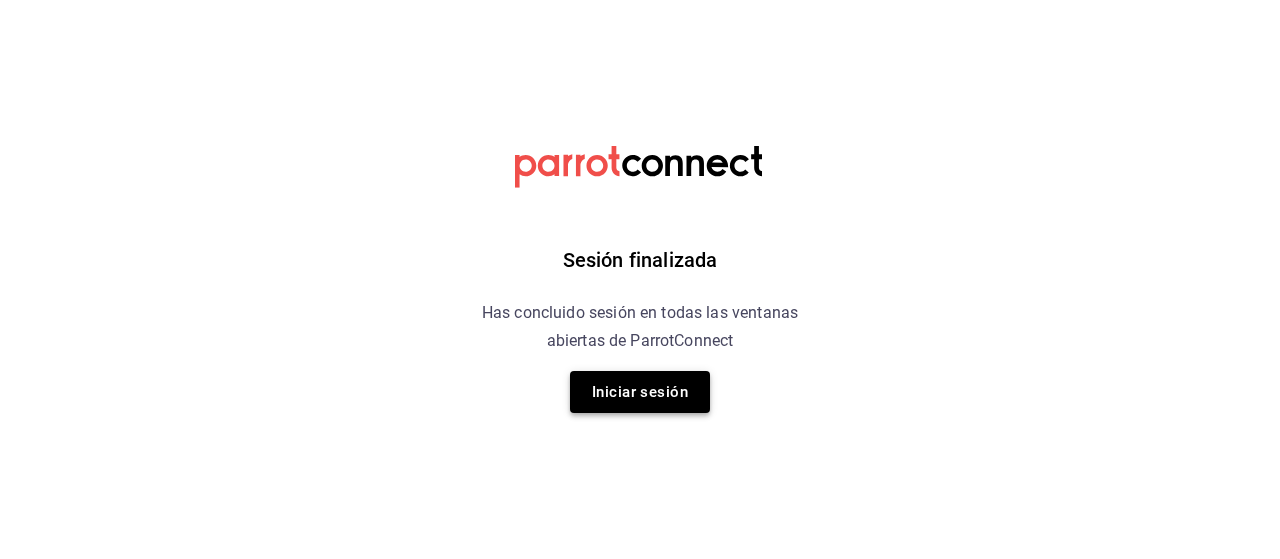 click on "Iniciar sesión" at bounding box center (640, 392) 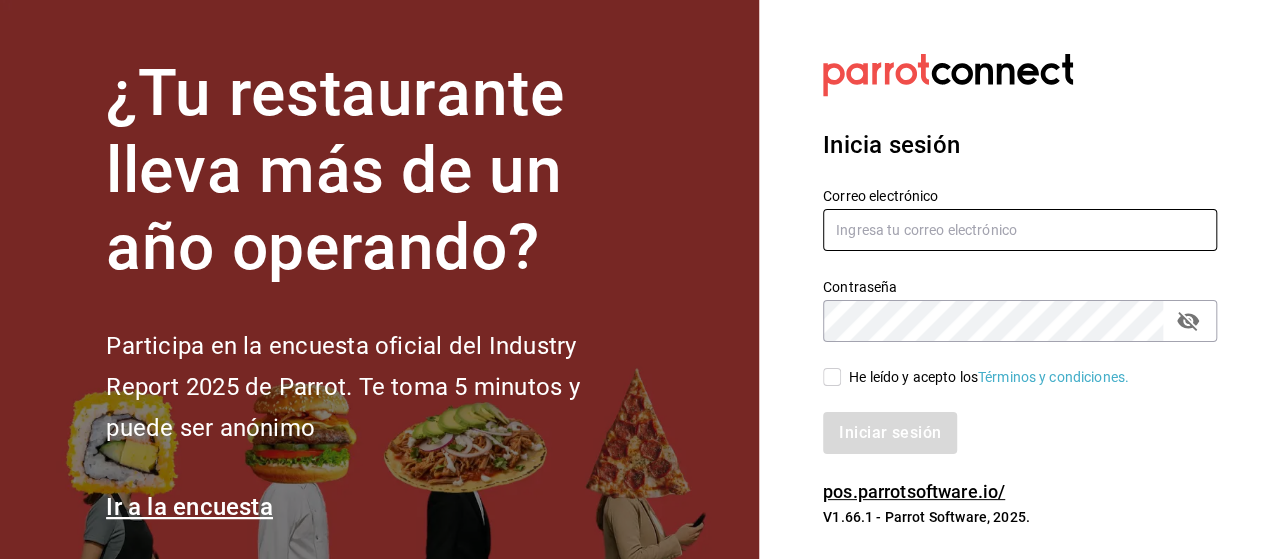 click at bounding box center (1020, 230) 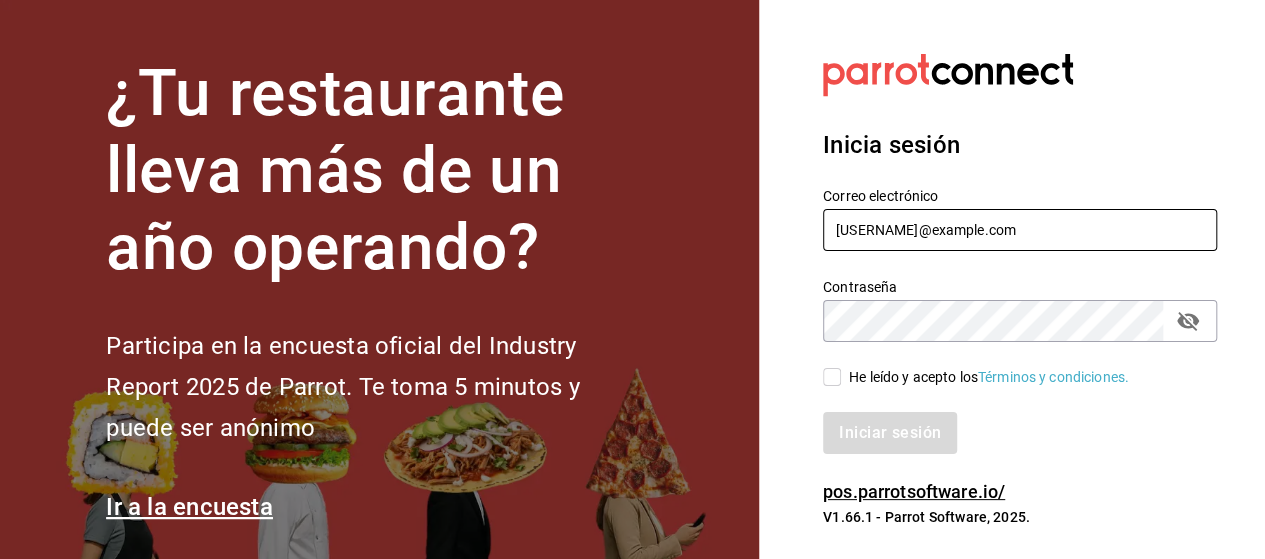 type on "rabernd@hotmail.com" 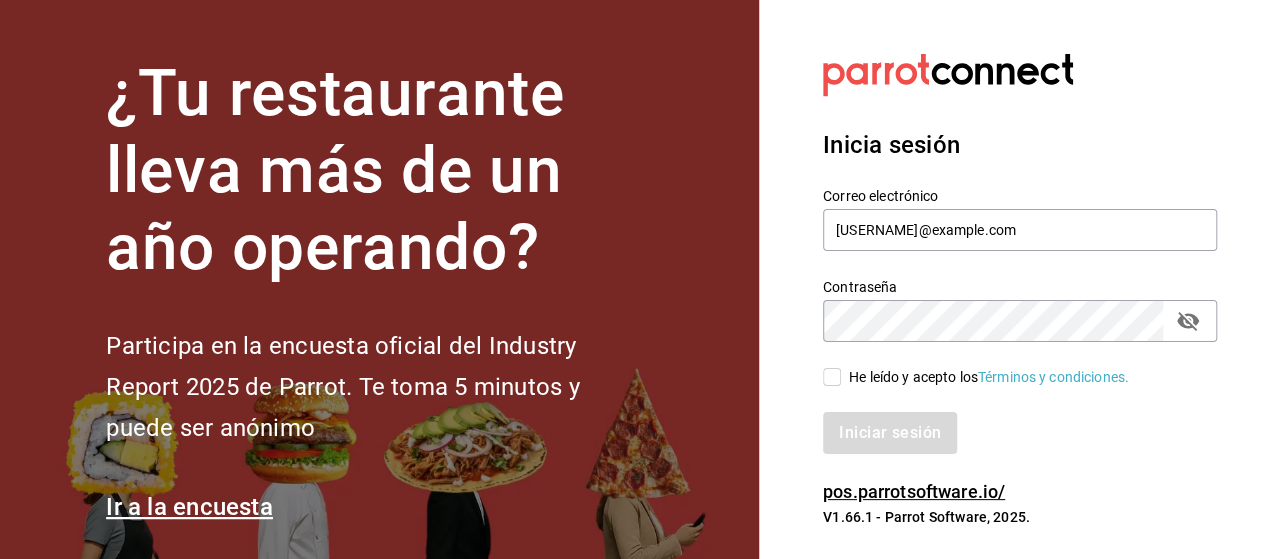 click 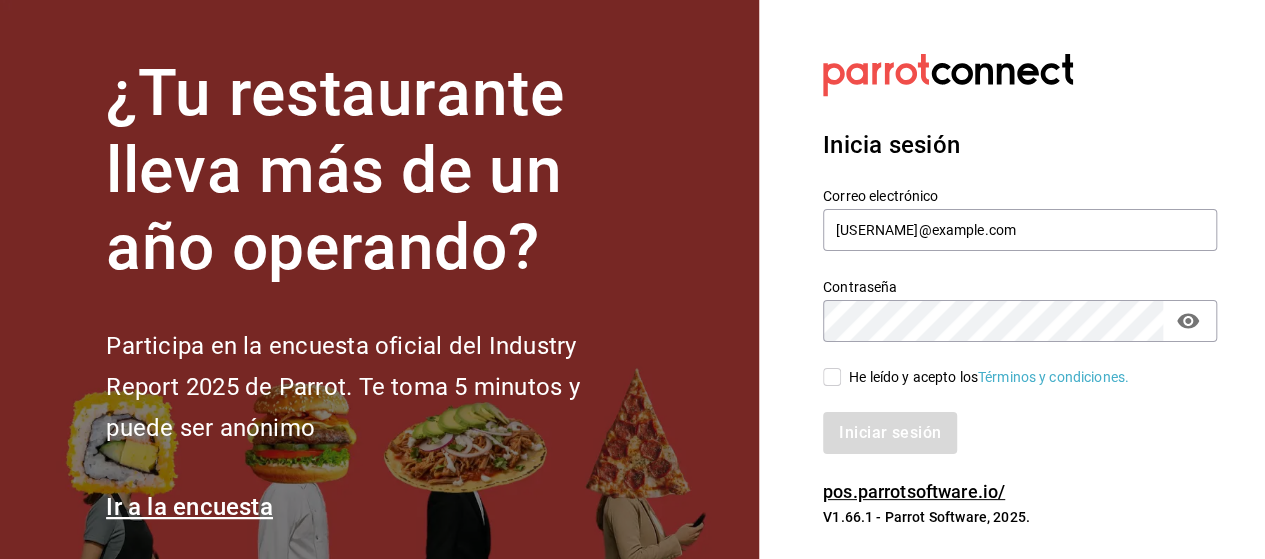 click on "He leído y acepto los  Términos y condiciones." at bounding box center [832, 377] 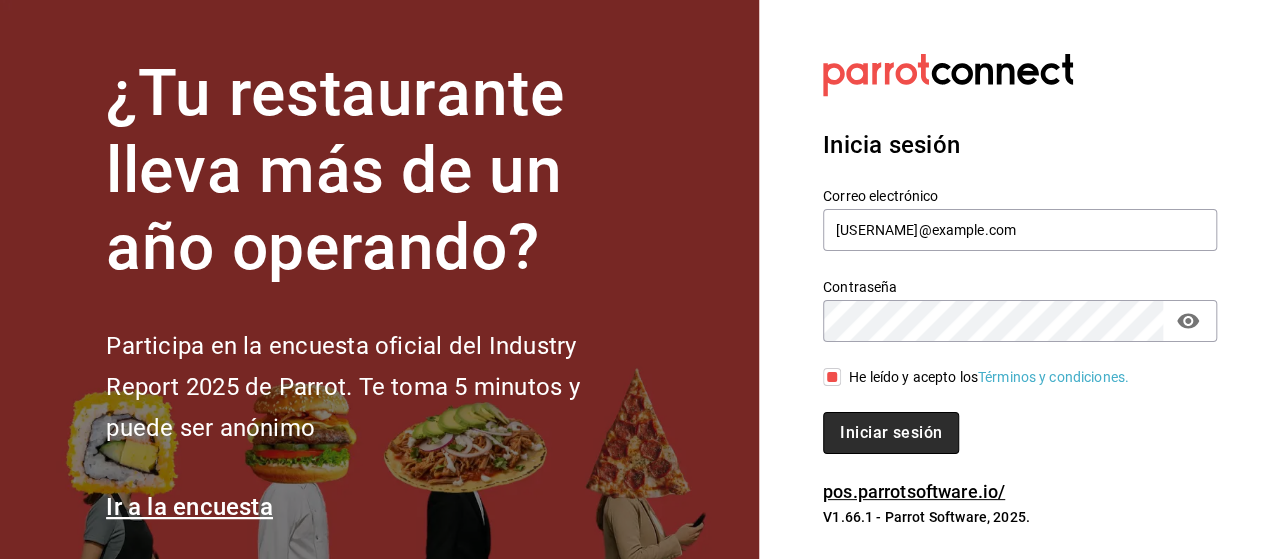 click on "Iniciar sesión" at bounding box center (891, 433) 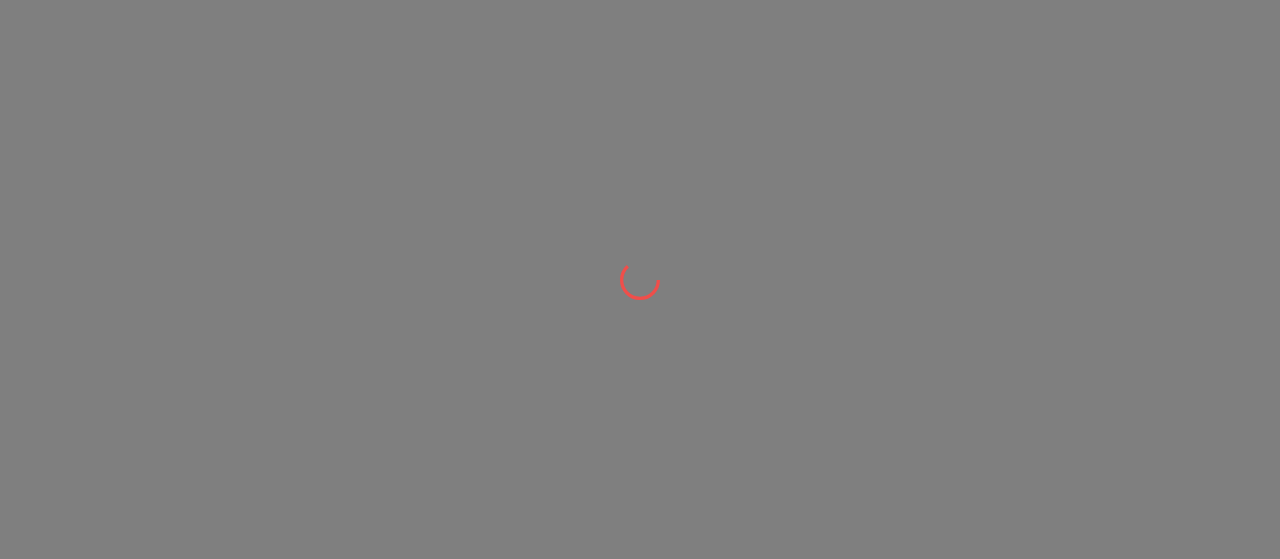 scroll, scrollTop: 0, scrollLeft: 0, axis: both 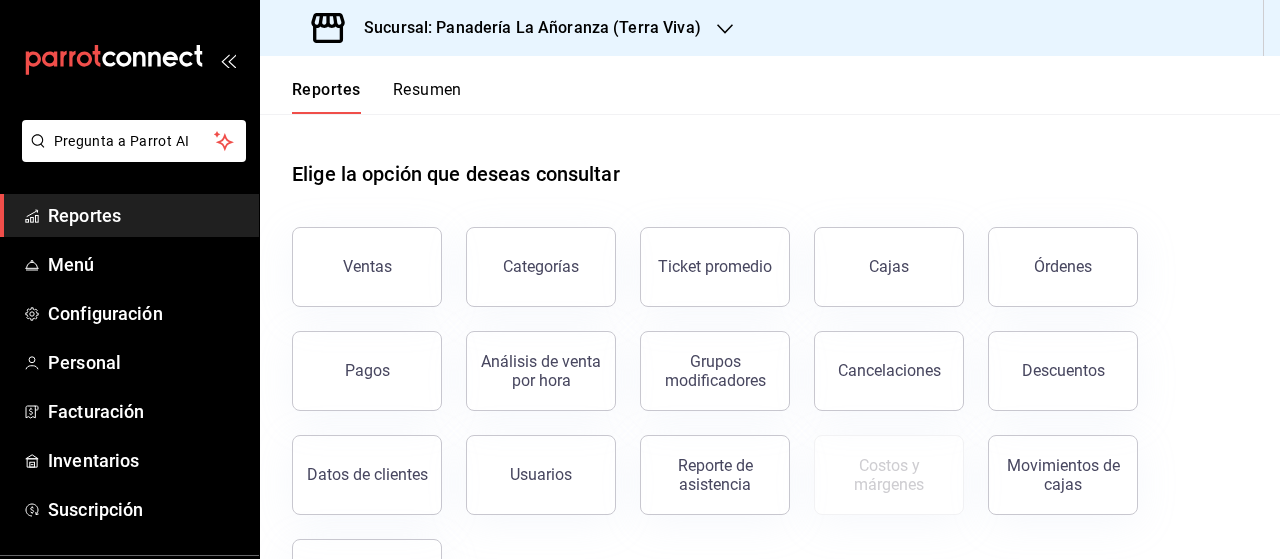 click on "Órdenes" at bounding box center [1063, 267] 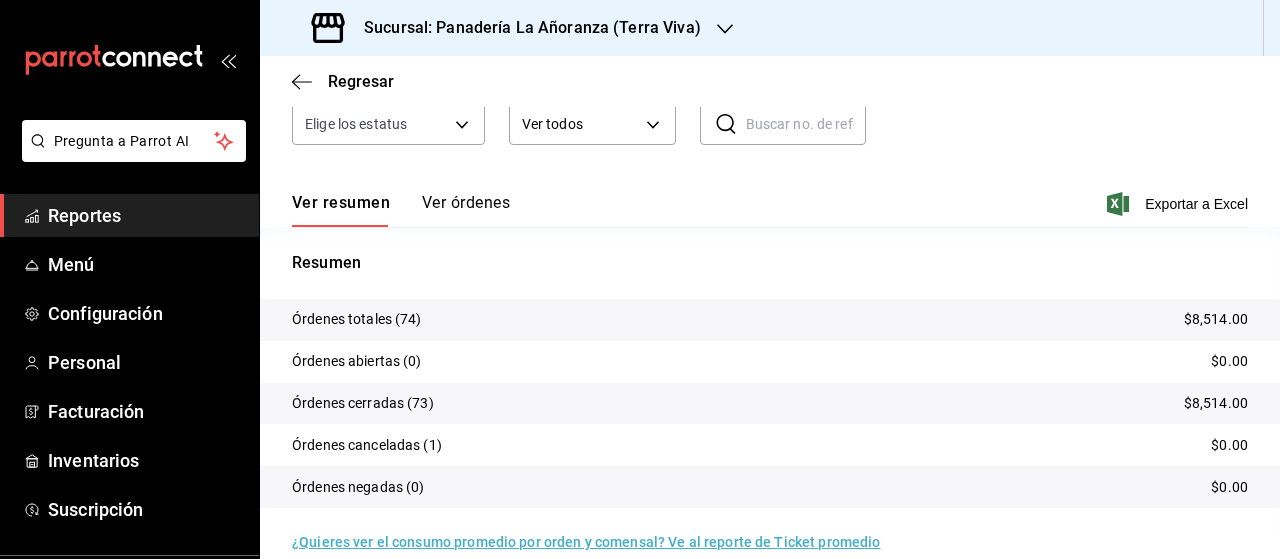 scroll, scrollTop: 0, scrollLeft: 0, axis: both 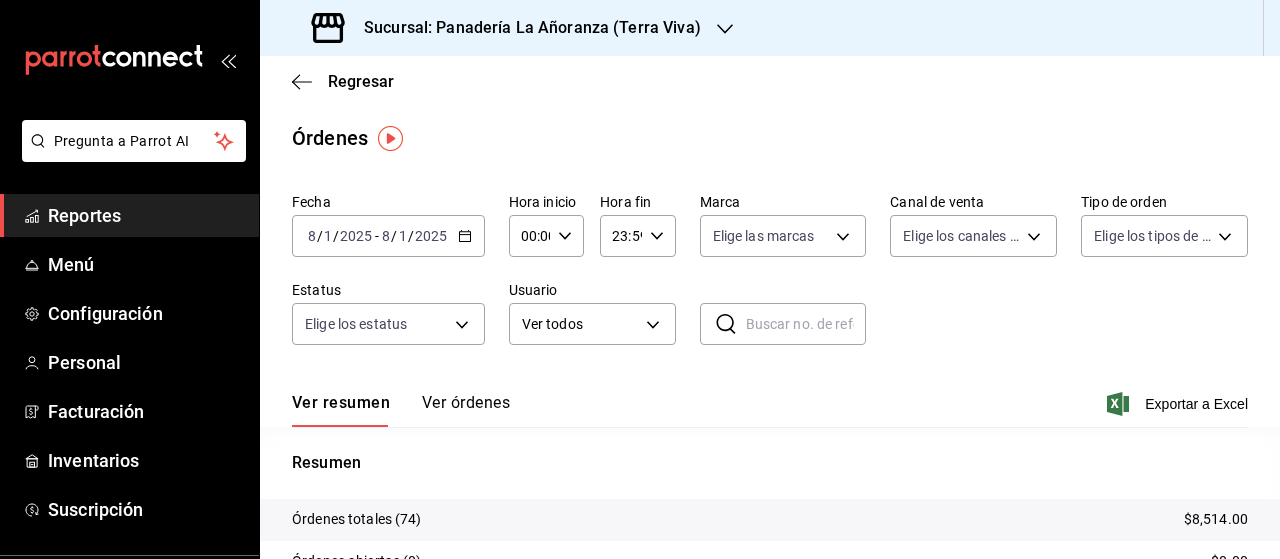 click 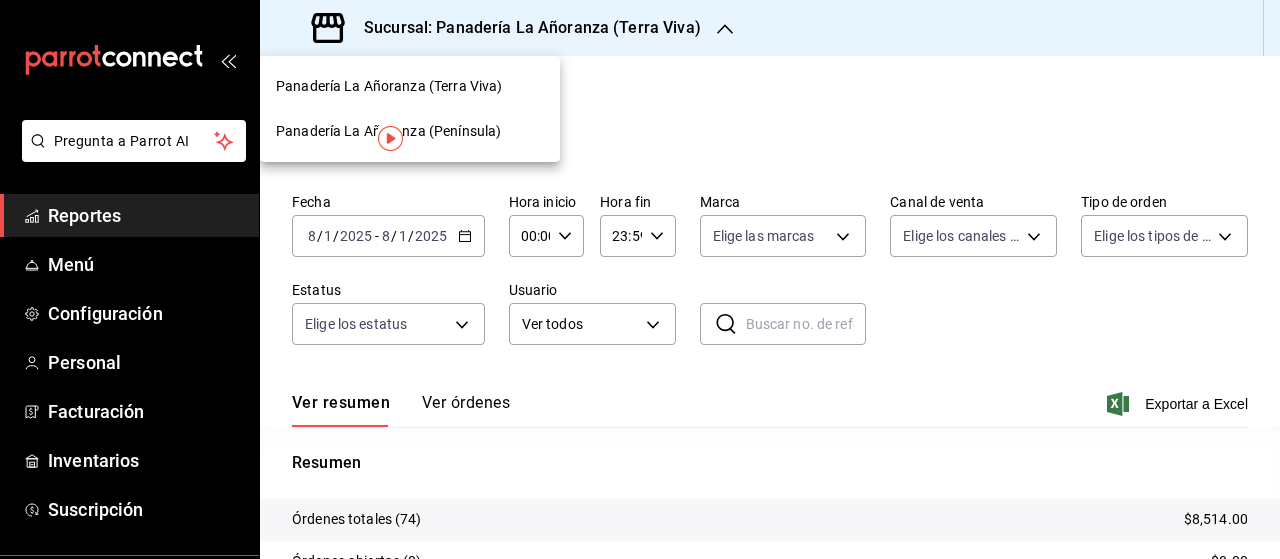 click on "Panadería La Añoranza ([LOCATION])" at bounding box center (388, 131) 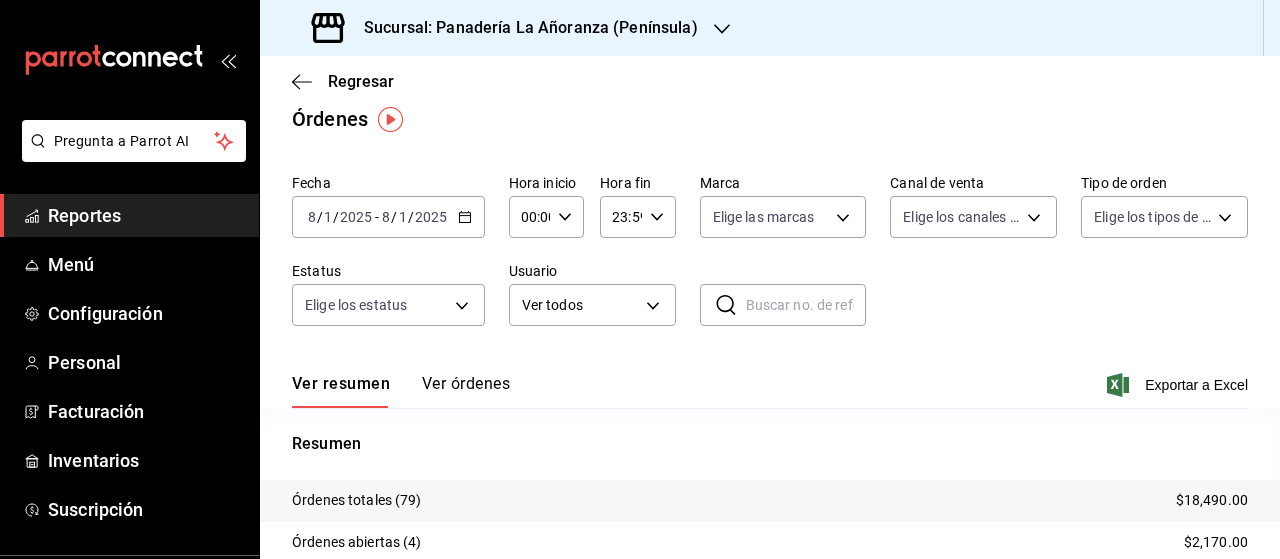 scroll, scrollTop: 226, scrollLeft: 0, axis: vertical 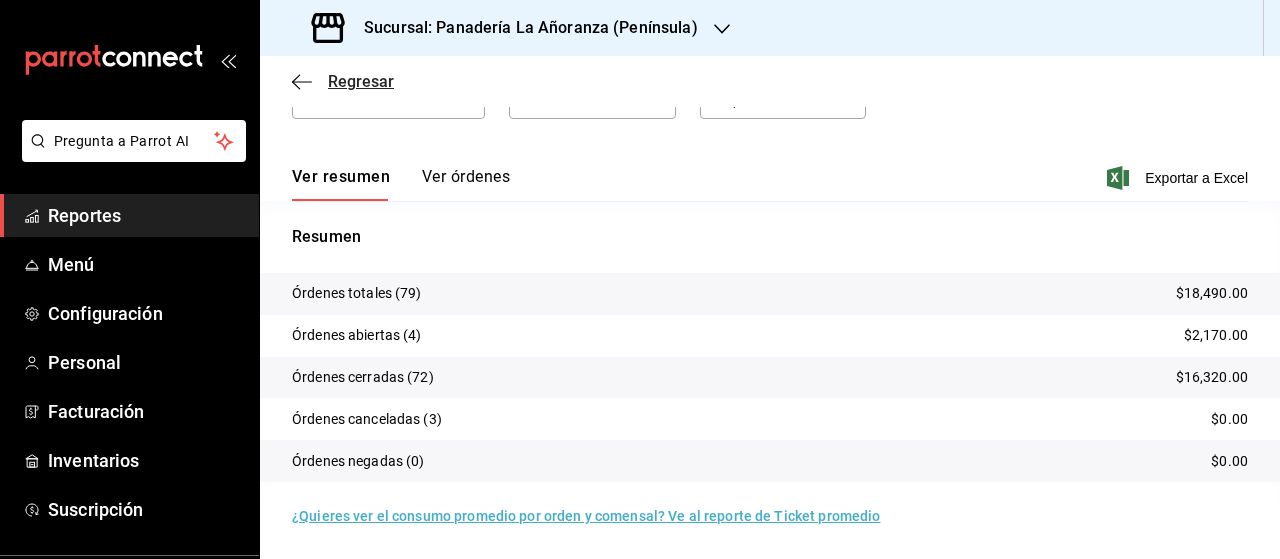 click 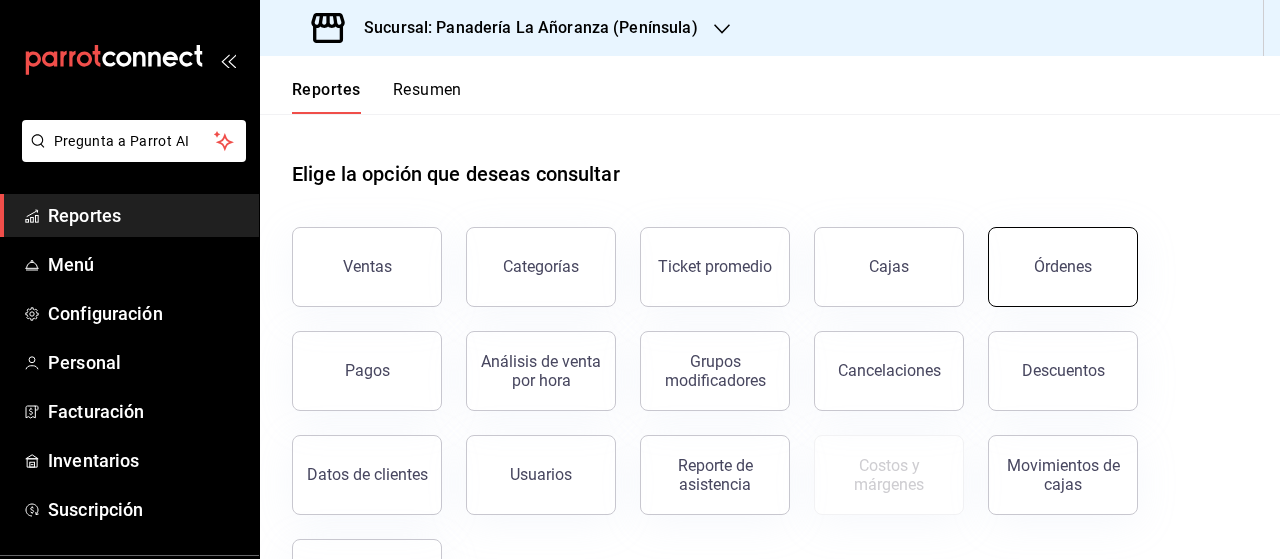 click on "Órdenes" at bounding box center (1063, 267) 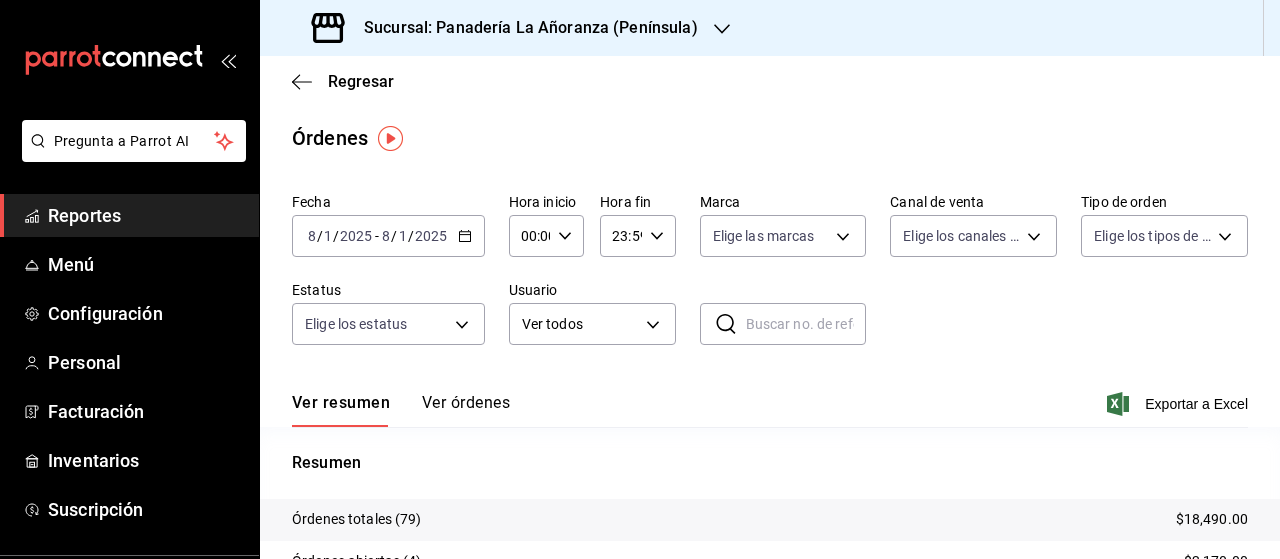 click 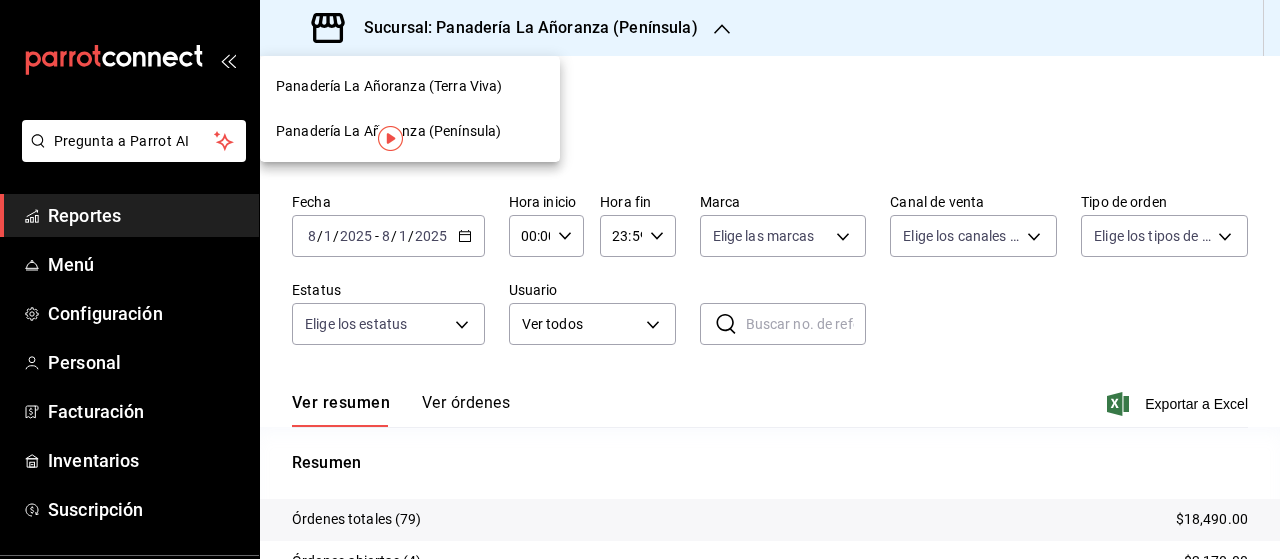 click on "Panadería La Añoranza (Terra Viva)" at bounding box center [389, 86] 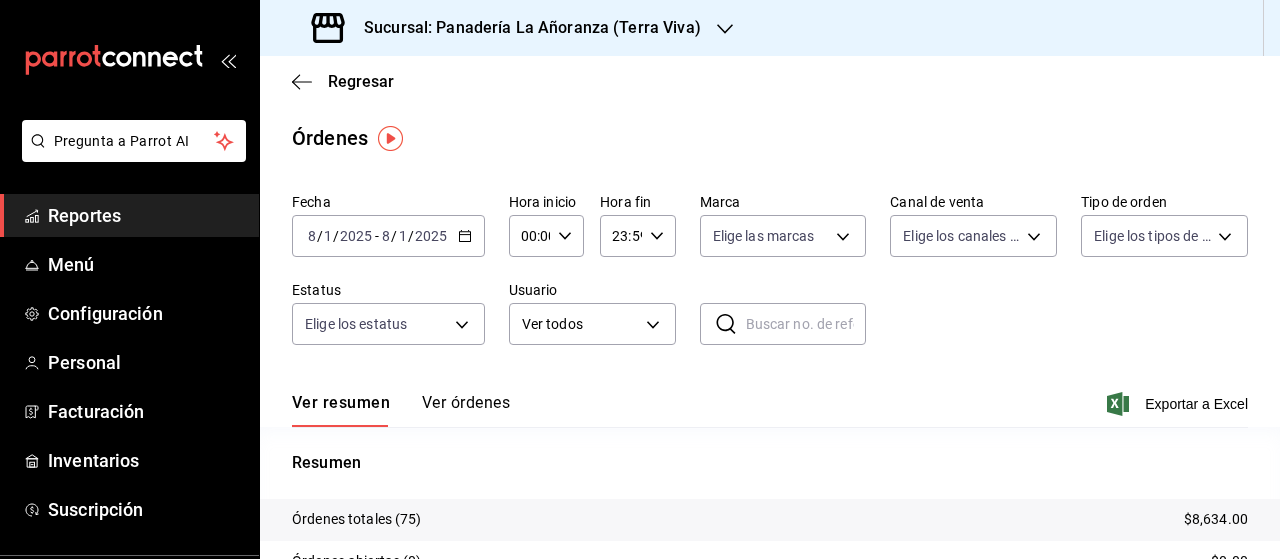 click on "Reportes" at bounding box center (145, 215) 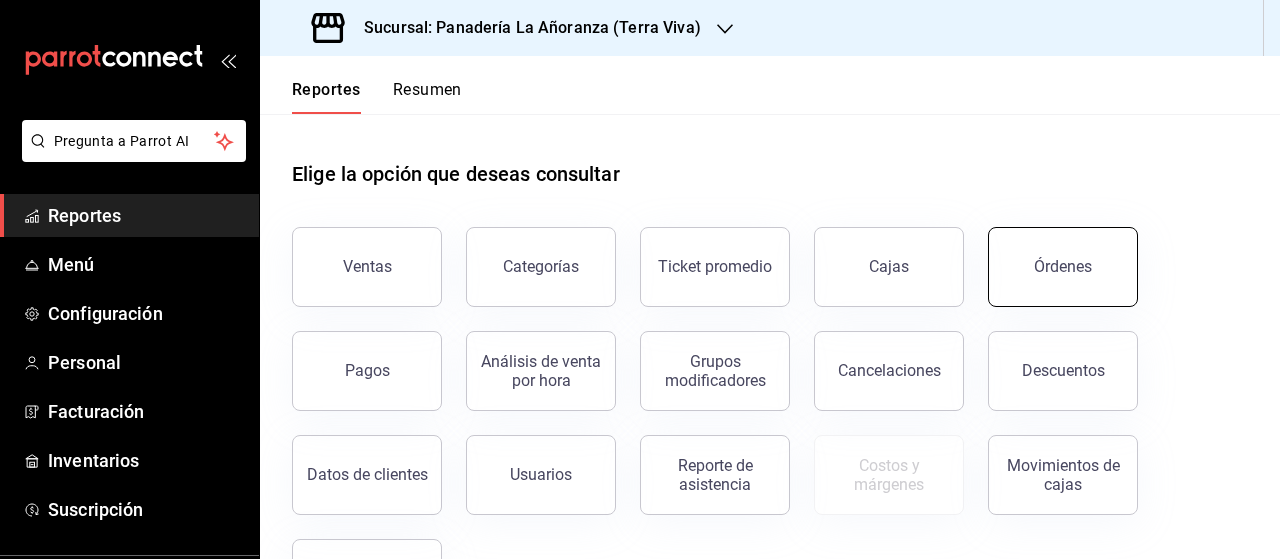 click on "Órdenes" at bounding box center (1063, 266) 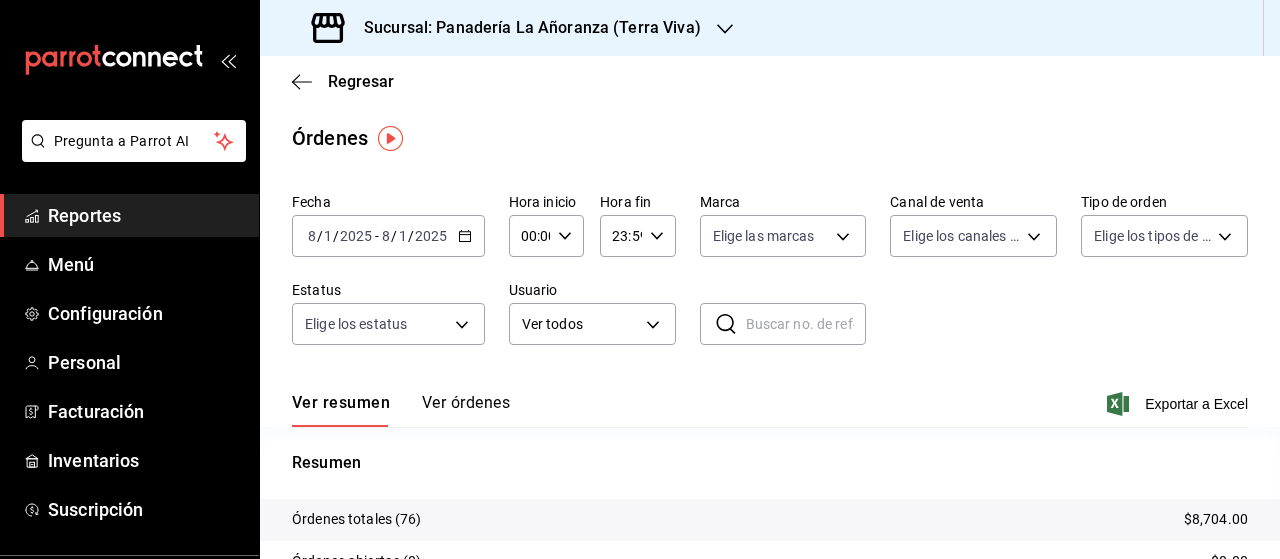 click on "Sucursal: Panadería La Añoranza (Terra Viva)" at bounding box center [524, 28] 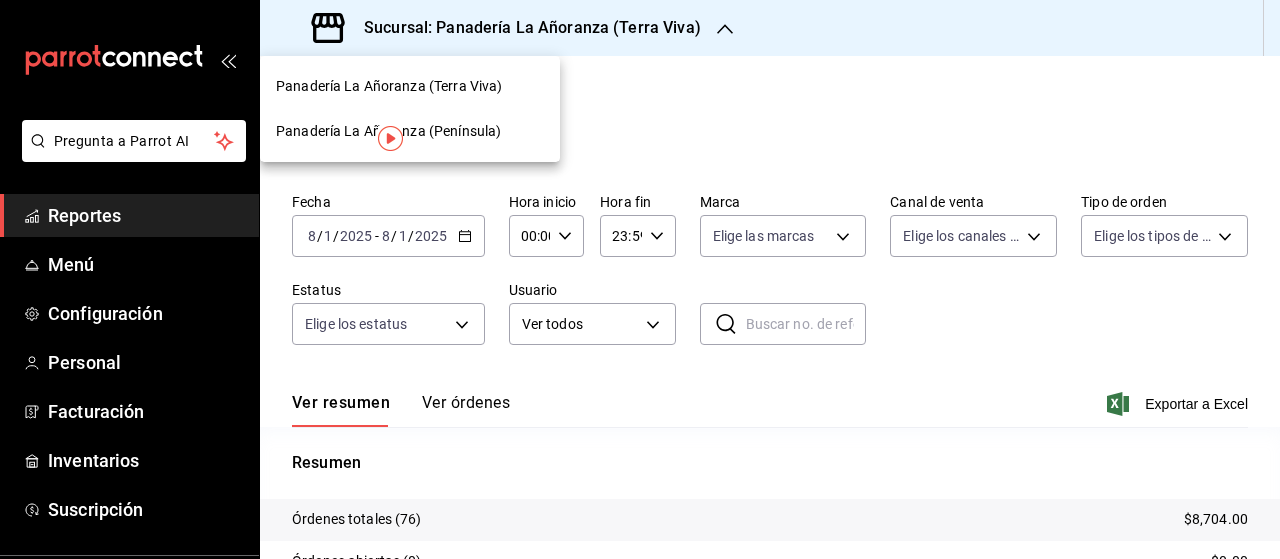 click on "Panadería La Añoranza ([LOCATION])" at bounding box center (388, 131) 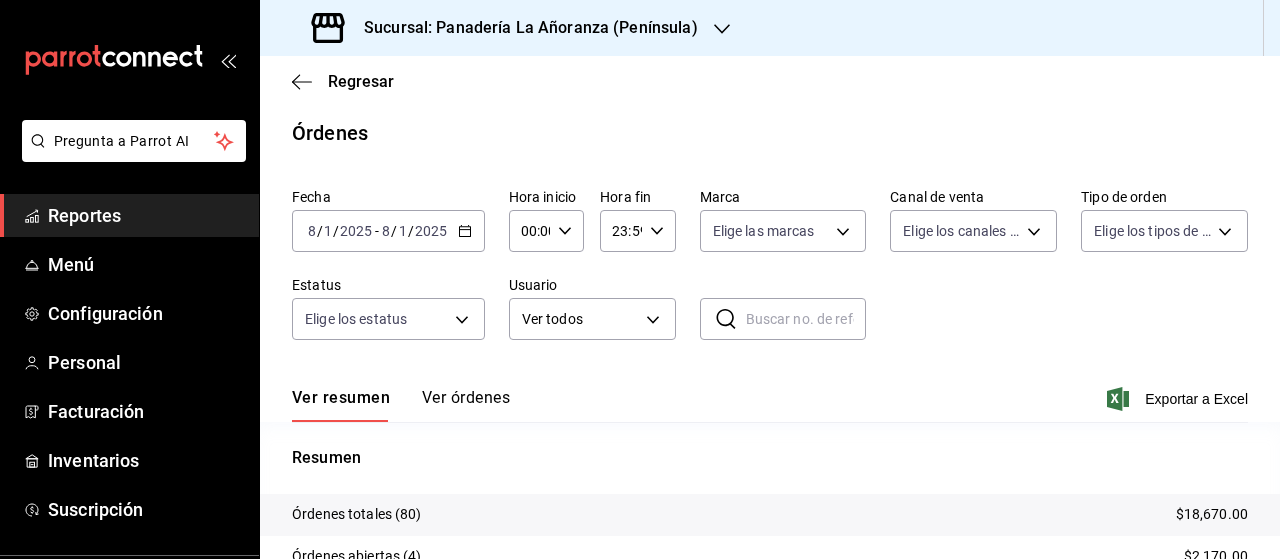 scroll, scrollTop: 0, scrollLeft: 0, axis: both 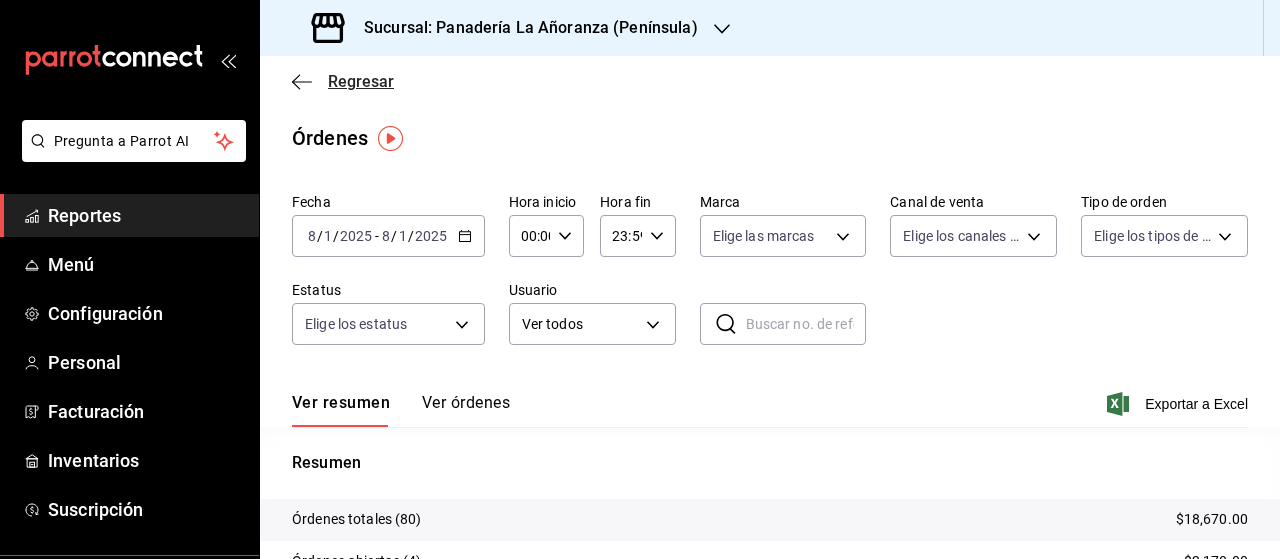 click 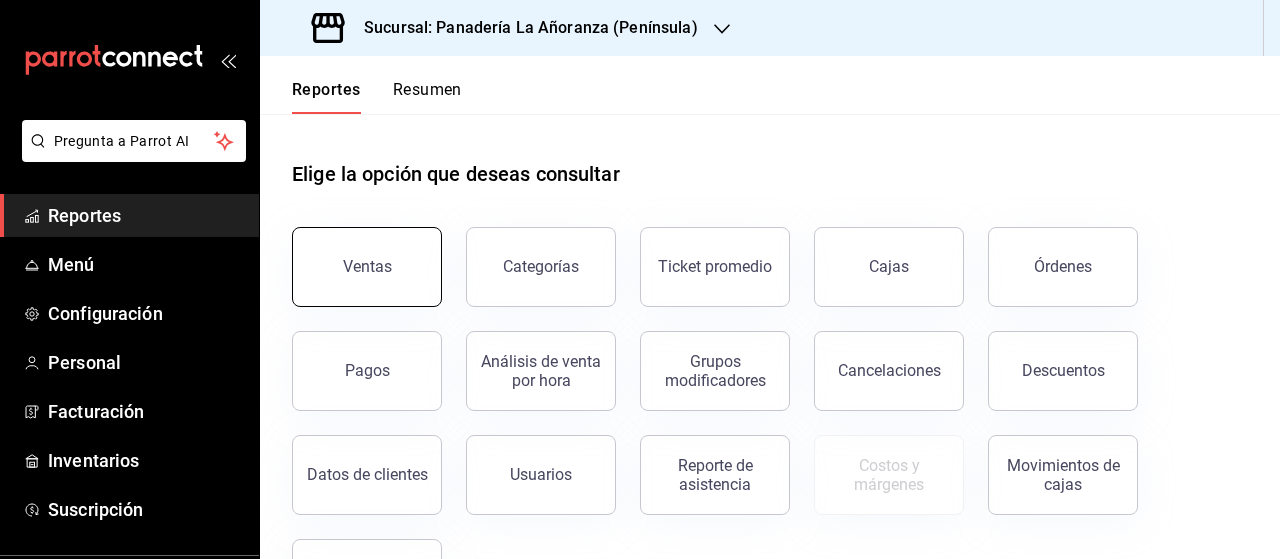 click on "Ventas" at bounding box center (367, 266) 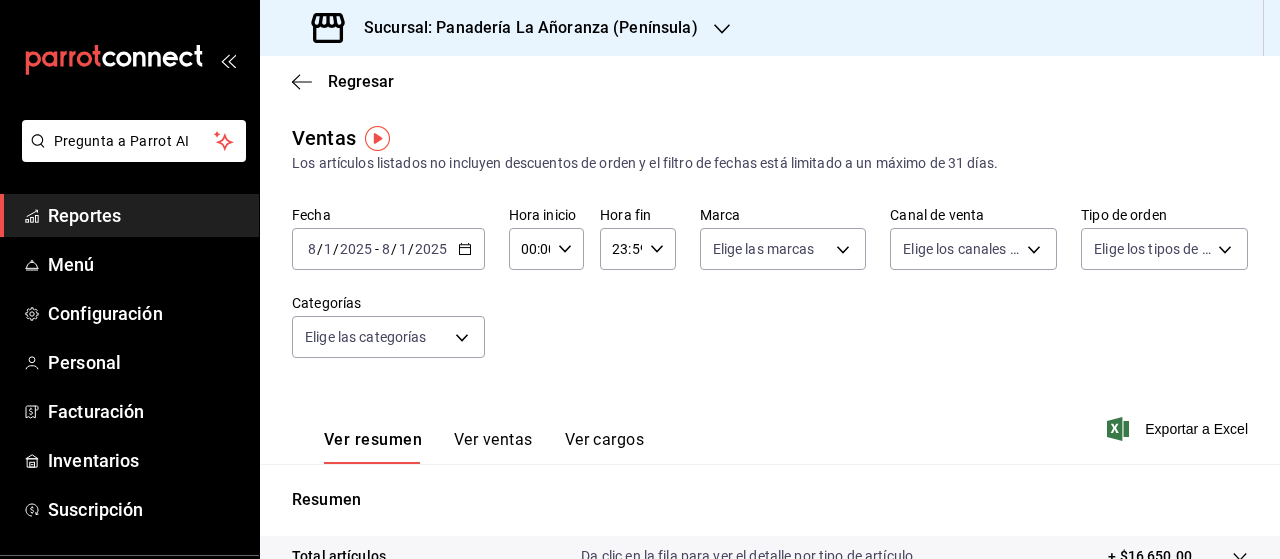 click on "1" at bounding box center [403, 249] 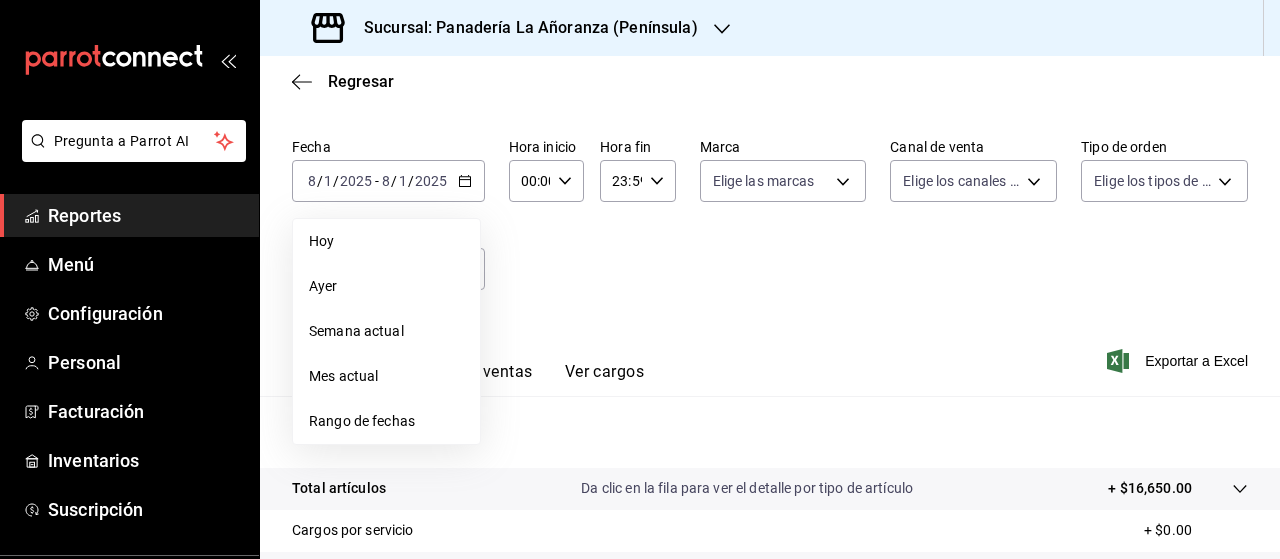 scroll, scrollTop: 100, scrollLeft: 0, axis: vertical 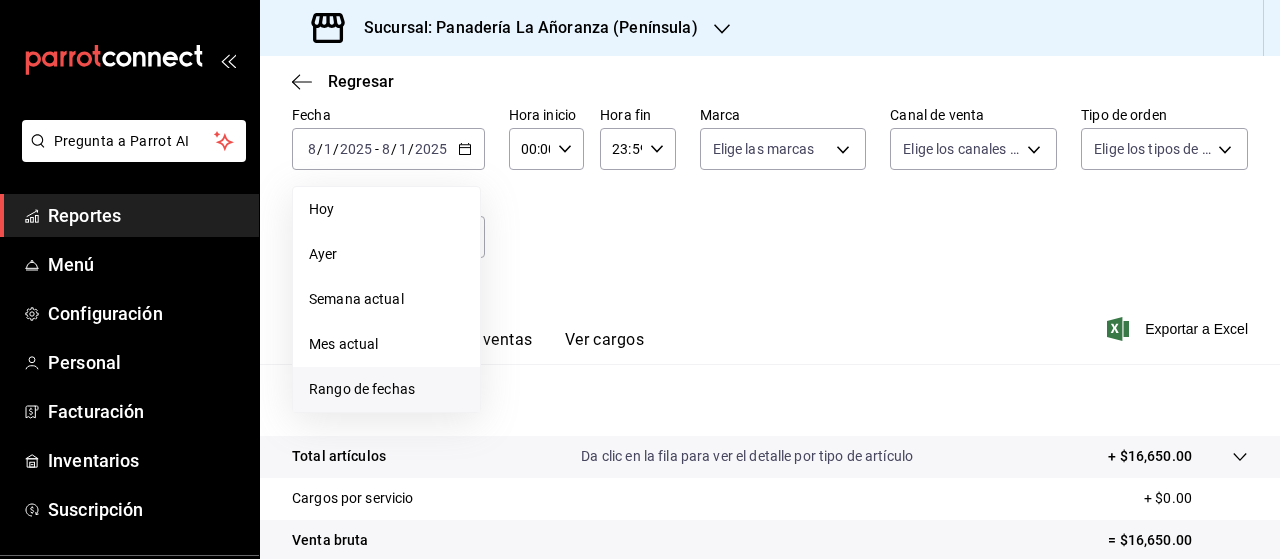 click on "Rango de fechas" at bounding box center (386, 389) 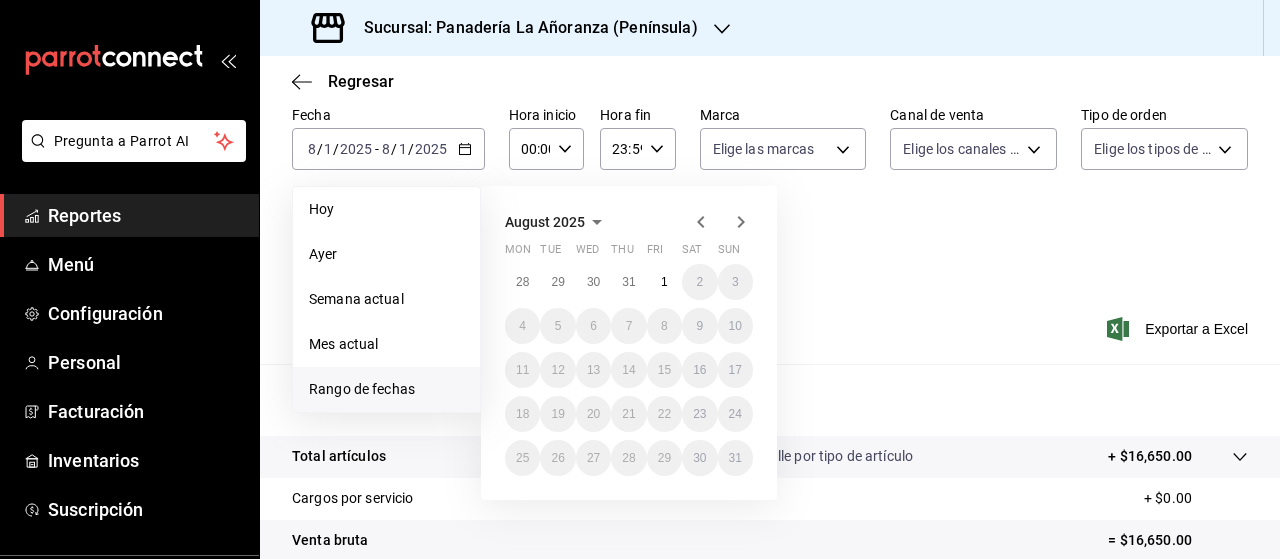 click 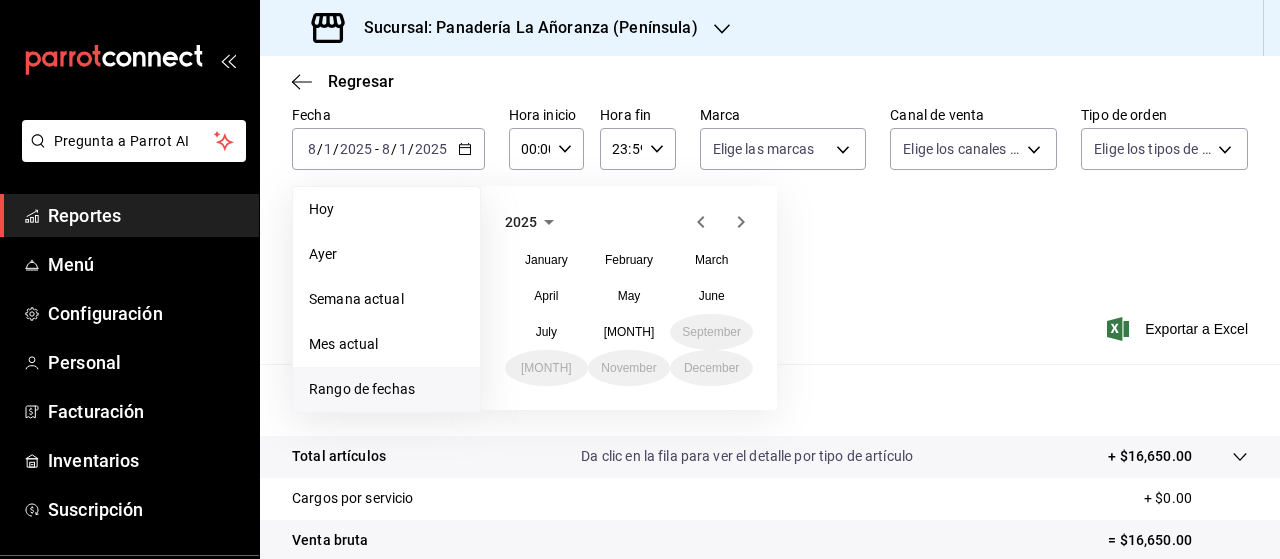 click 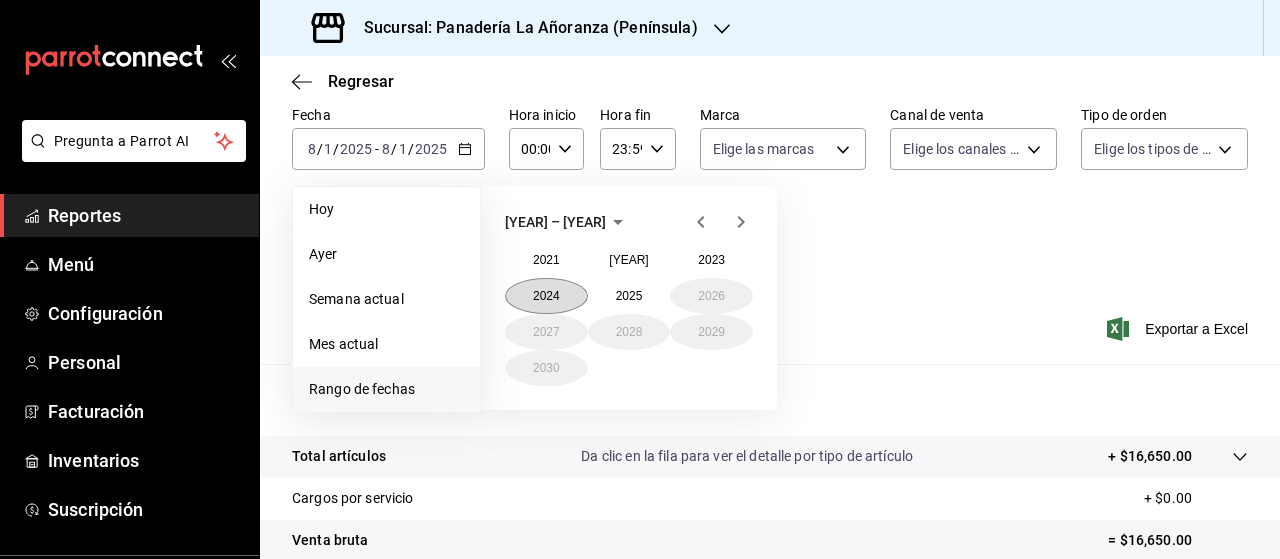 click on "2024" at bounding box center (546, 296) 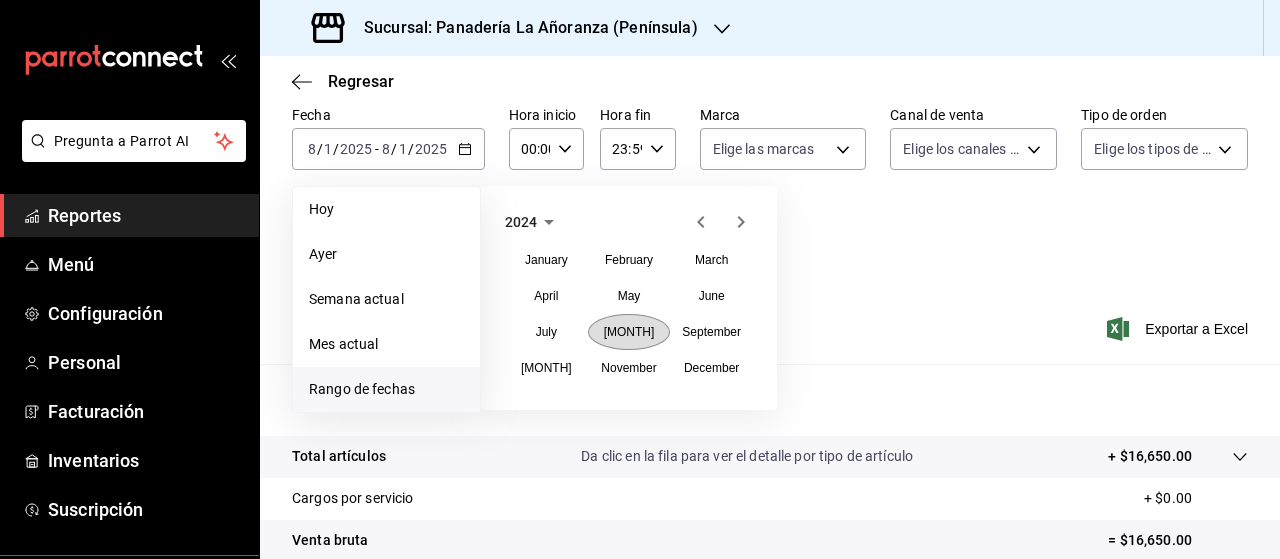 click on "August" at bounding box center [629, 332] 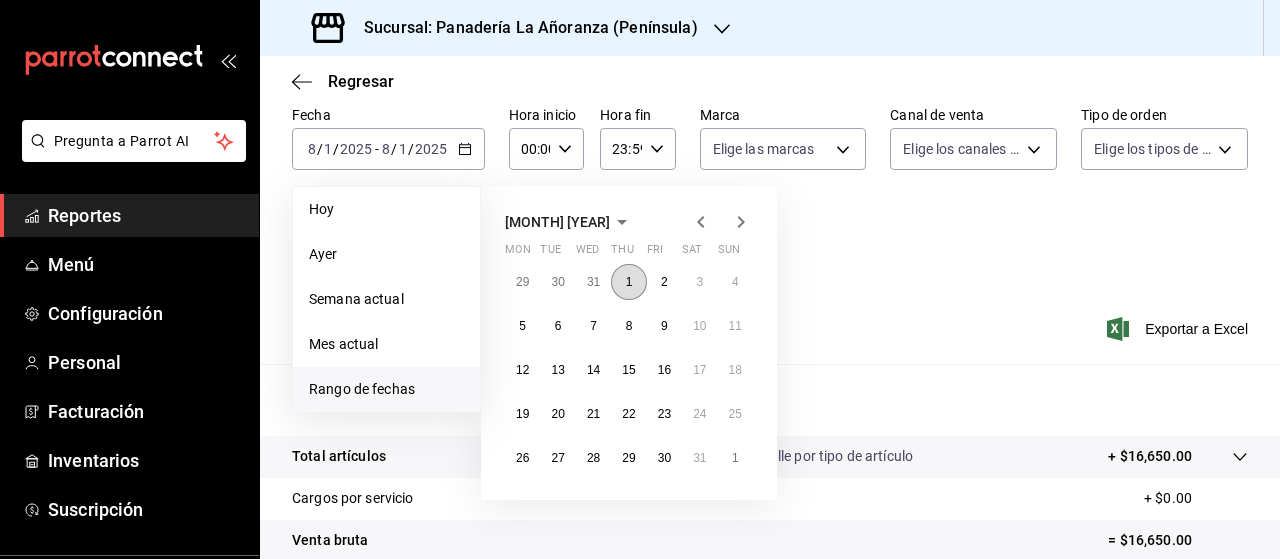 click on "1" at bounding box center (629, 282) 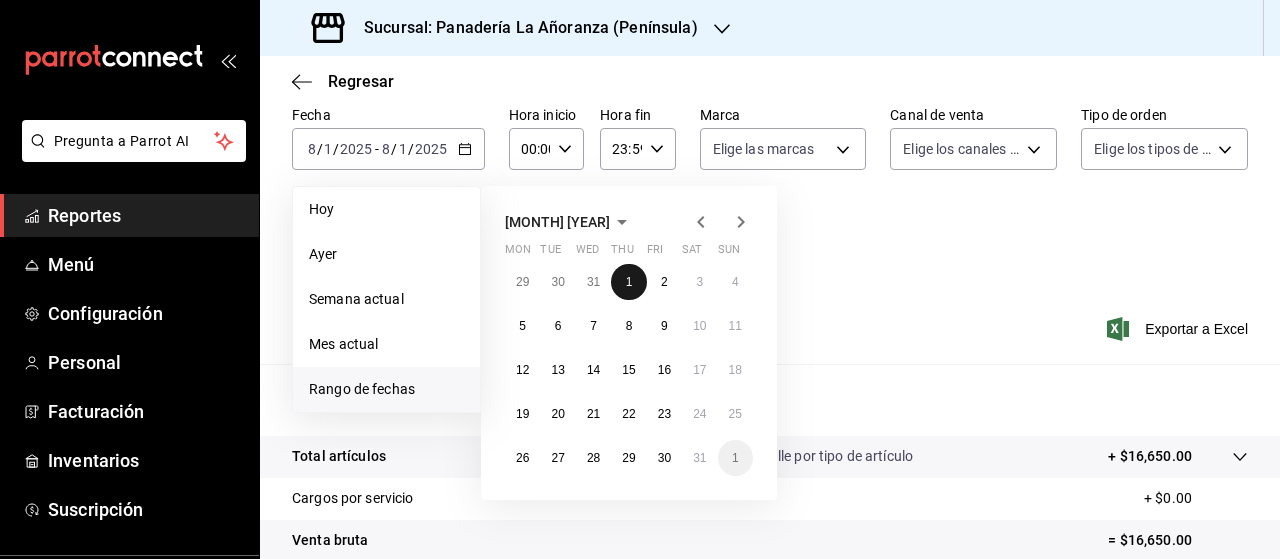 click on "1" at bounding box center [628, 282] 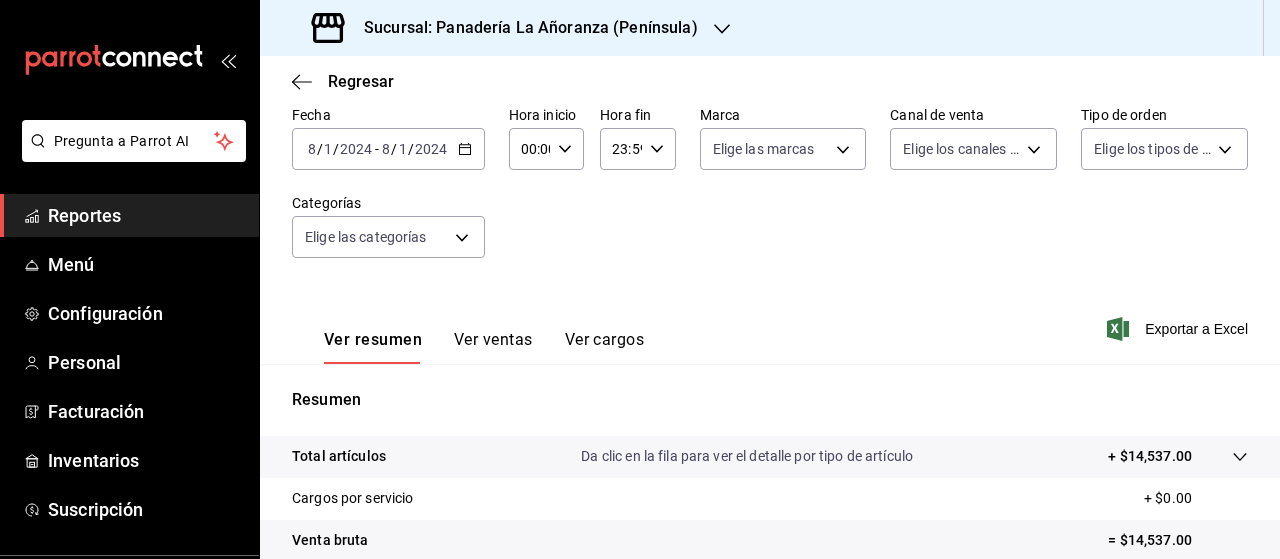 scroll, scrollTop: 200, scrollLeft: 0, axis: vertical 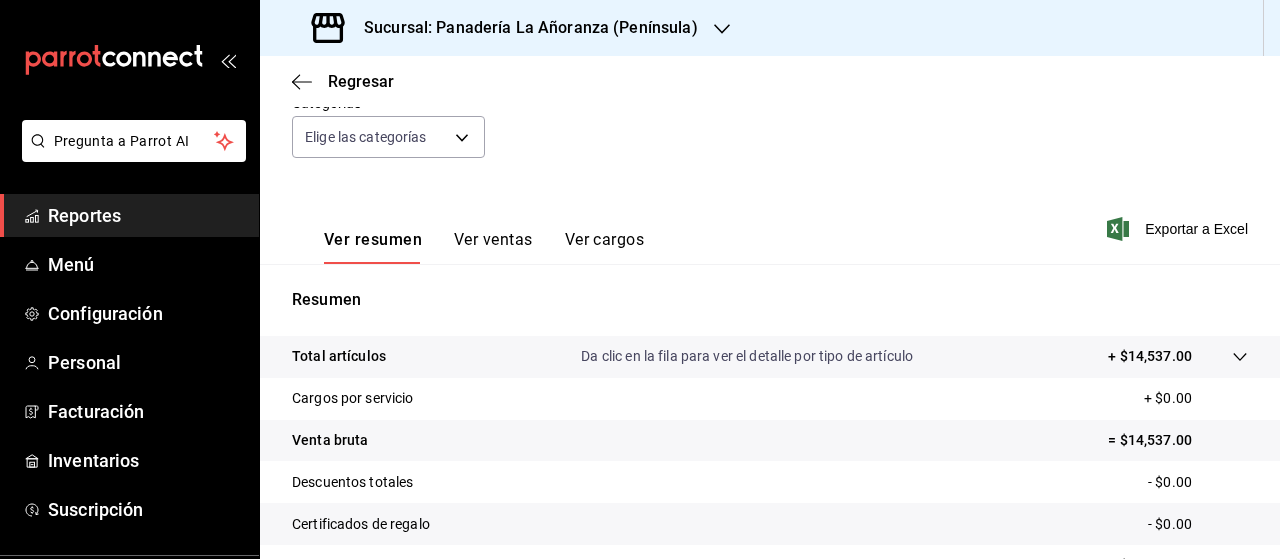 click 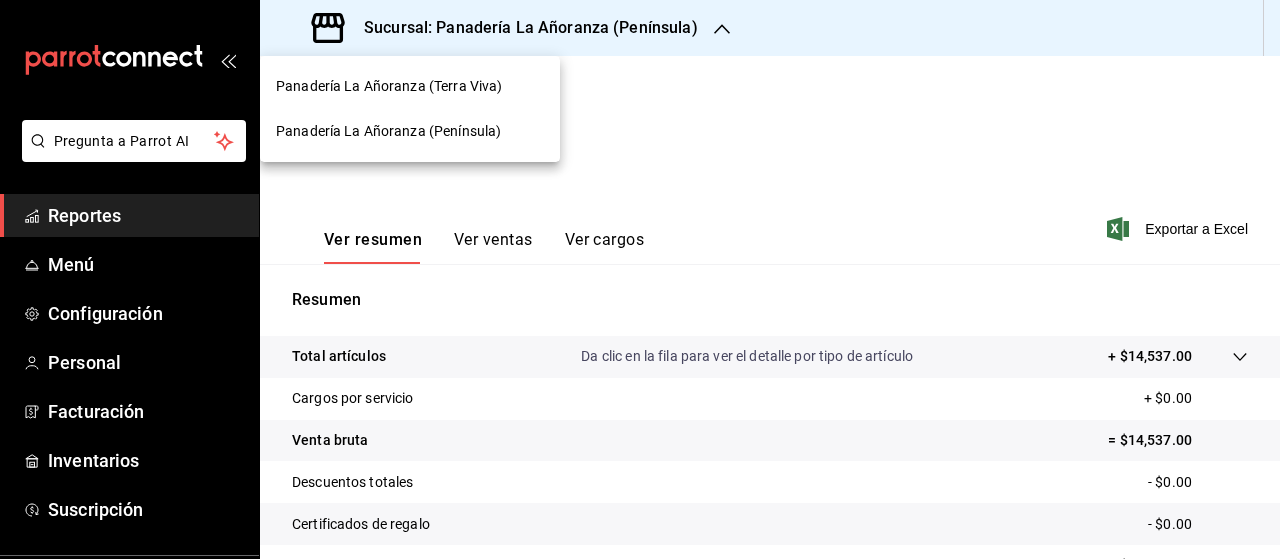 click on "Panadería La Añoranza (Terra Viva)" at bounding box center [389, 86] 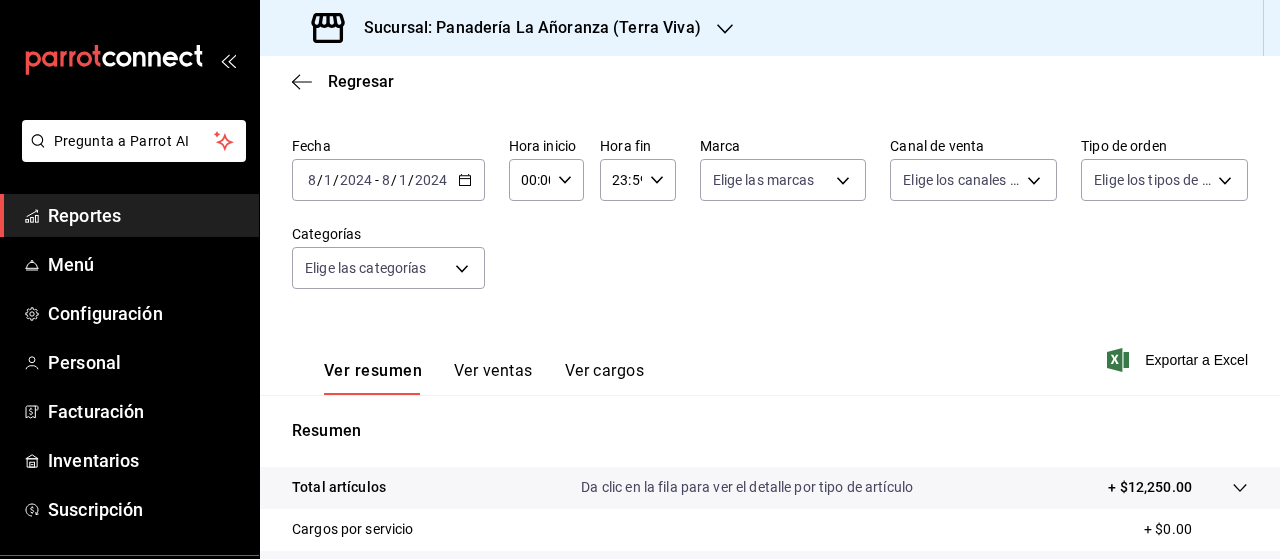 scroll, scrollTop: 100, scrollLeft: 0, axis: vertical 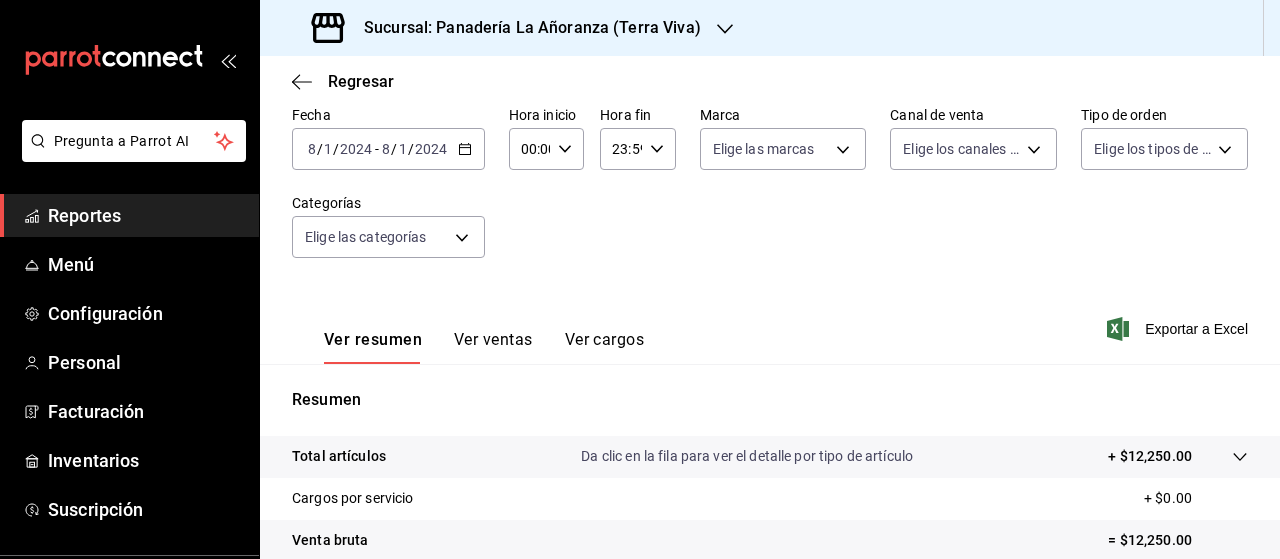 click 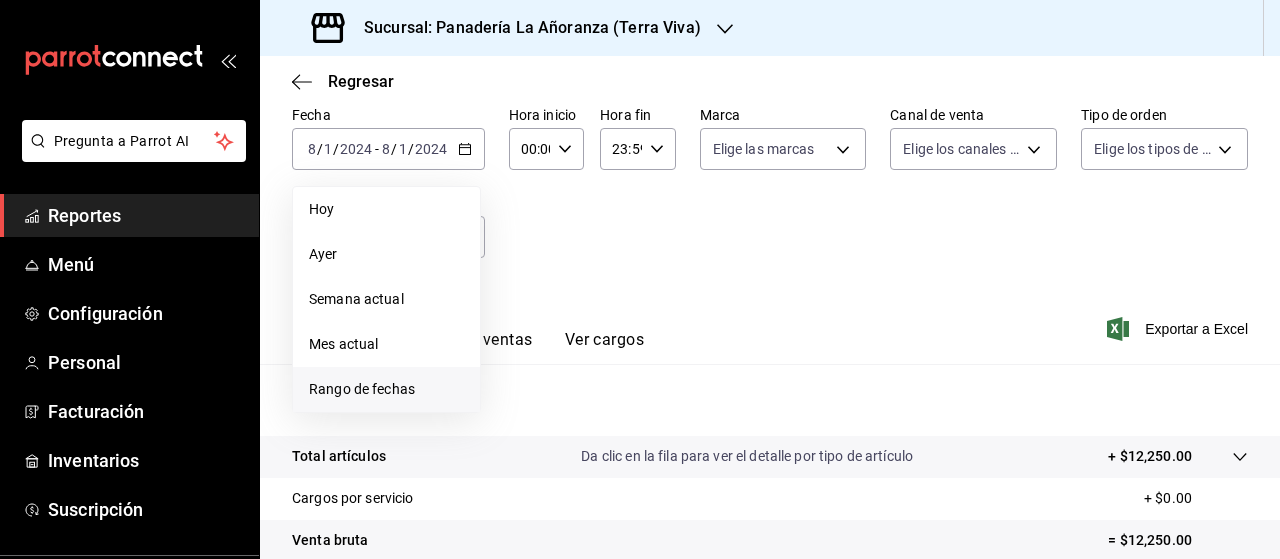click on "Rango de fechas" at bounding box center (386, 389) 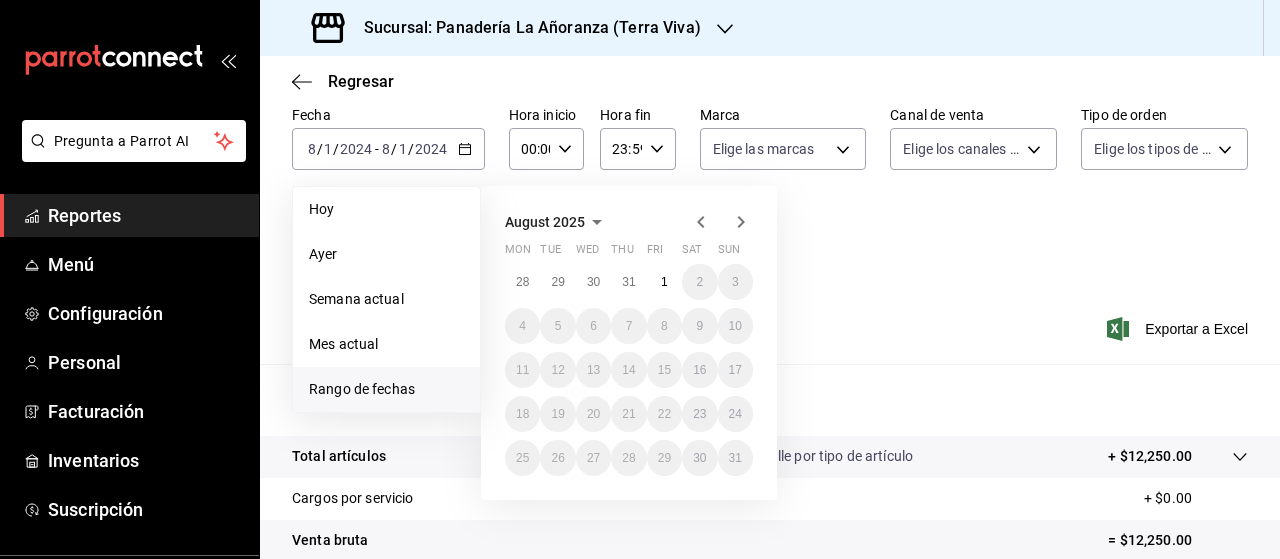 click on "August 2025" at bounding box center [545, 222] 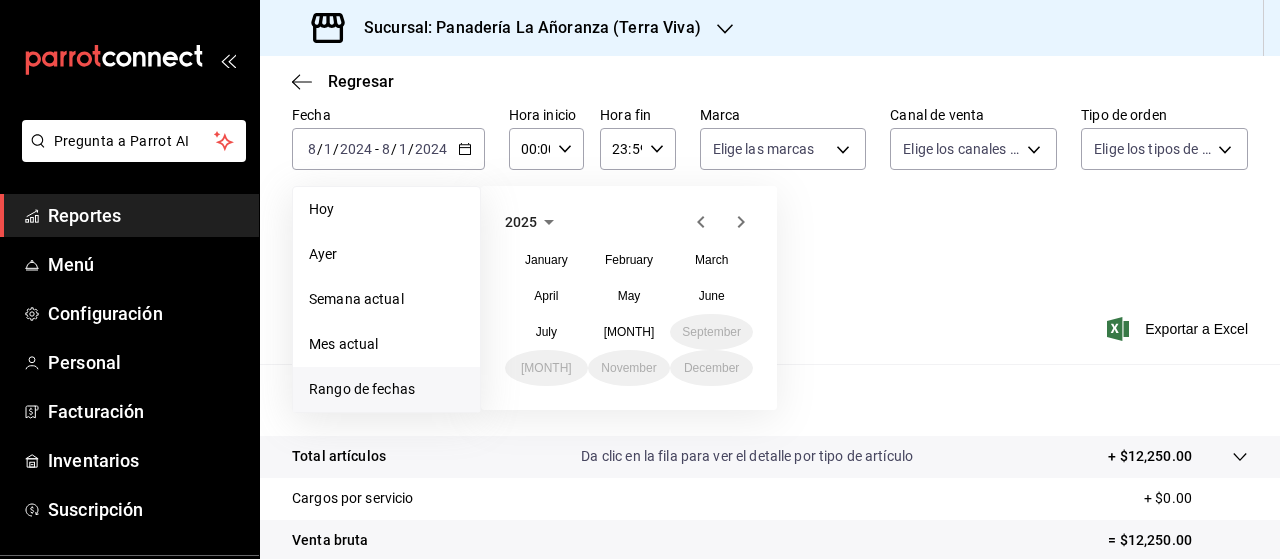 click 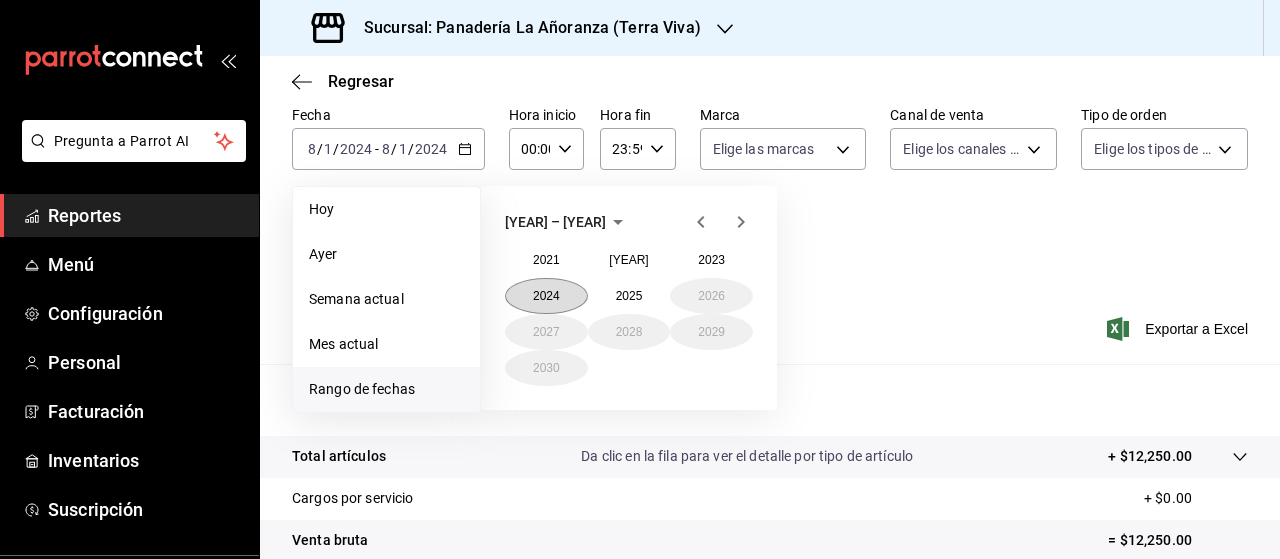 click on "2024" at bounding box center (546, 296) 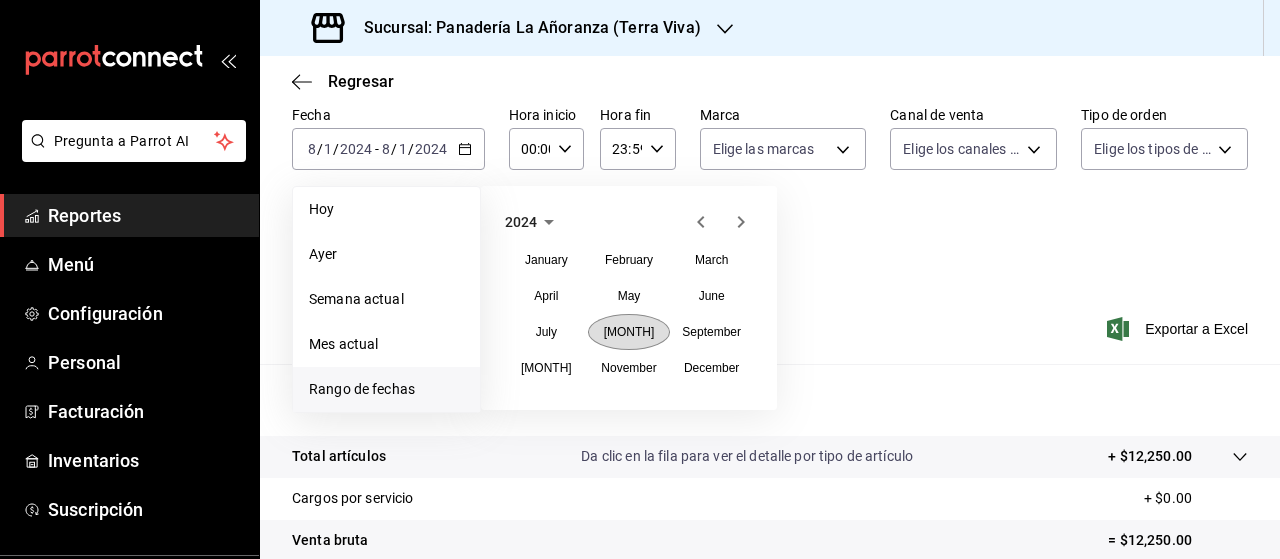 click on "August" at bounding box center [629, 332] 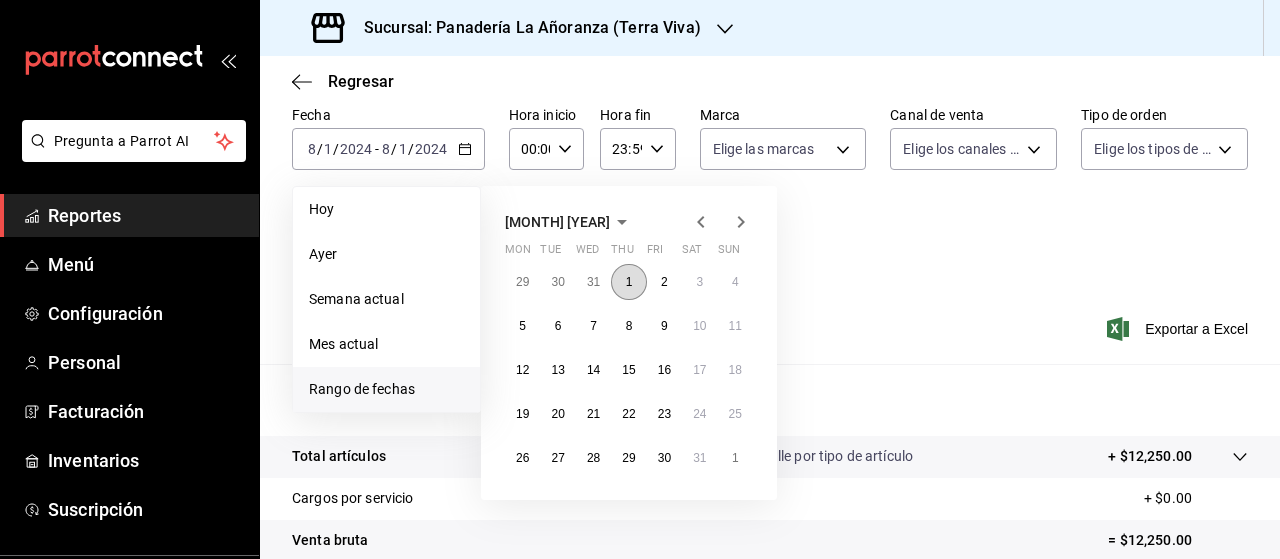 click on "1" at bounding box center (628, 282) 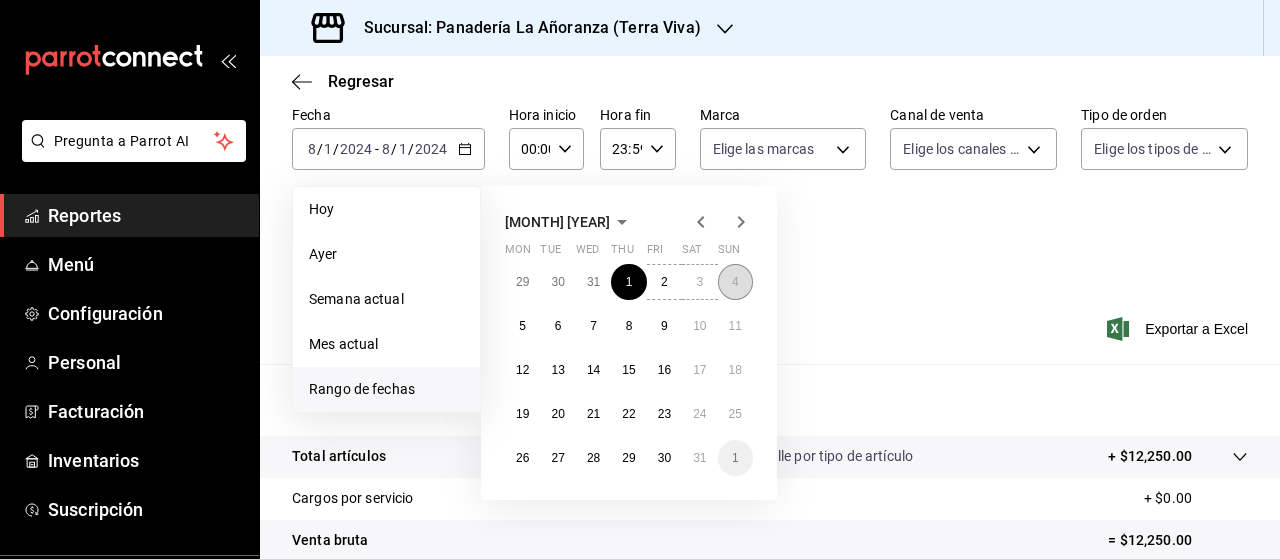 click on "4" at bounding box center (735, 282) 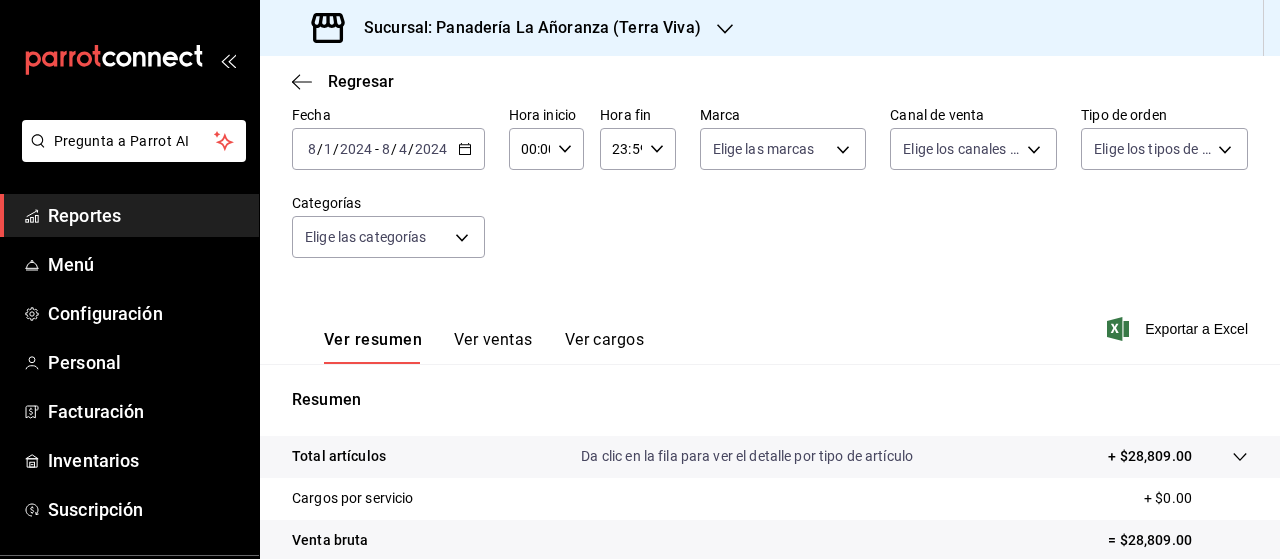 click on "Sucursal: Panadería La Añoranza (Terra Viva)" at bounding box center [524, 28] 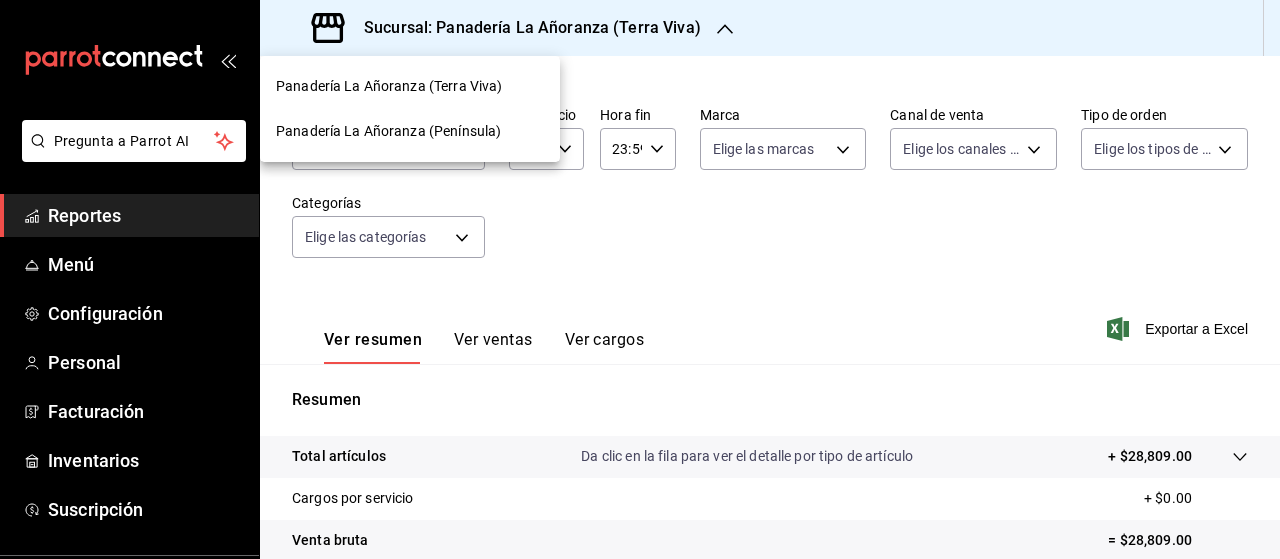 click on "Panadería La Añoranza ([LOCATION])" at bounding box center [388, 131] 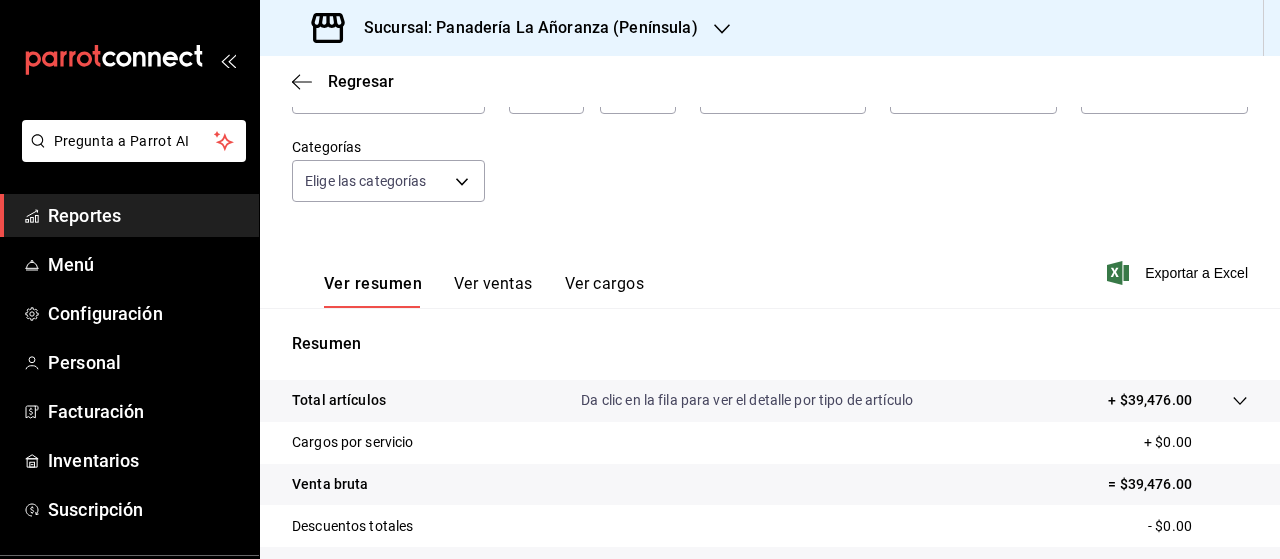 scroll, scrollTop: 200, scrollLeft: 0, axis: vertical 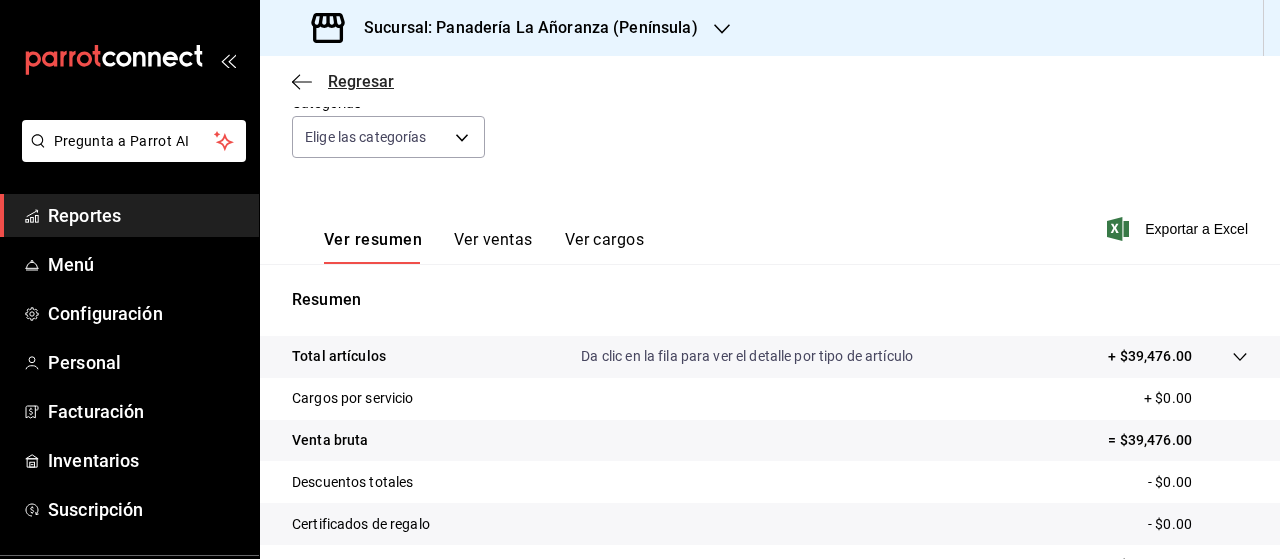 click 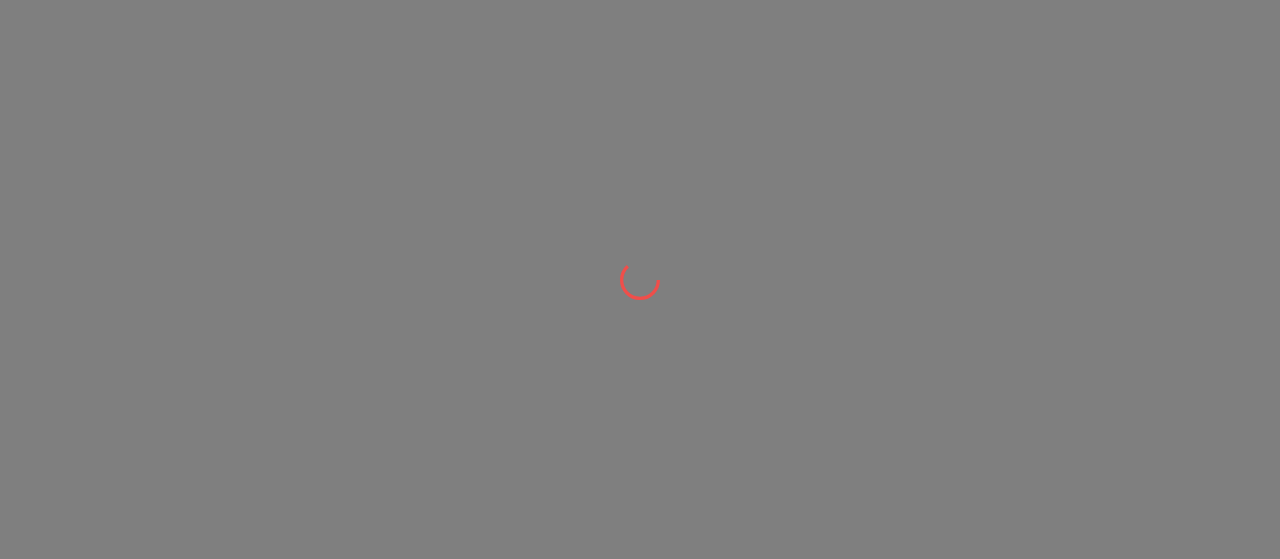 scroll, scrollTop: 0, scrollLeft: 0, axis: both 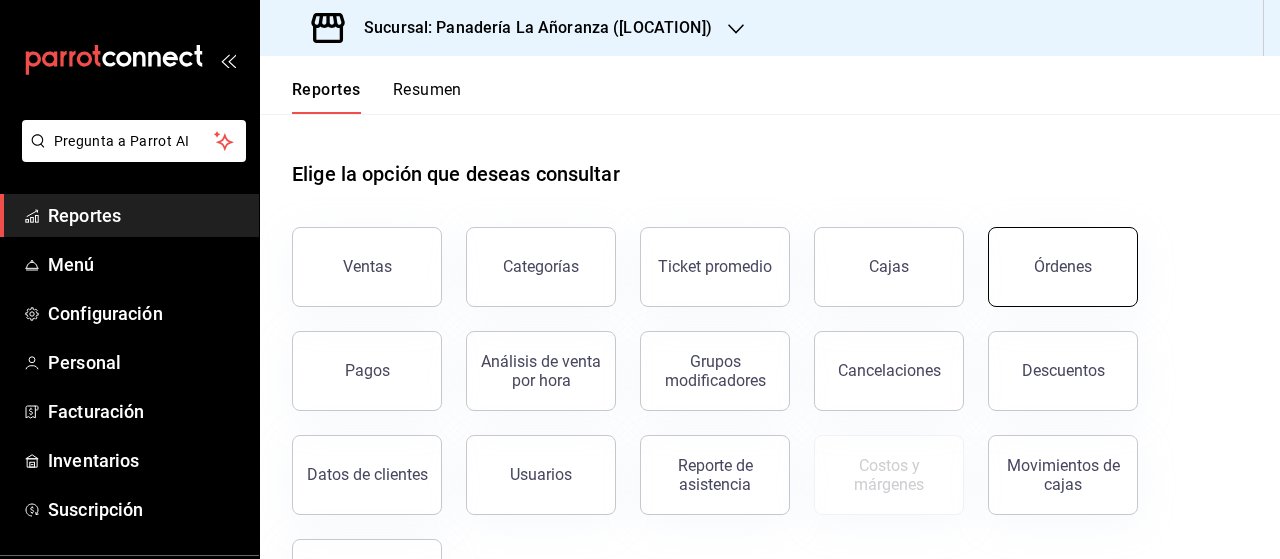 click on "Órdenes" at bounding box center [1063, 267] 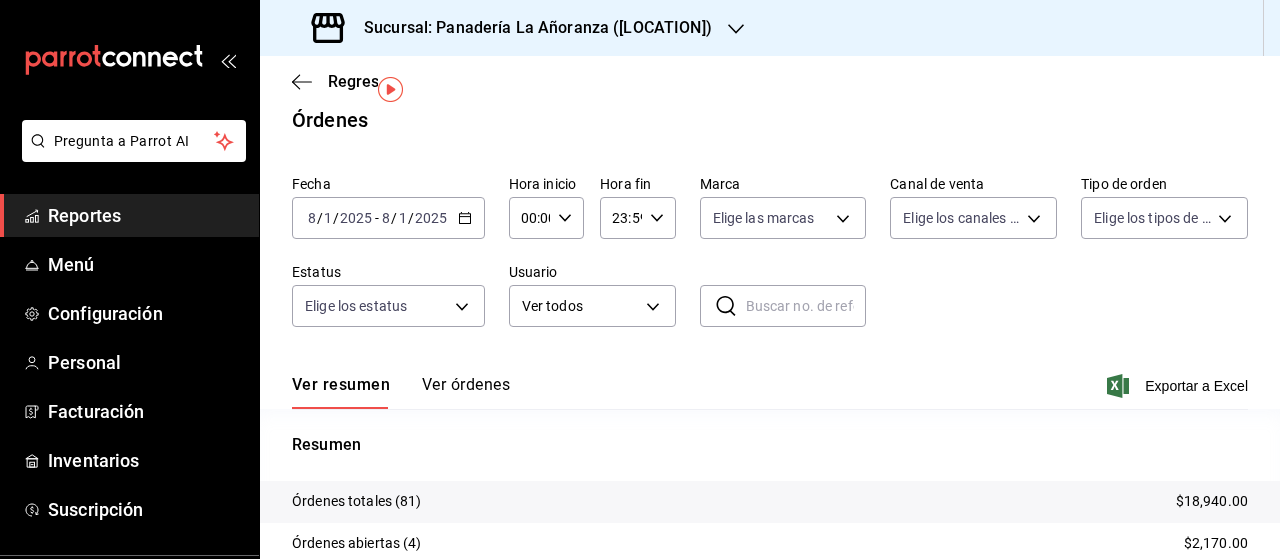 scroll, scrollTop: 0, scrollLeft: 0, axis: both 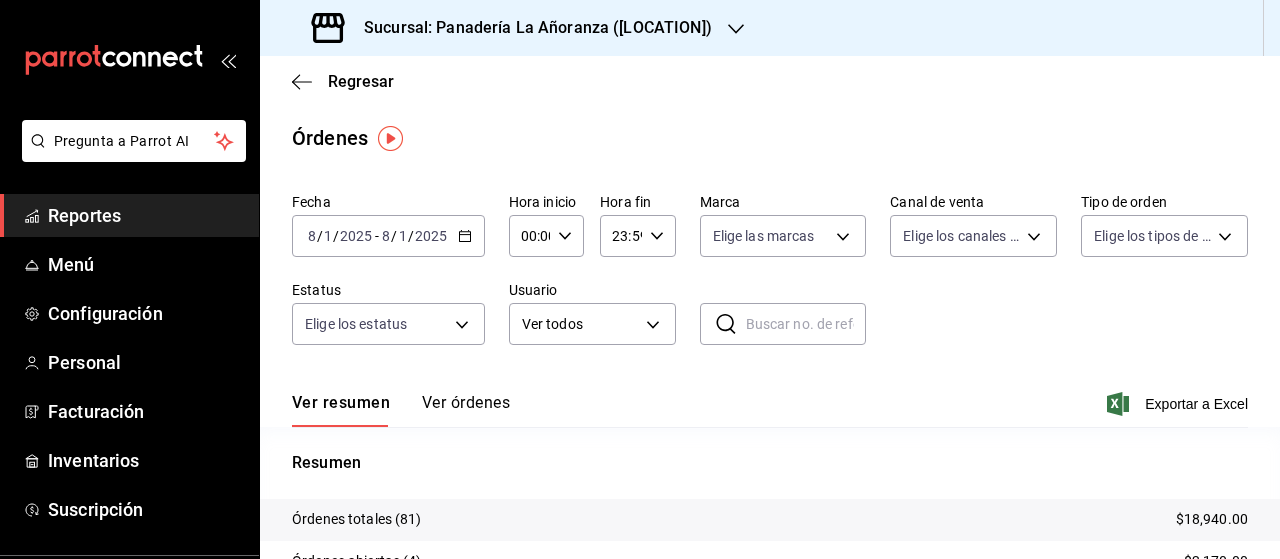 click on "Sucursal: Panadería La Añoranza ([LOCATION])" at bounding box center [514, 28] 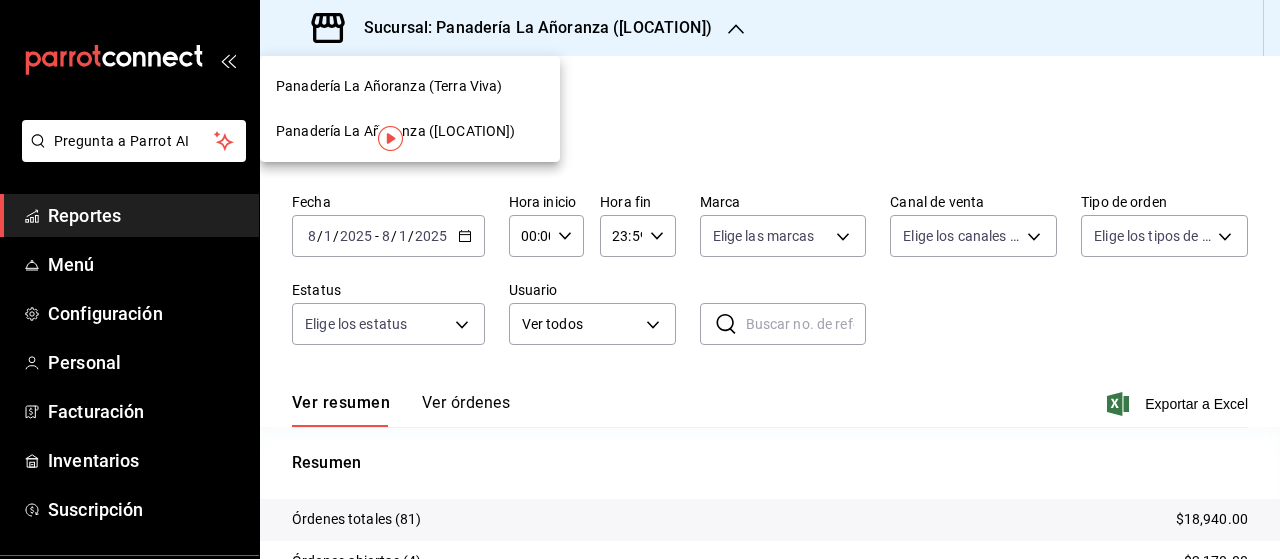 click on "Panadería La Añoranza (Terra Viva)" at bounding box center (389, 86) 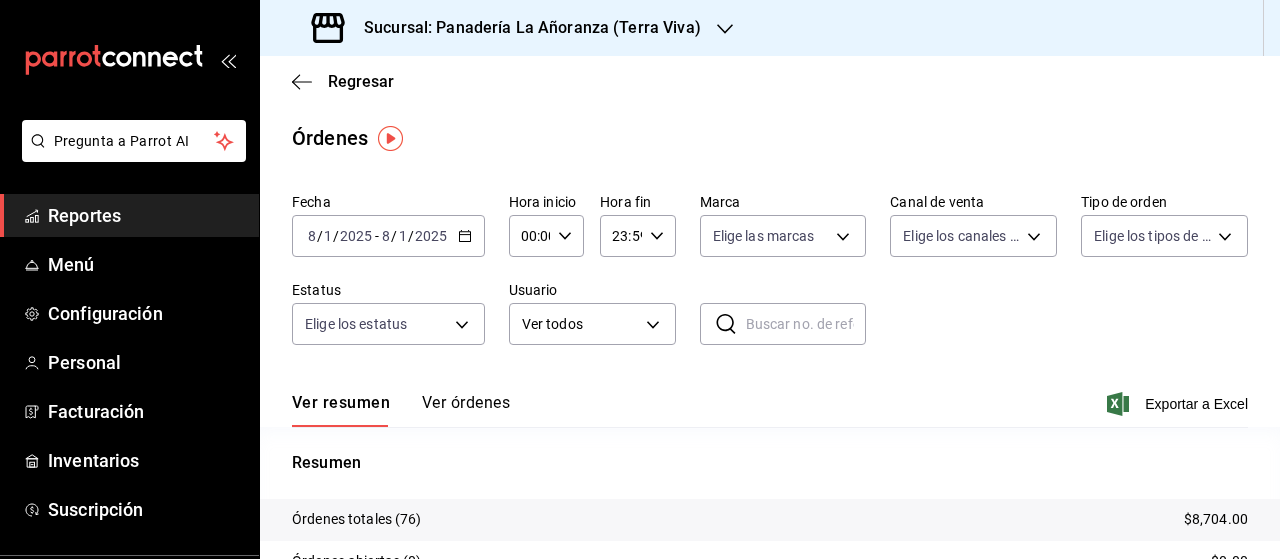 click on "Reportes" at bounding box center (145, 215) 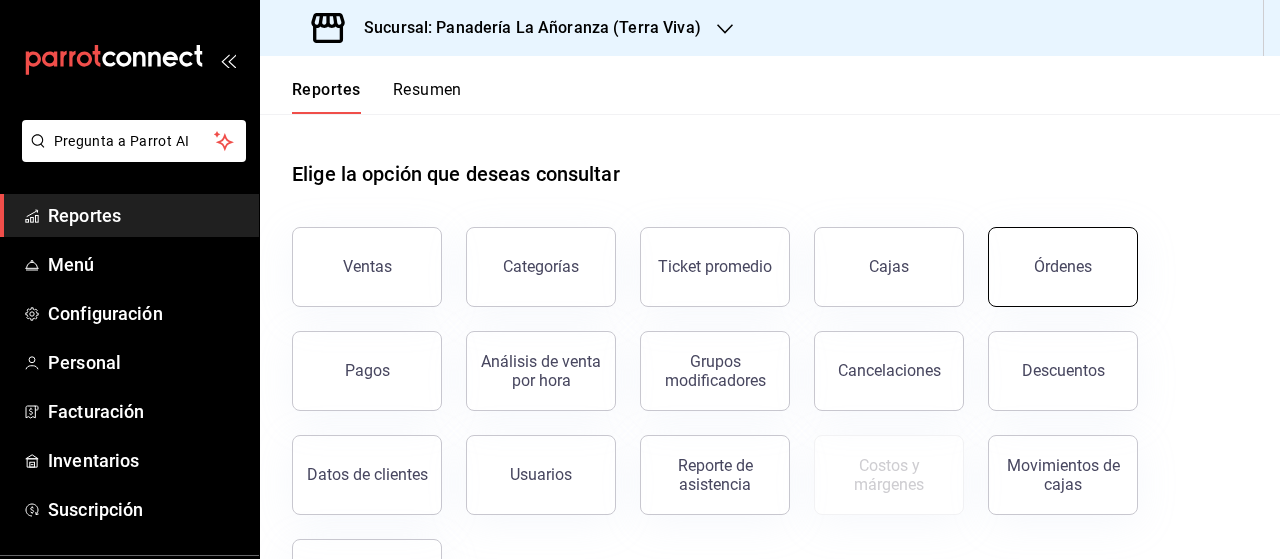 click on "Órdenes" at bounding box center (1063, 266) 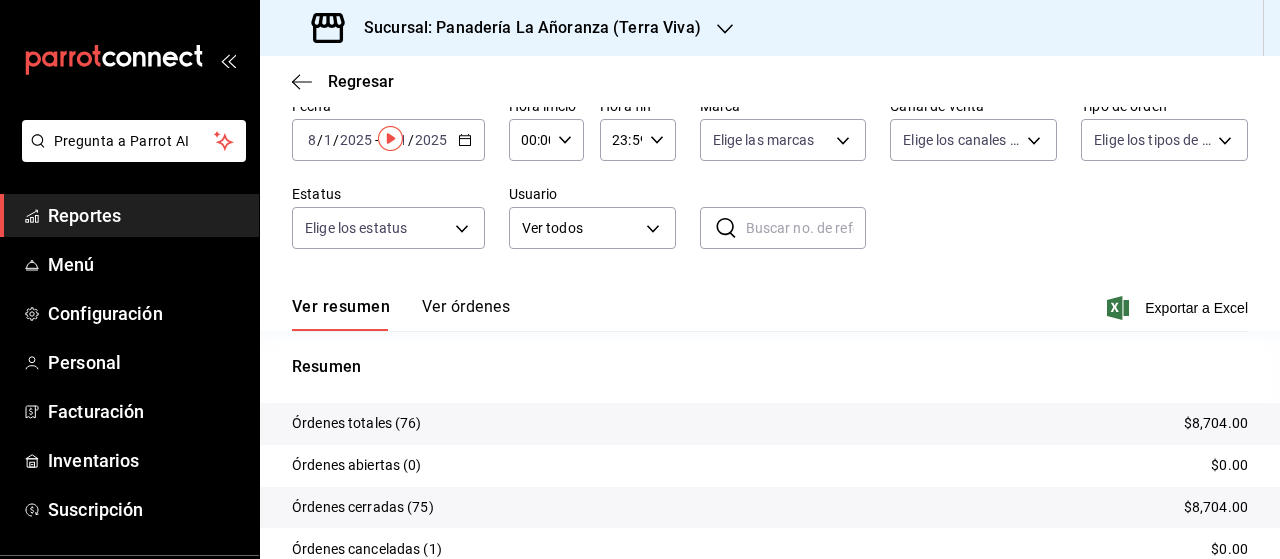 scroll, scrollTop: 0, scrollLeft: 0, axis: both 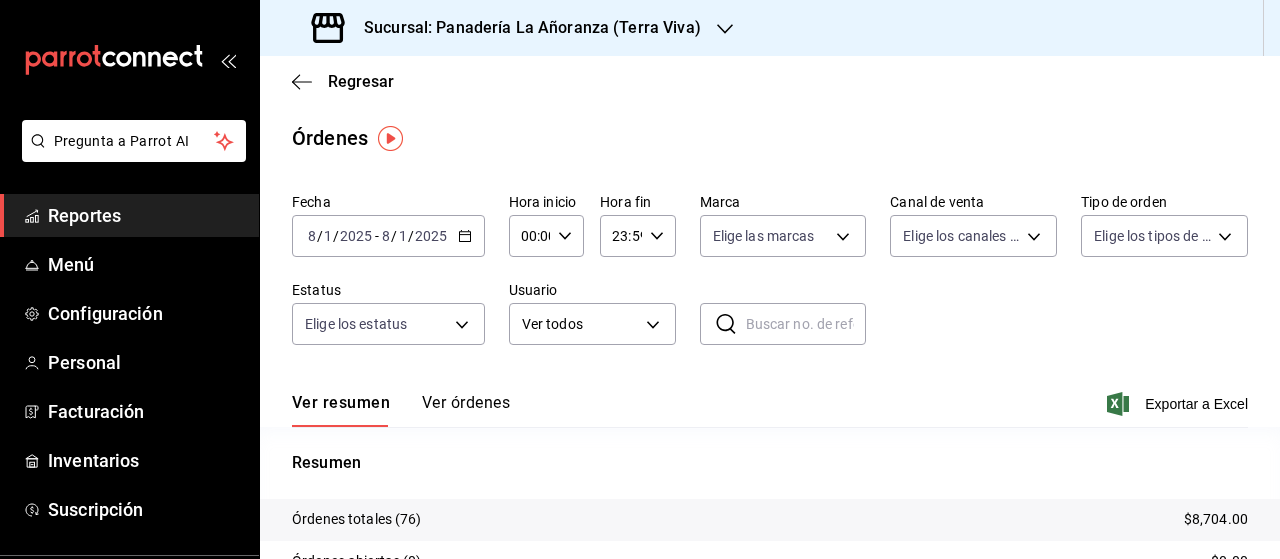 click 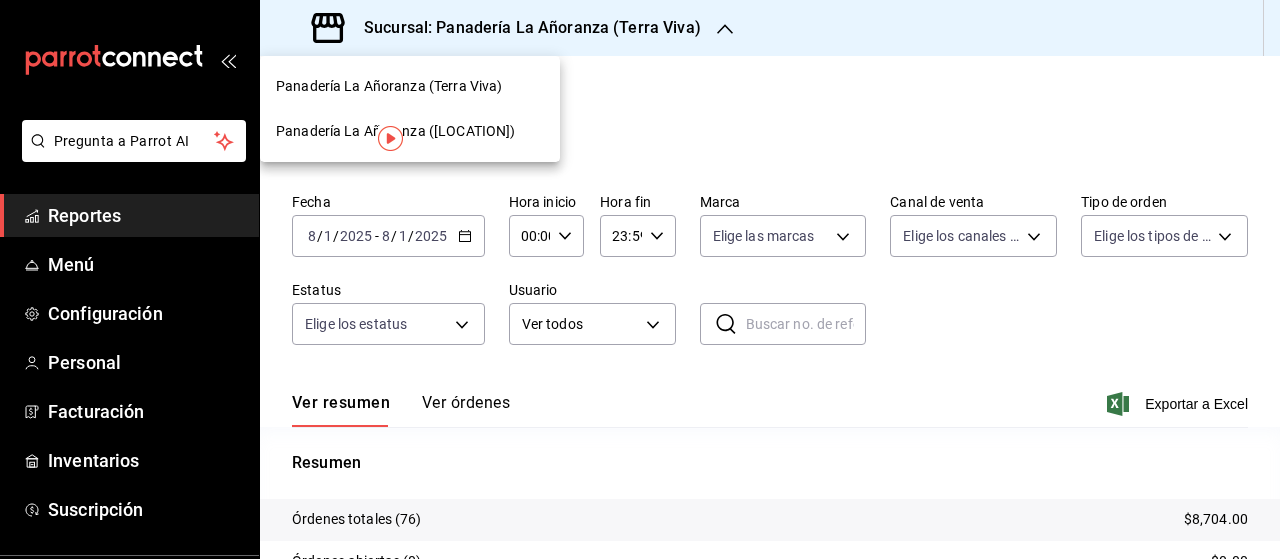click on "Panadería La Añoranza ([LOCATION])" at bounding box center [395, 131] 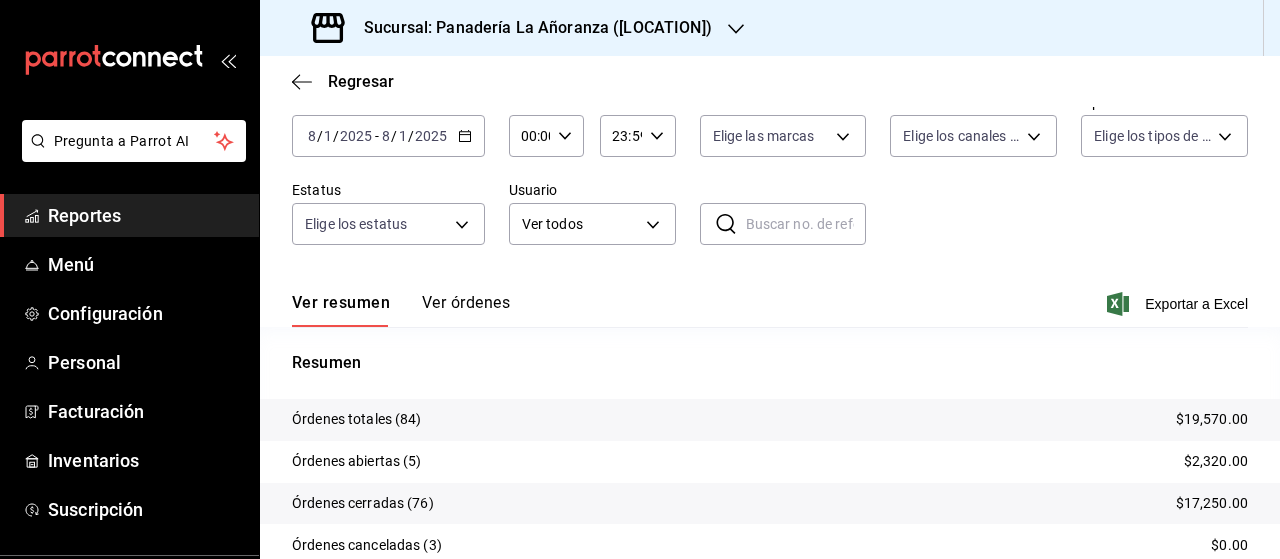 scroll, scrollTop: 200, scrollLeft: 0, axis: vertical 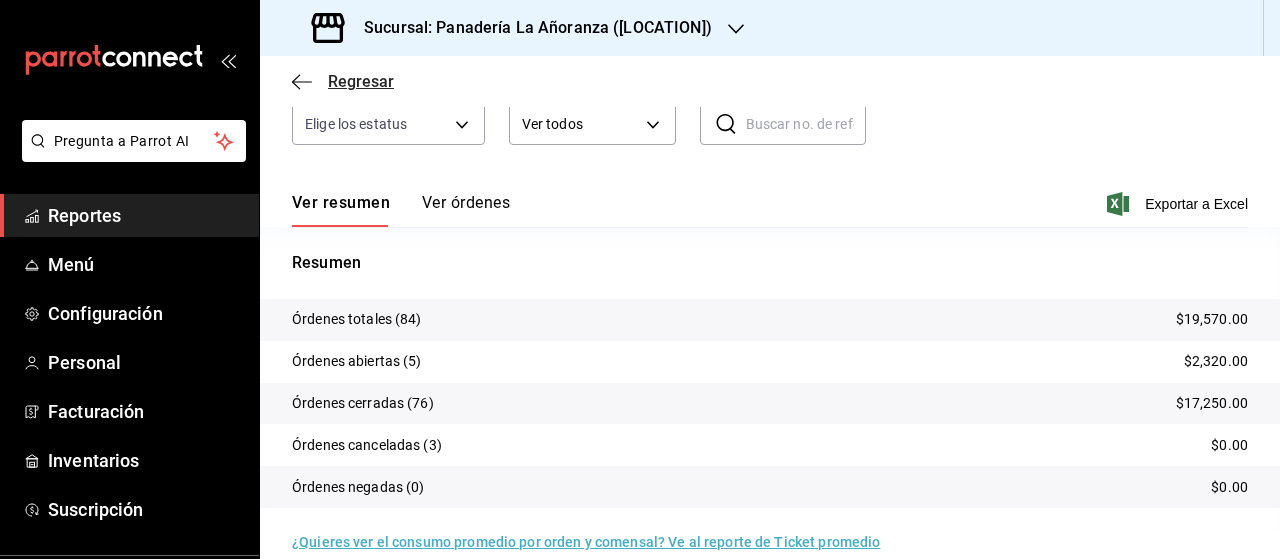 click 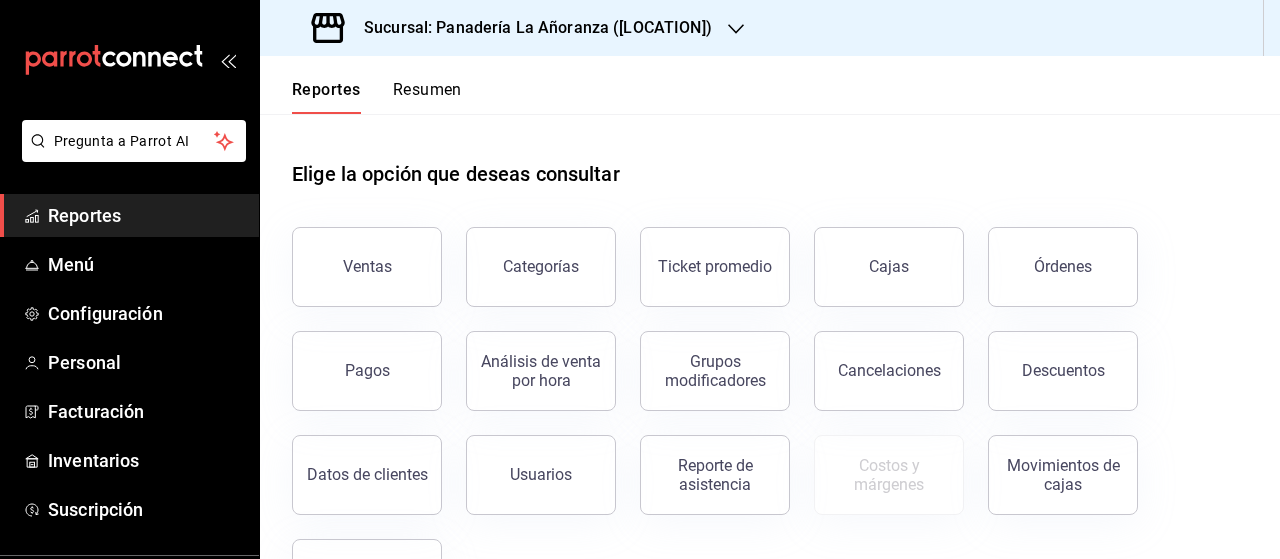 click on "Resumen" at bounding box center [427, 97] 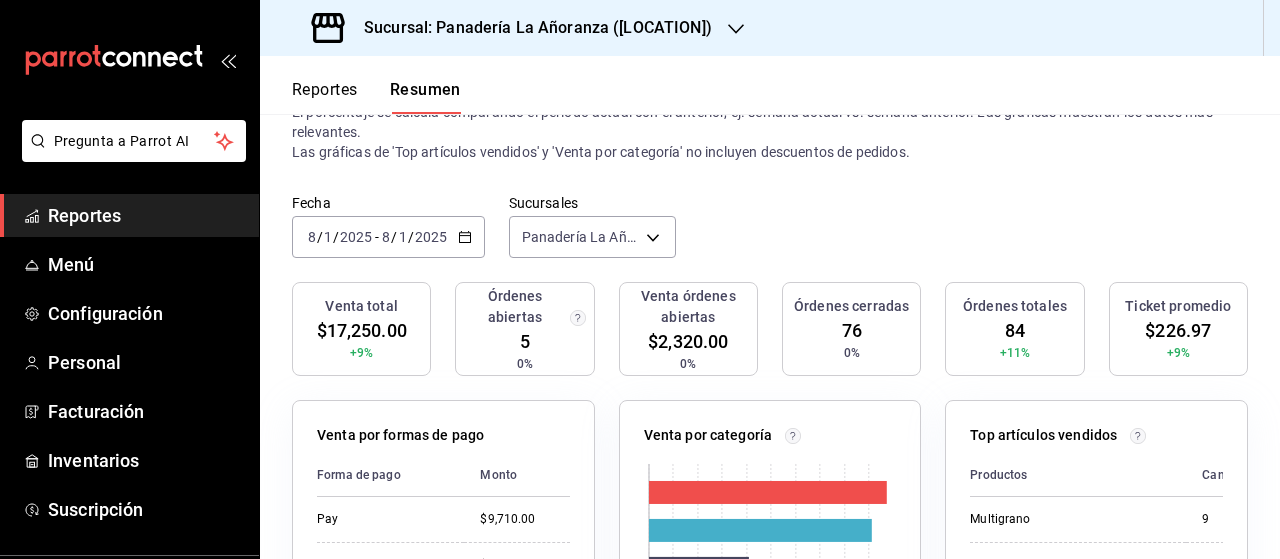 scroll, scrollTop: 200, scrollLeft: 0, axis: vertical 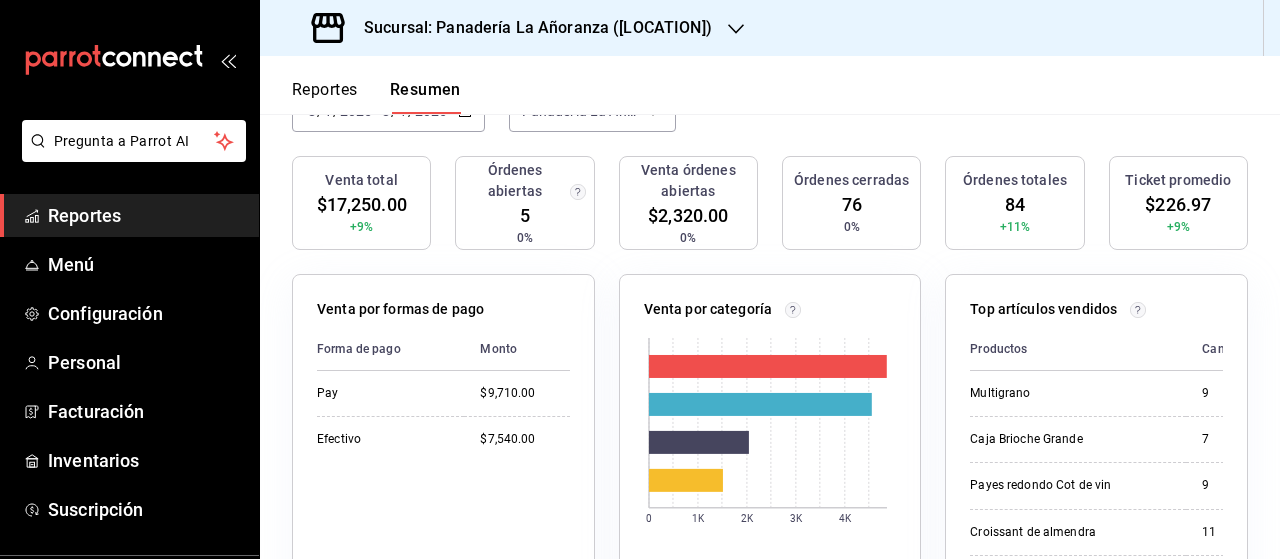 click on "Sucursal: Panadería La Añoranza ([LOCATION])" at bounding box center [514, 28] 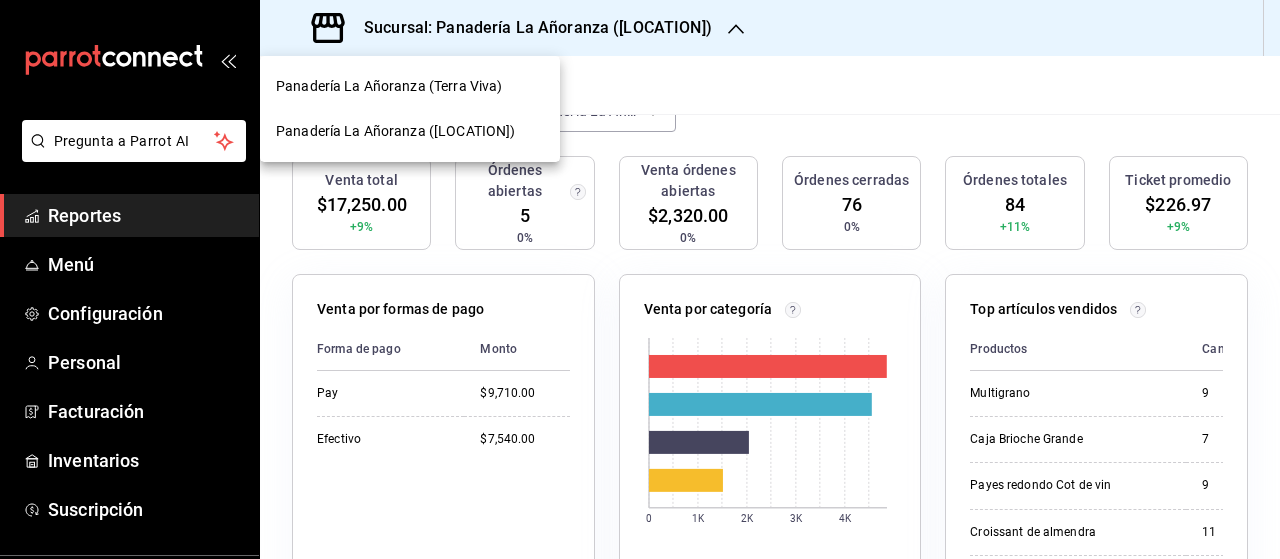 click on "Panadería La Añoranza (Terra Viva)" at bounding box center [389, 86] 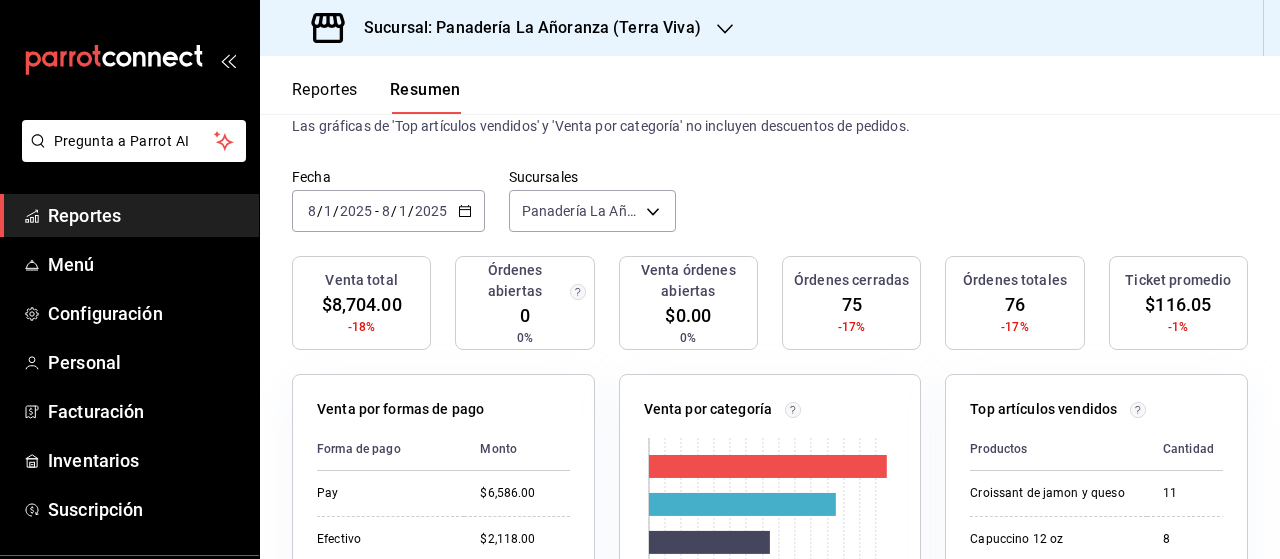 scroll, scrollTop: 200, scrollLeft: 0, axis: vertical 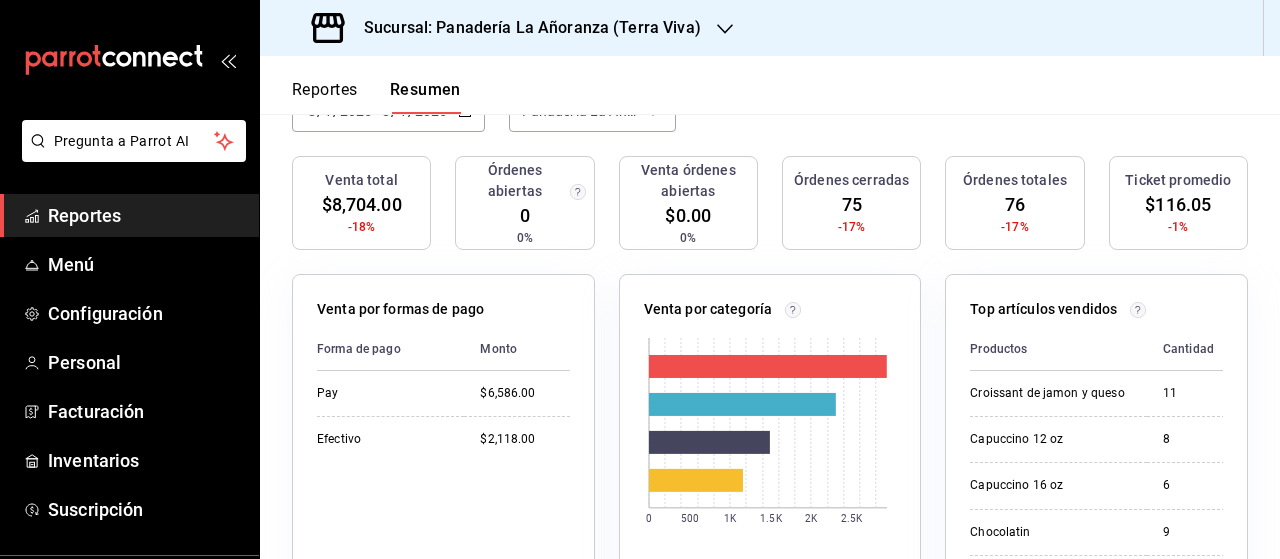 click on "Reportes" at bounding box center (145, 215) 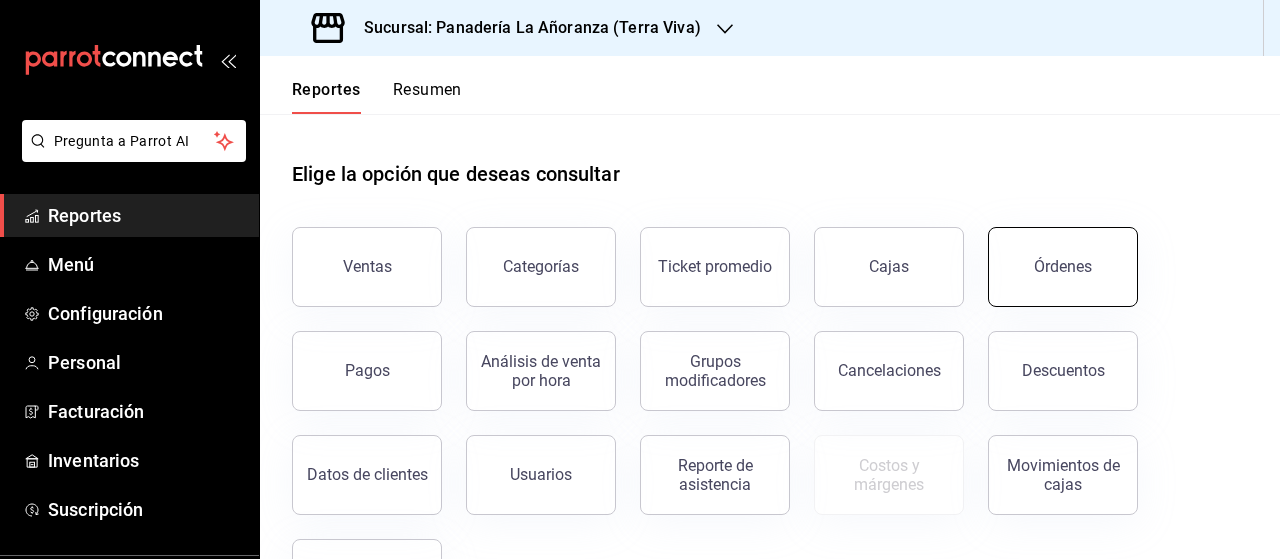 click on "Órdenes" at bounding box center [1063, 266] 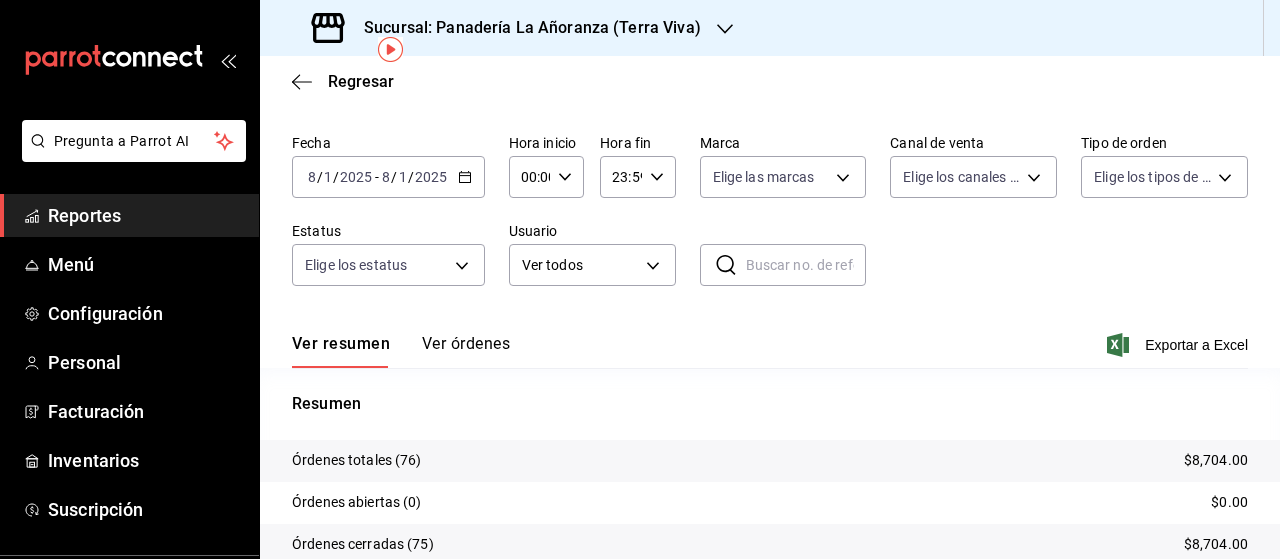 scroll, scrollTop: 0, scrollLeft: 0, axis: both 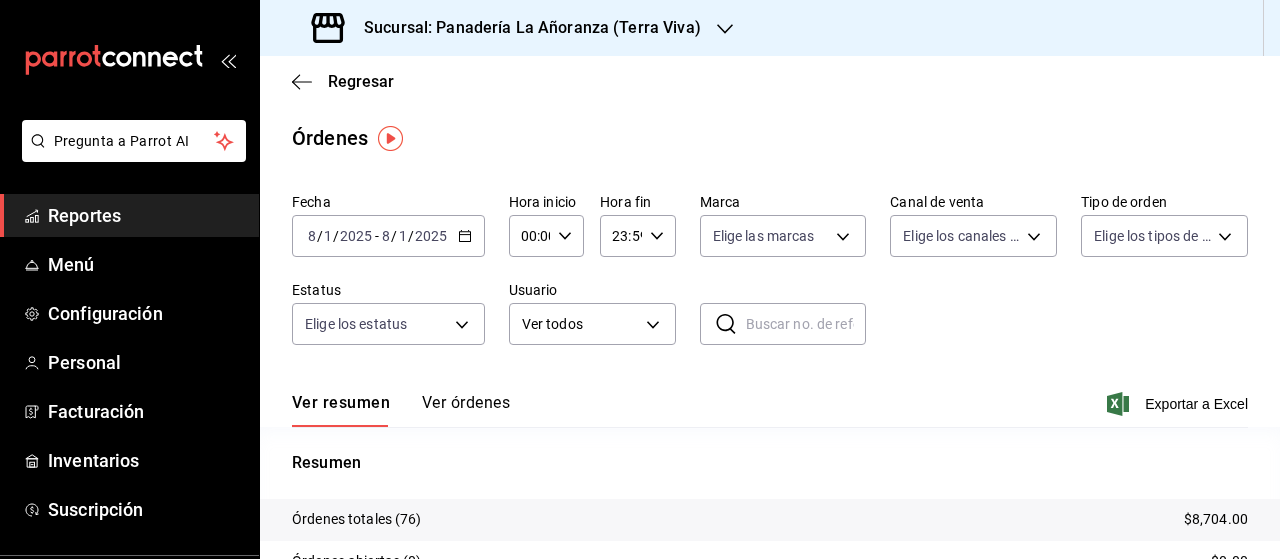 click 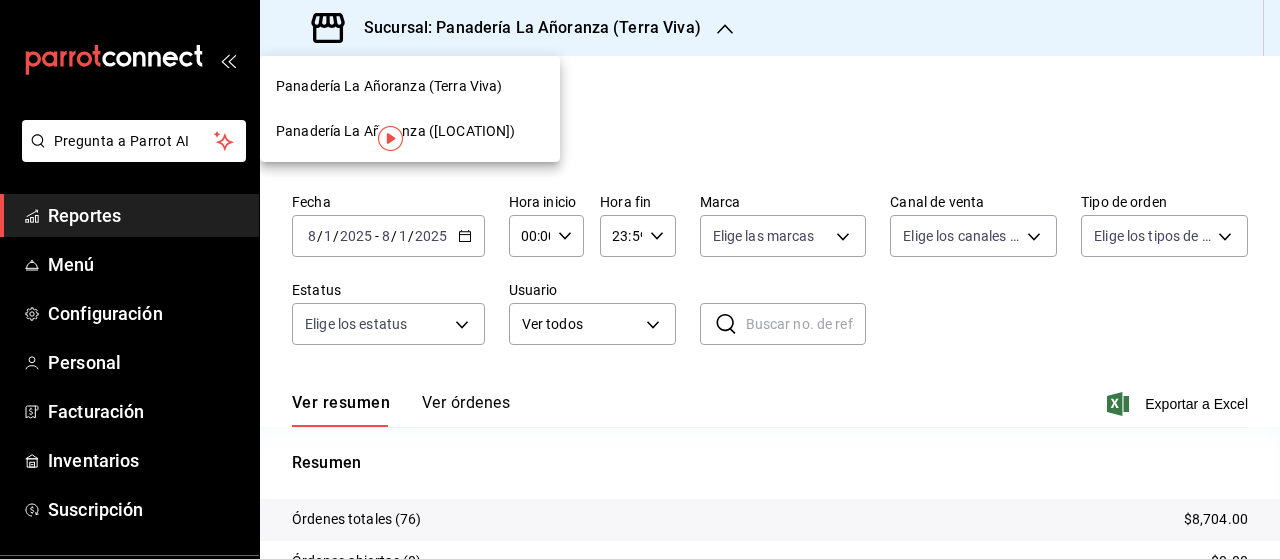 click on "Panadería La Añoranza ([LOCATION])" at bounding box center (395, 131) 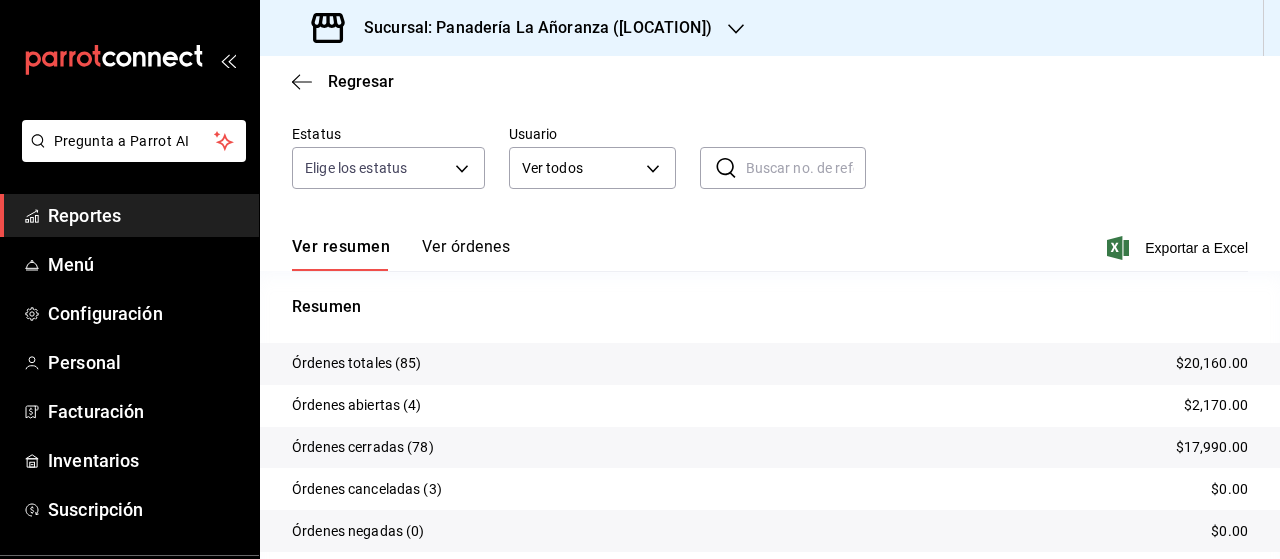 scroll, scrollTop: 126, scrollLeft: 0, axis: vertical 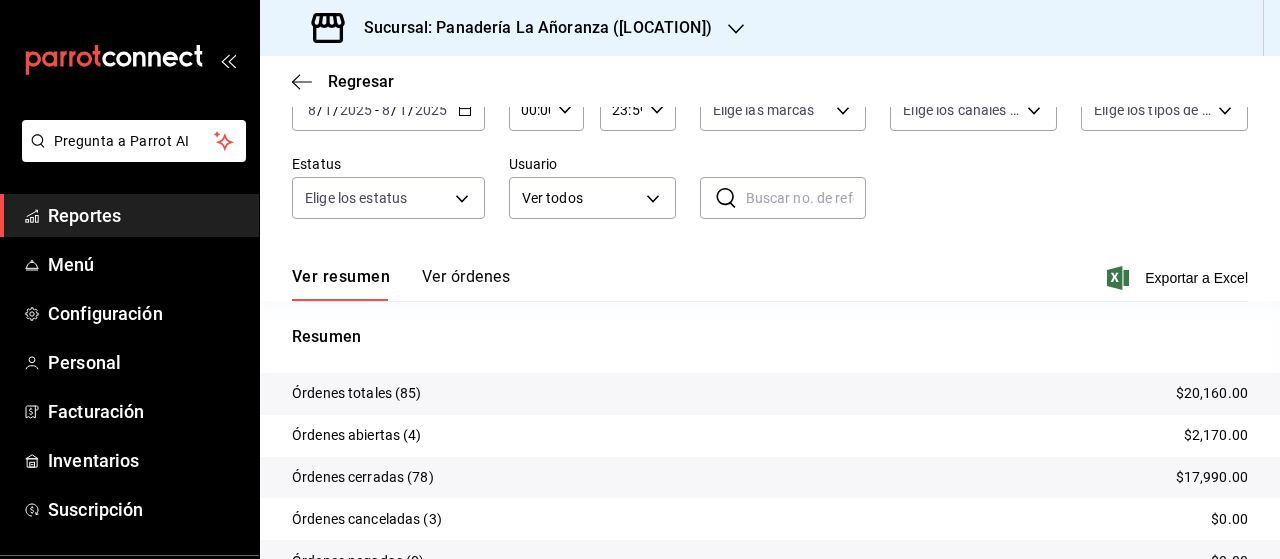click on "Reportes" at bounding box center [145, 215] 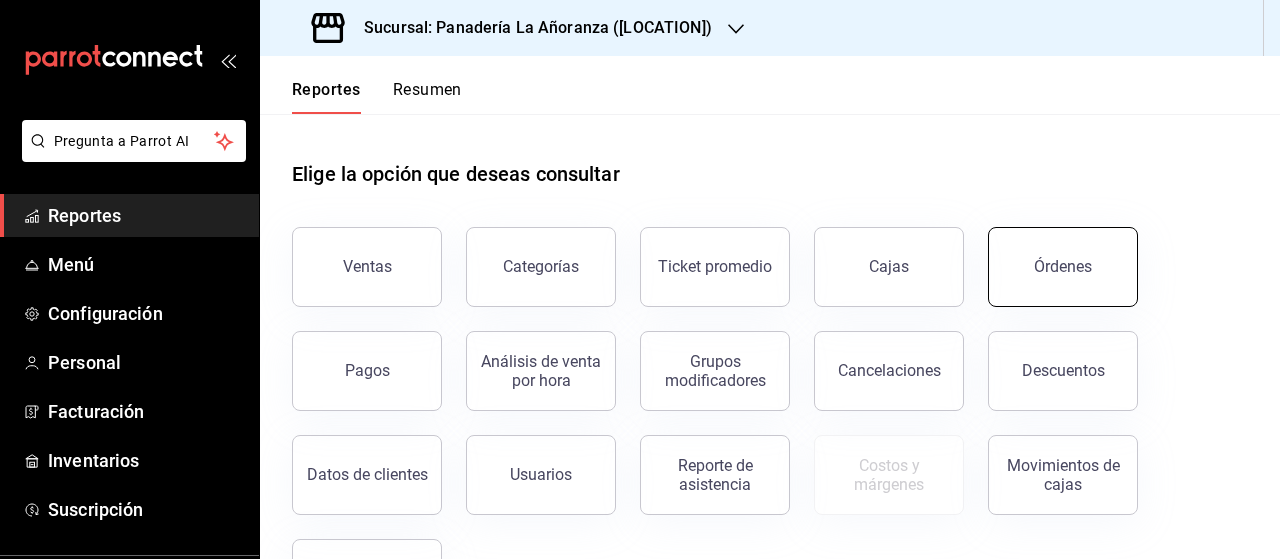 click on "Órdenes" at bounding box center [1063, 266] 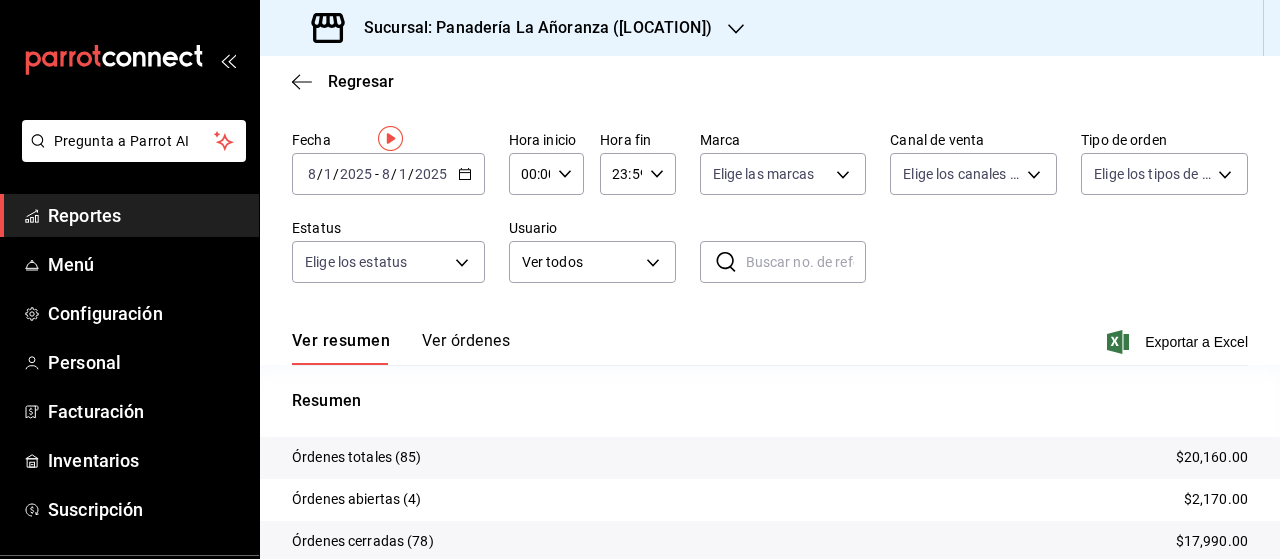scroll, scrollTop: 0, scrollLeft: 0, axis: both 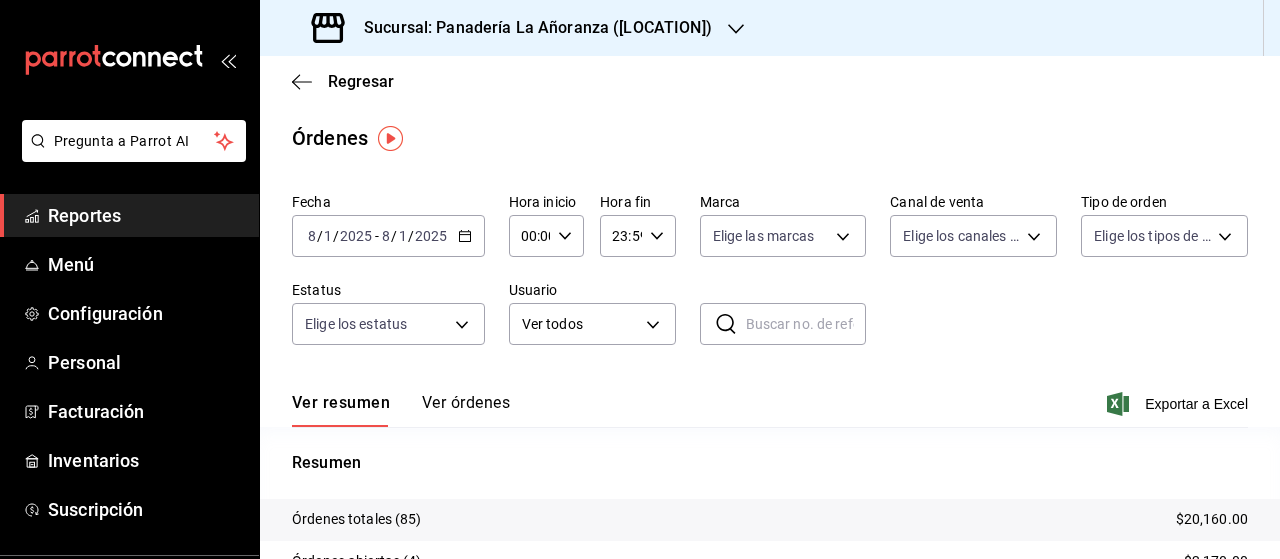 click on "Reportes" at bounding box center (145, 215) 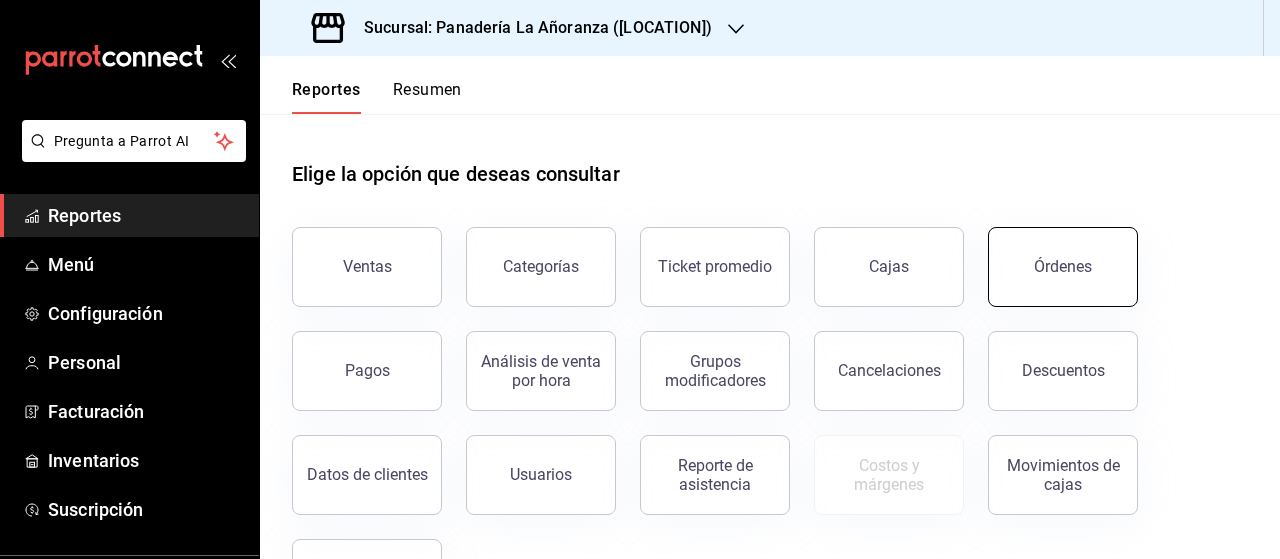 click on "Órdenes" at bounding box center (1063, 266) 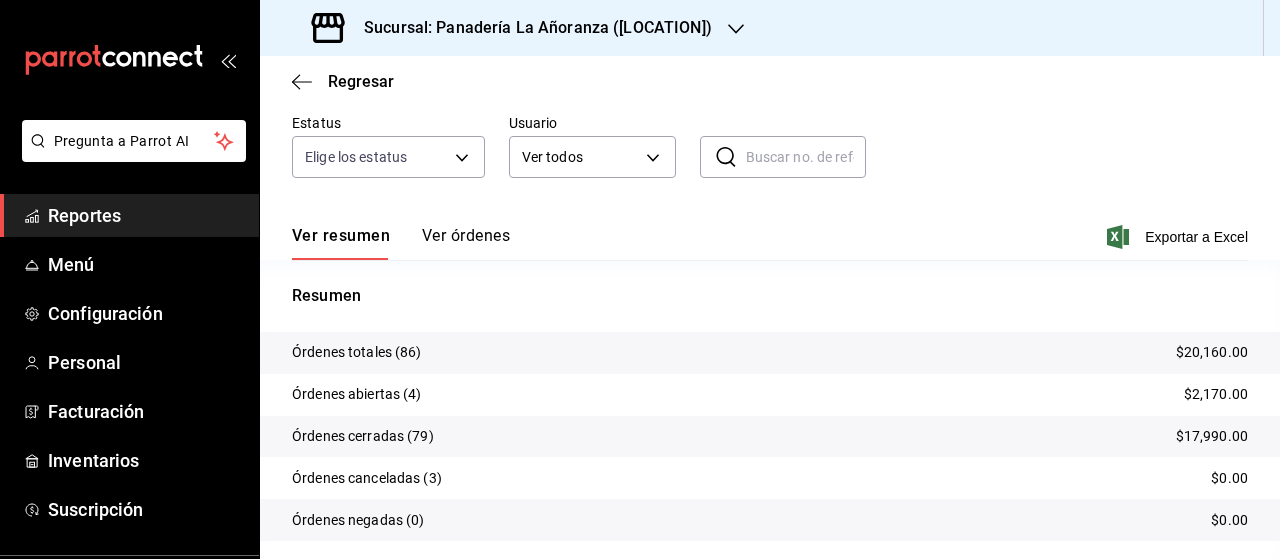 scroll, scrollTop: 200, scrollLeft: 0, axis: vertical 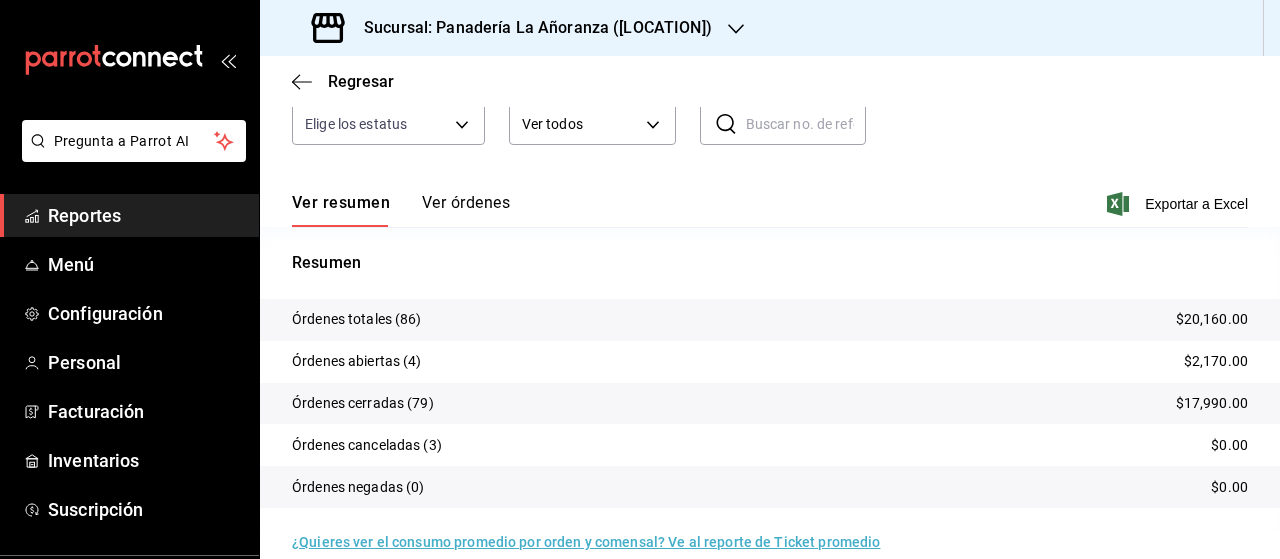 click on "Sucursal: Panadería La Añoranza ([LOCATION])" at bounding box center [514, 28] 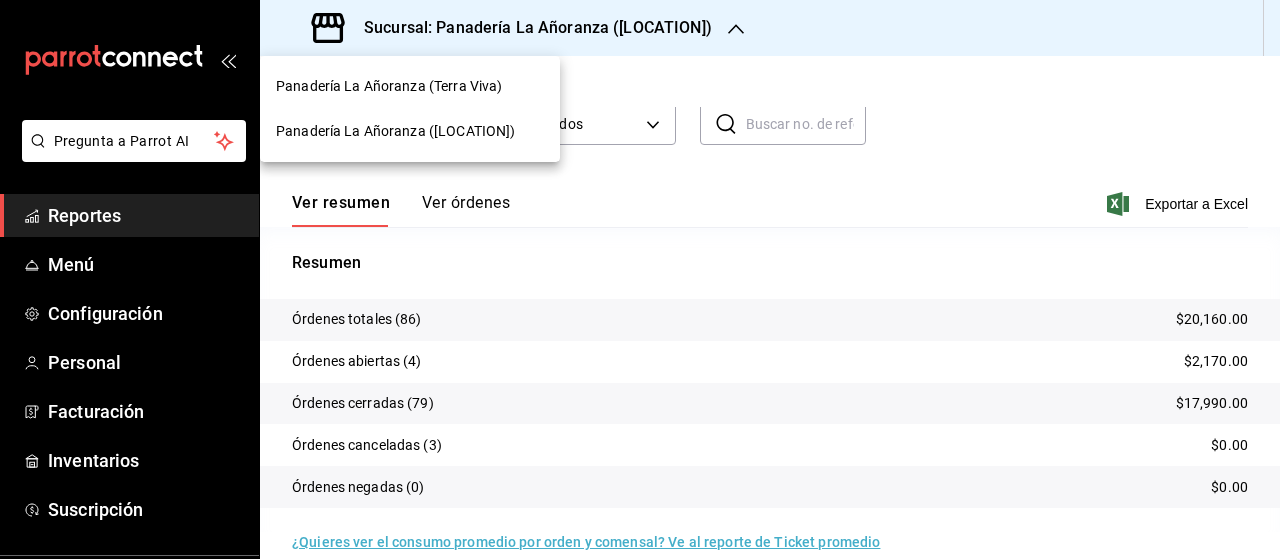 click on "Panadería La Añoranza ([LOCATION])" at bounding box center [395, 131] 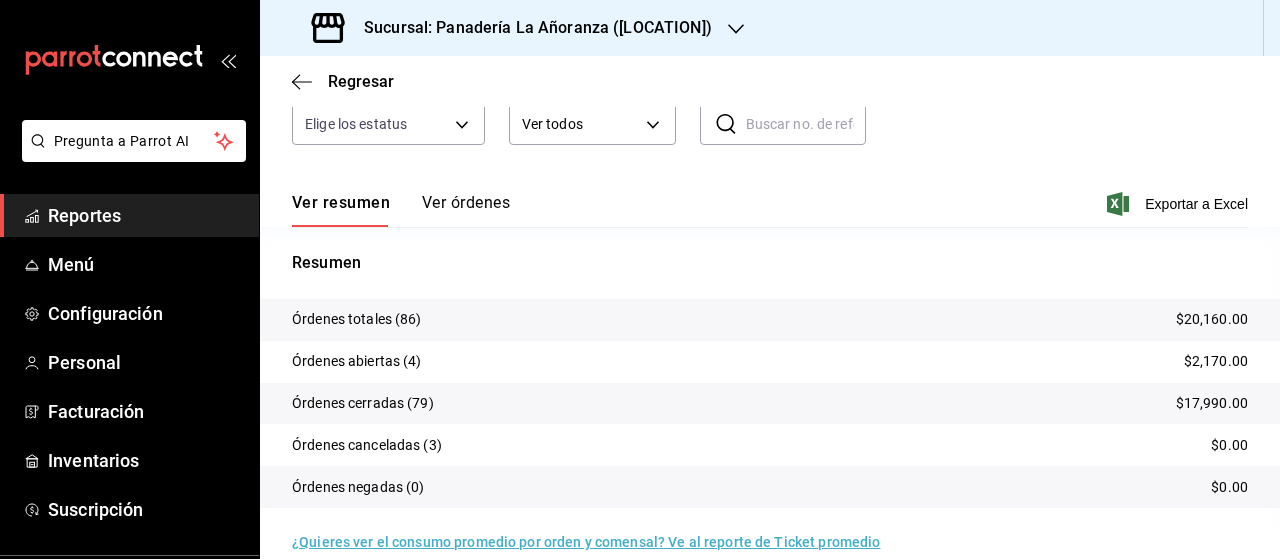 click on "Sucursal: Panadería La Añoranza ([LOCATION])" at bounding box center (530, 28) 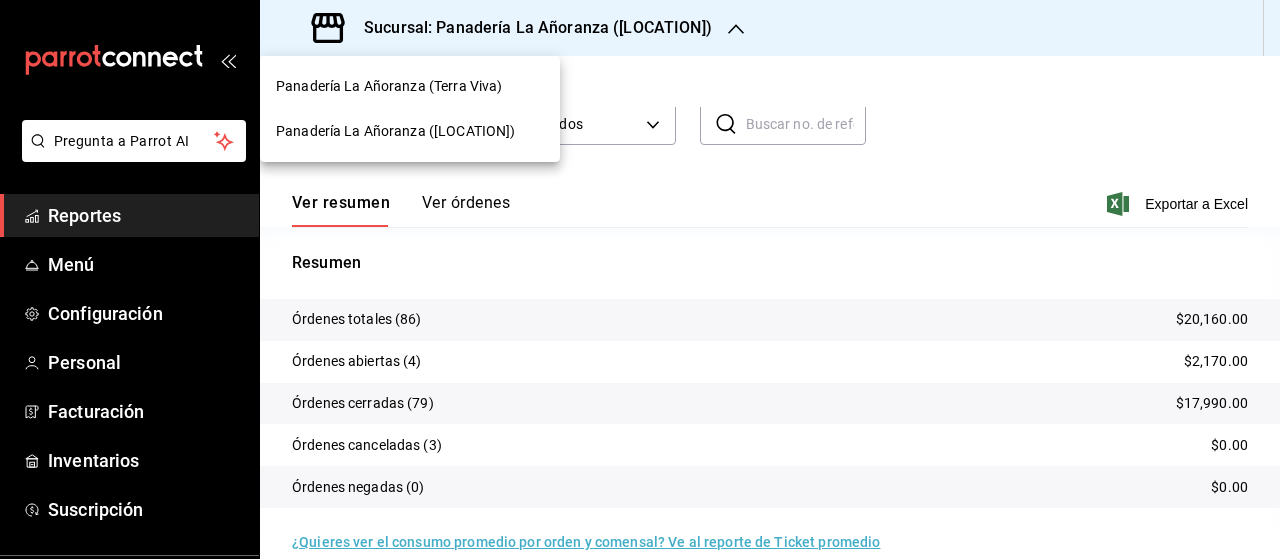 click on "Panadería La Añoranza (Terra Viva)" at bounding box center [410, 86] 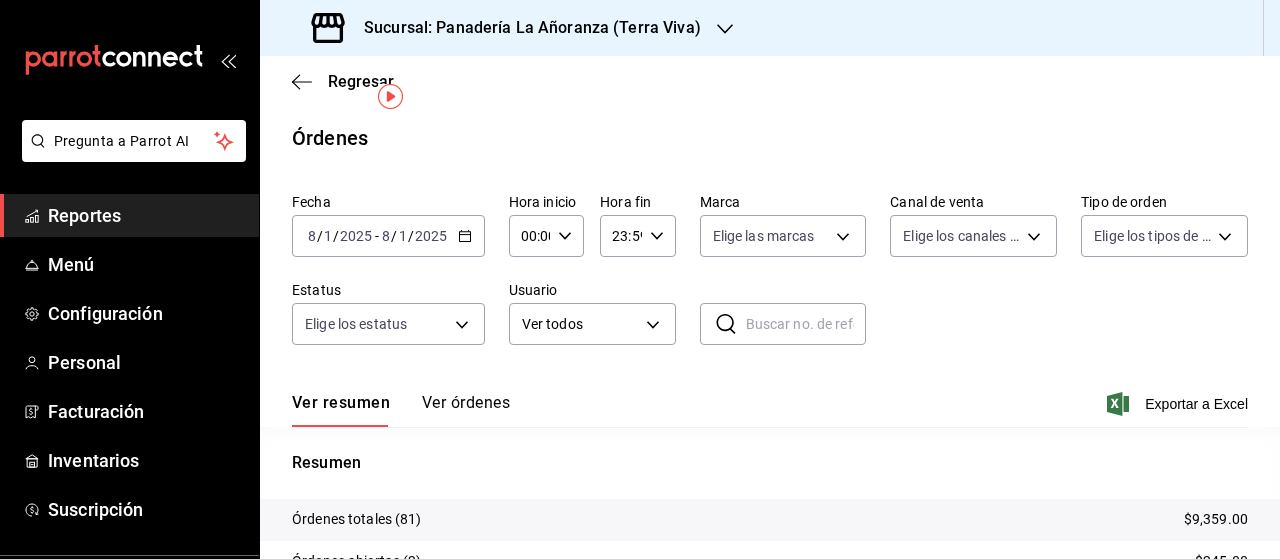 scroll, scrollTop: 100, scrollLeft: 0, axis: vertical 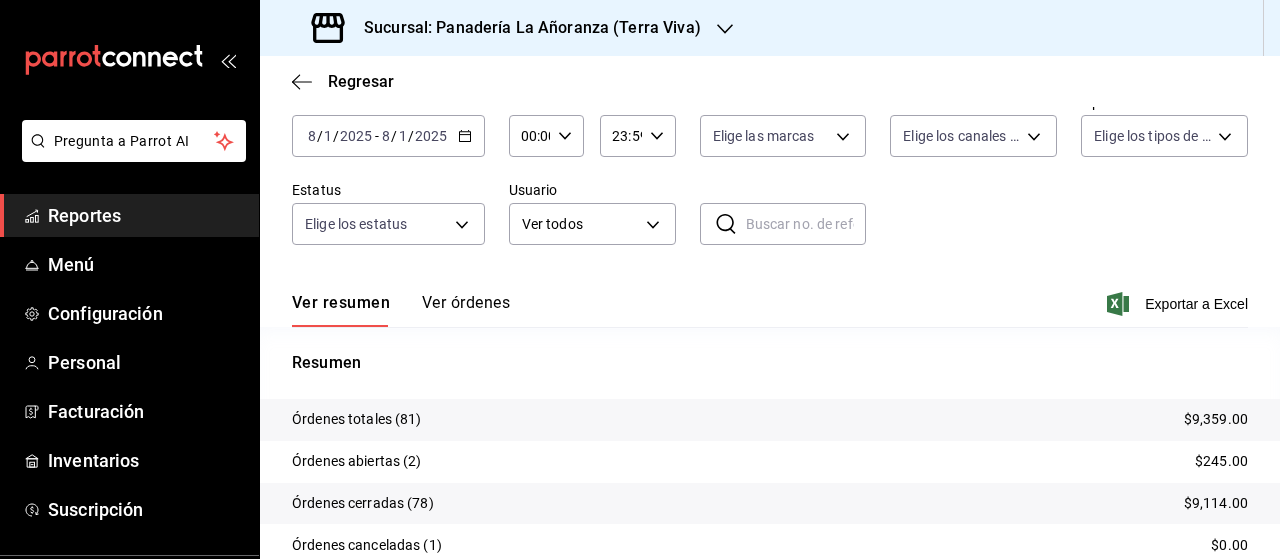 click on "Reportes" at bounding box center (145, 215) 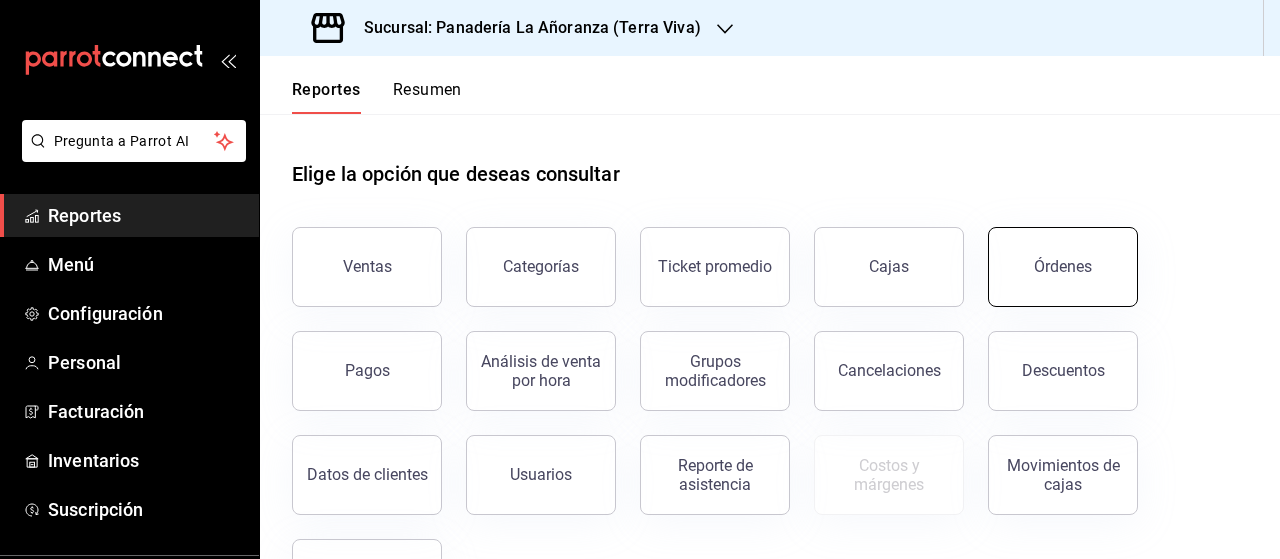 click on "Órdenes" at bounding box center (1063, 267) 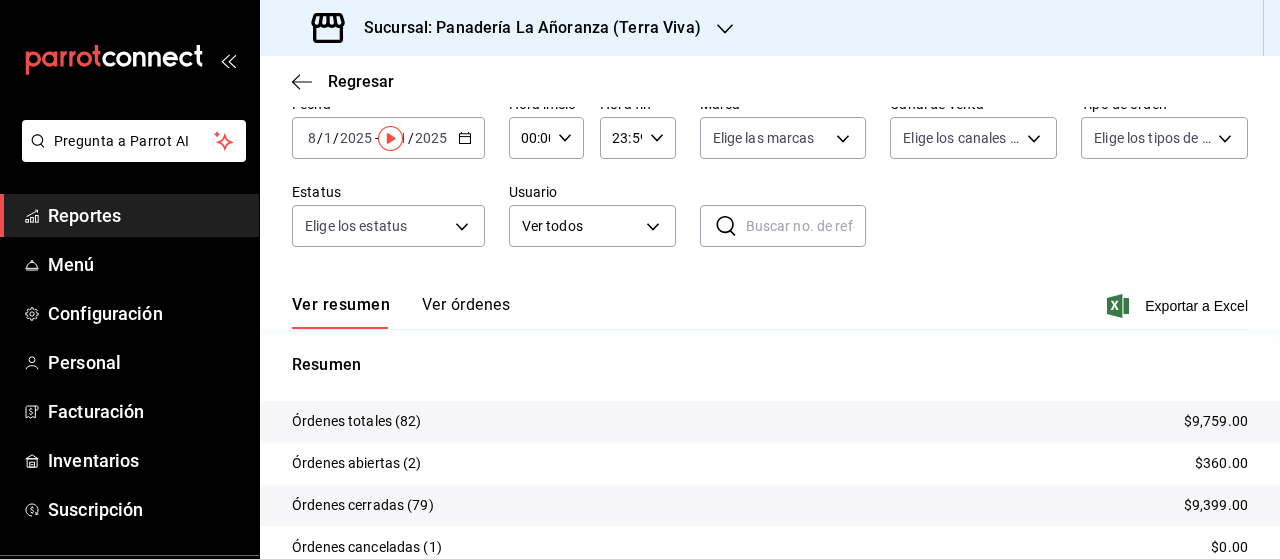 scroll, scrollTop: 0, scrollLeft: 0, axis: both 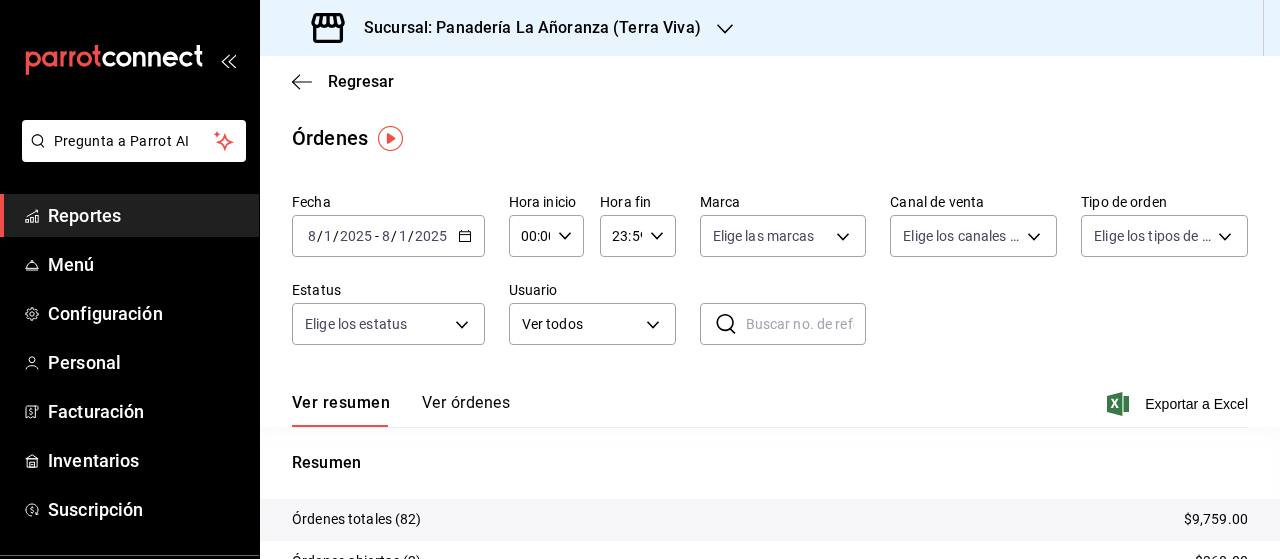 click at bounding box center [725, 28] 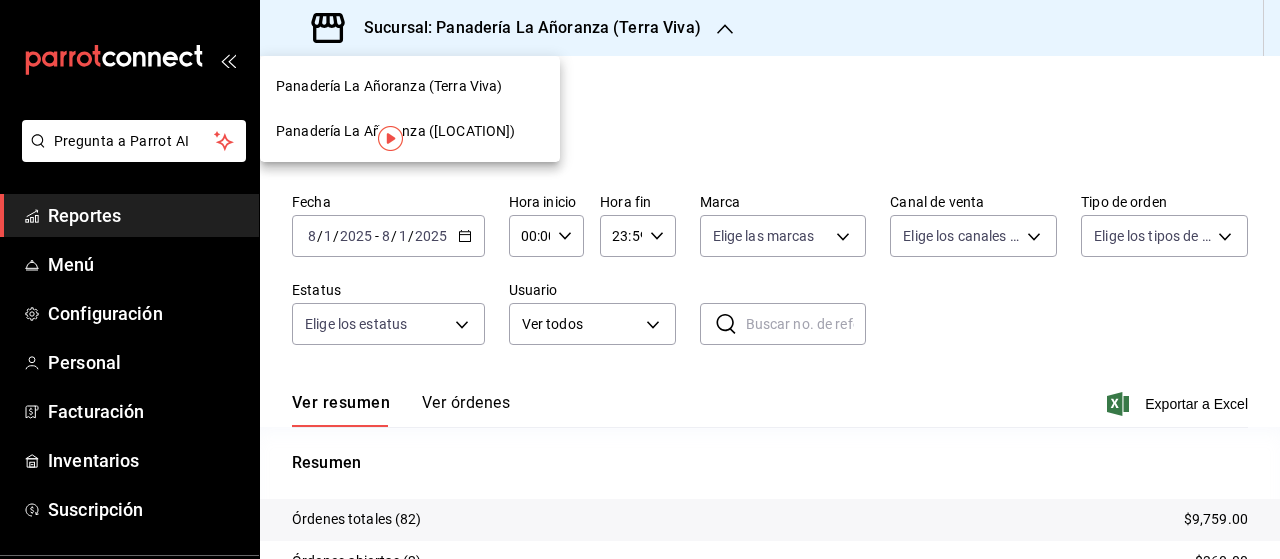 click on "Panadería La Añoranza ([LOCATION])" at bounding box center [395, 131] 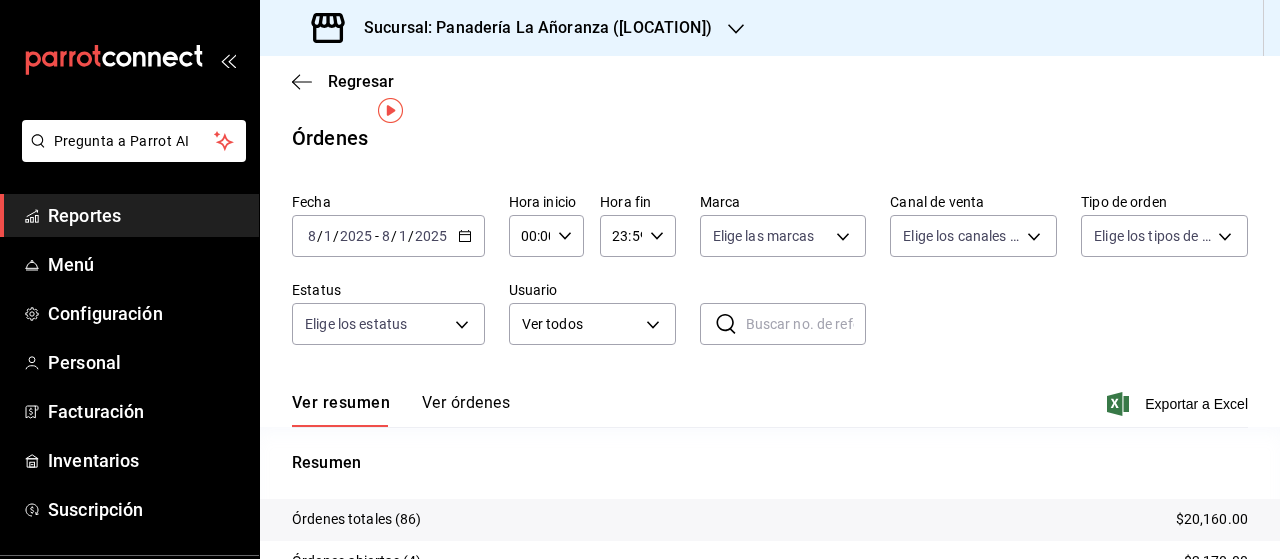 scroll, scrollTop: 100, scrollLeft: 0, axis: vertical 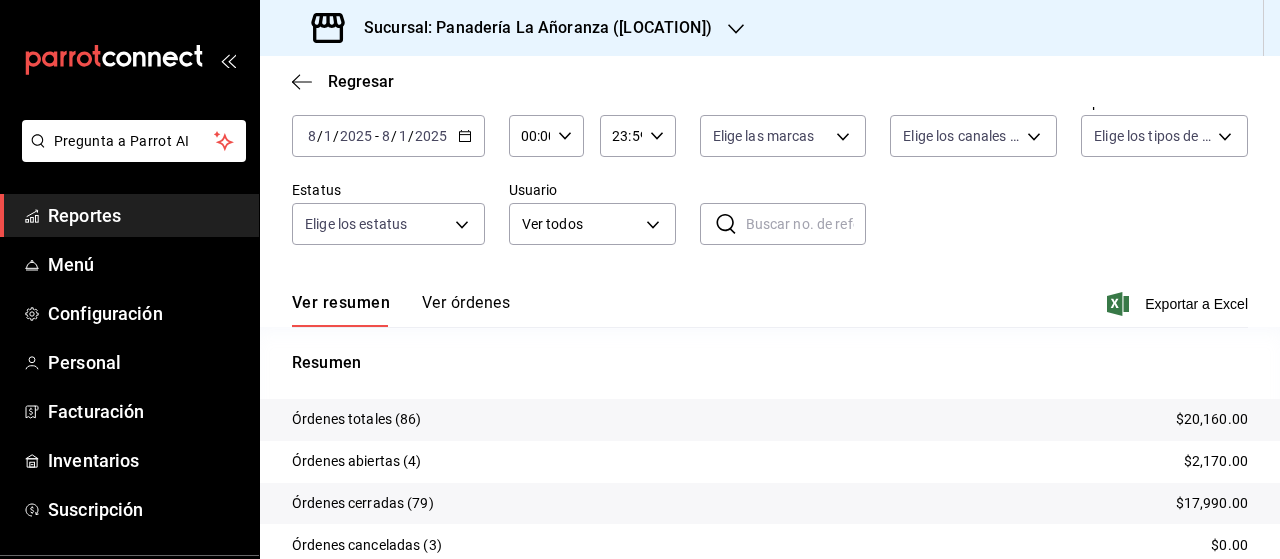 click on "Reportes" at bounding box center [145, 215] 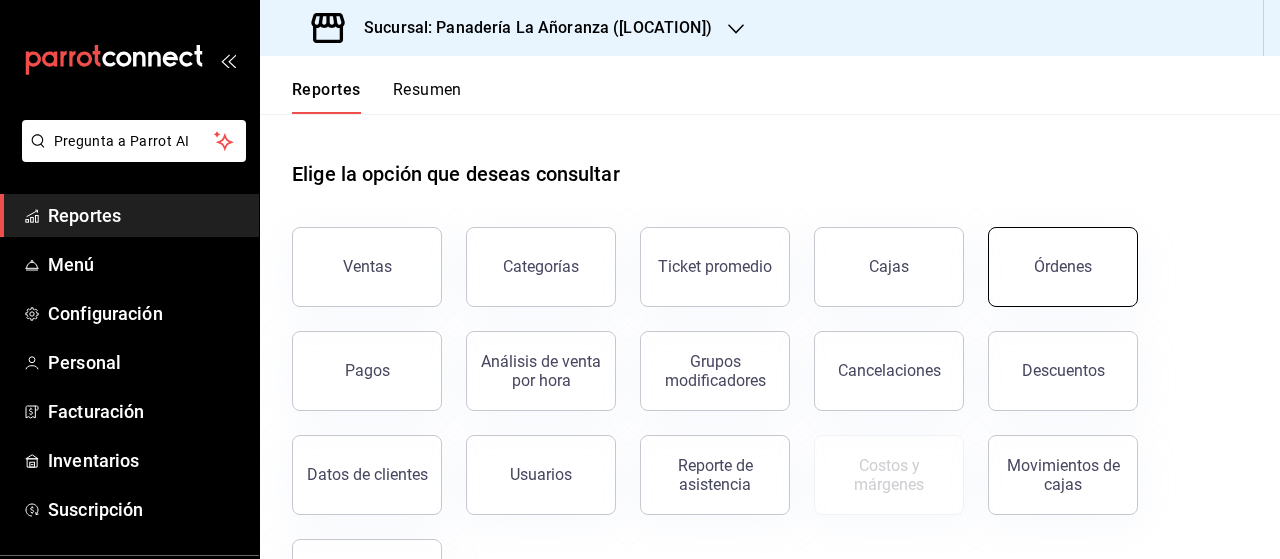 click on "Órdenes" at bounding box center [1063, 267] 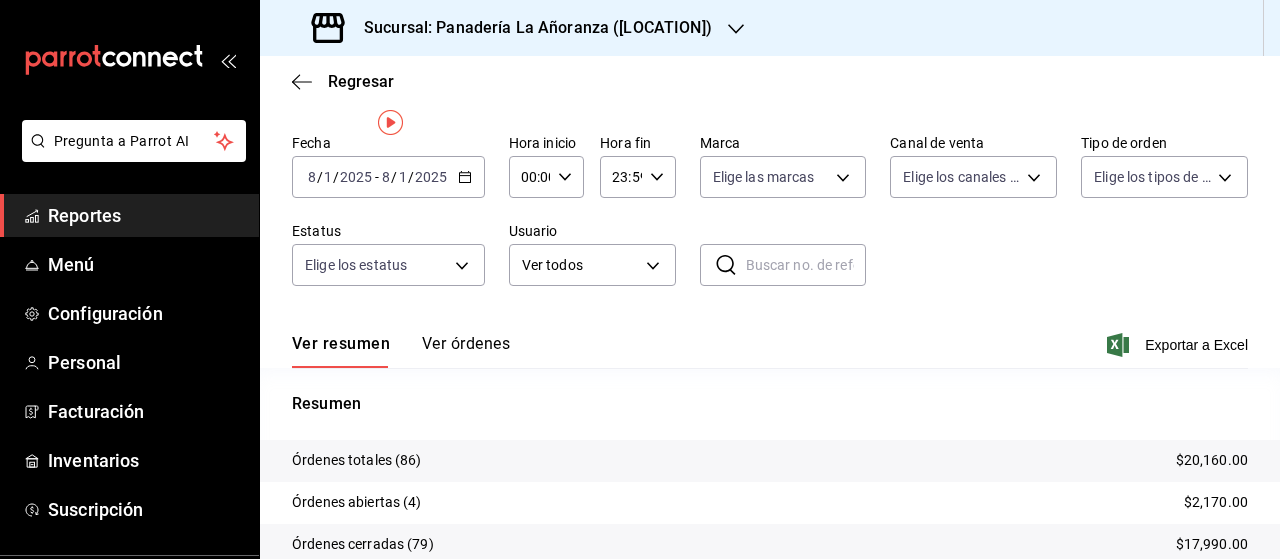 scroll, scrollTop: 100, scrollLeft: 0, axis: vertical 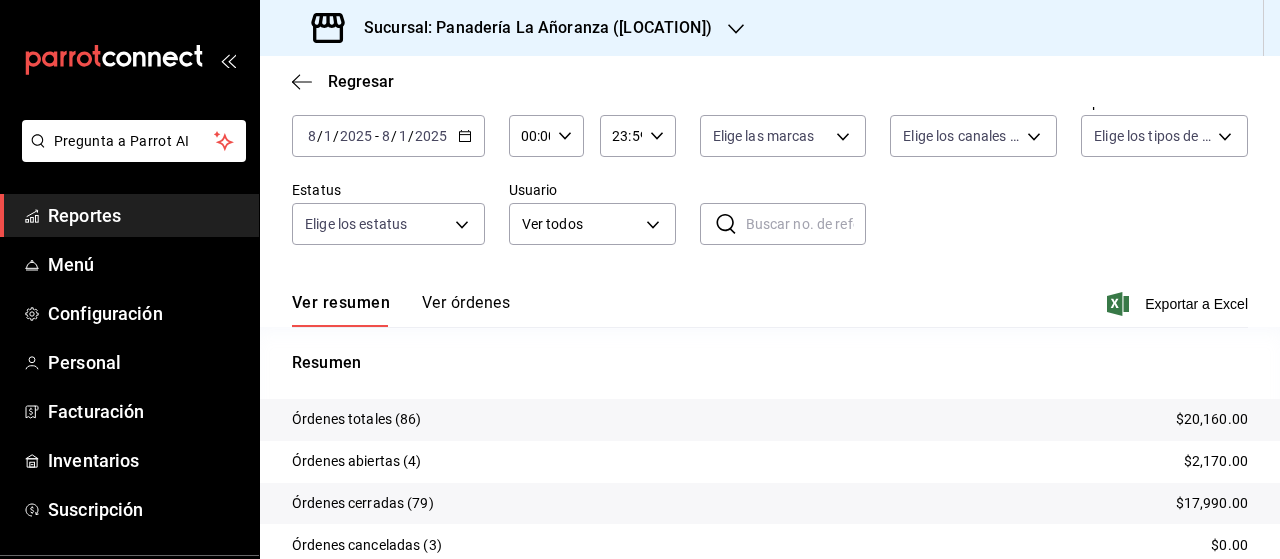 click 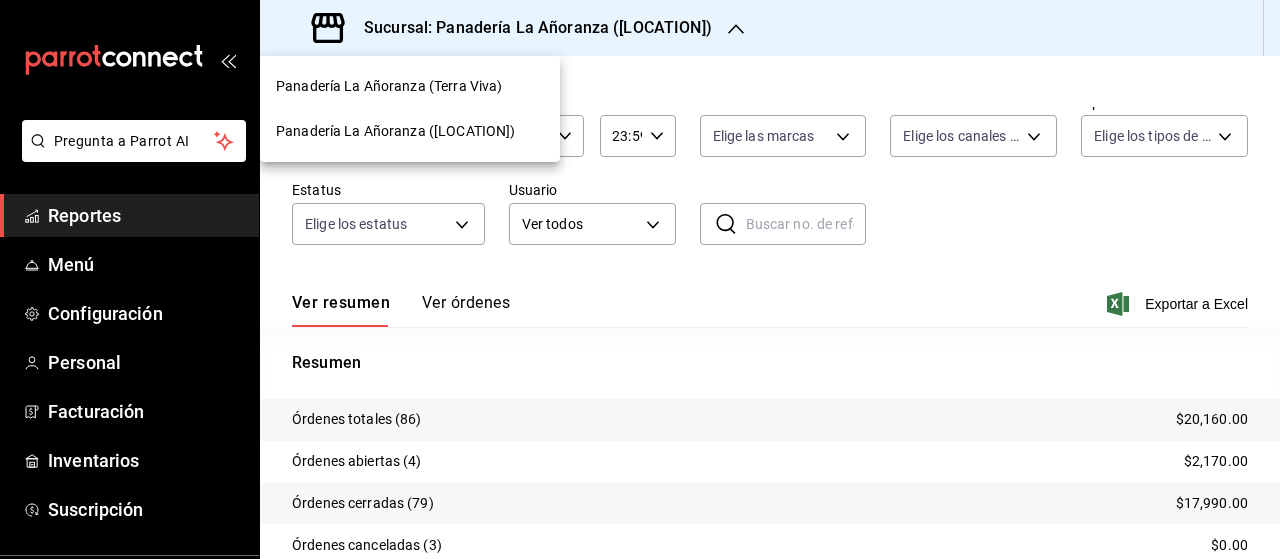 click on "Panadería La Añoranza ([LOCATION])" at bounding box center (395, 131) 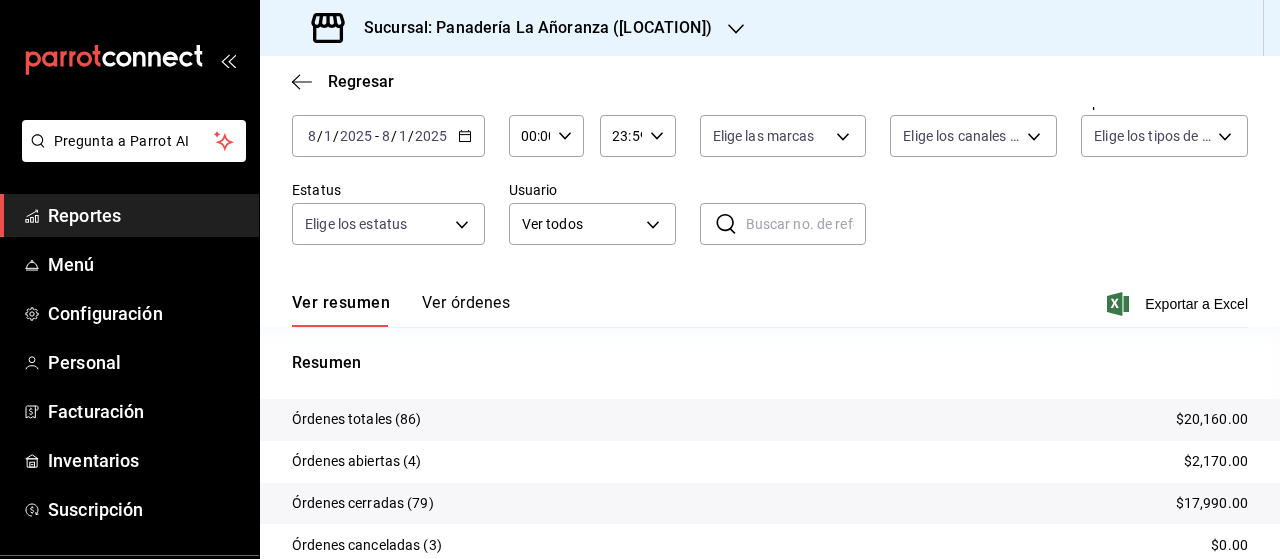 click on "Sucursal: Panadería La Añoranza ([LOCATION])" at bounding box center [530, 28] 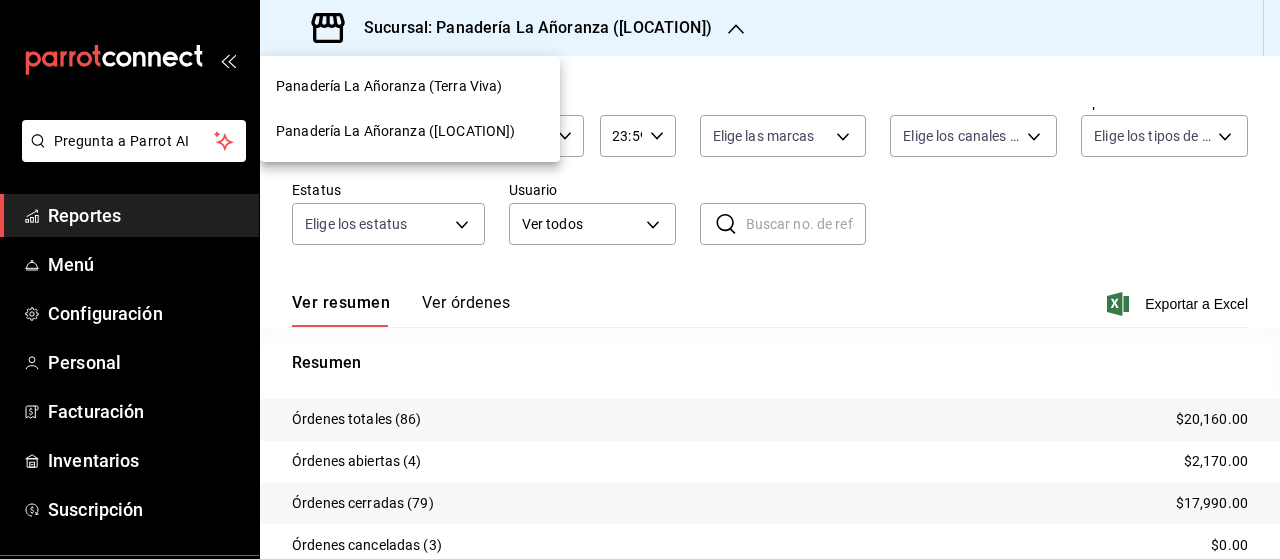 click on "Panadería La Añoranza (Terra Viva)" at bounding box center [389, 86] 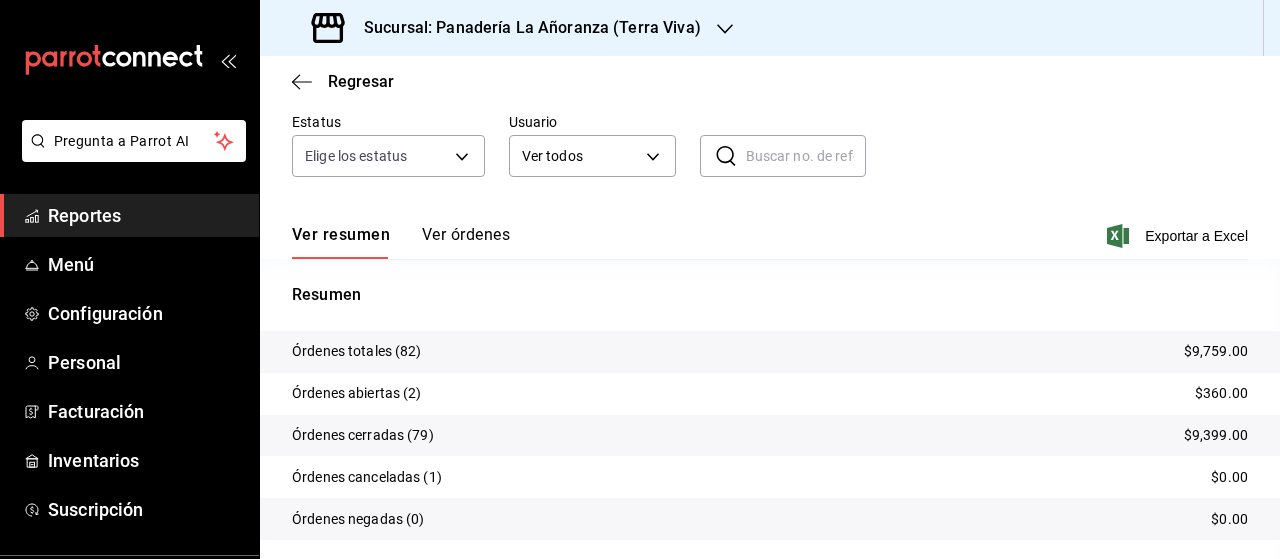 scroll, scrollTop: 200, scrollLeft: 0, axis: vertical 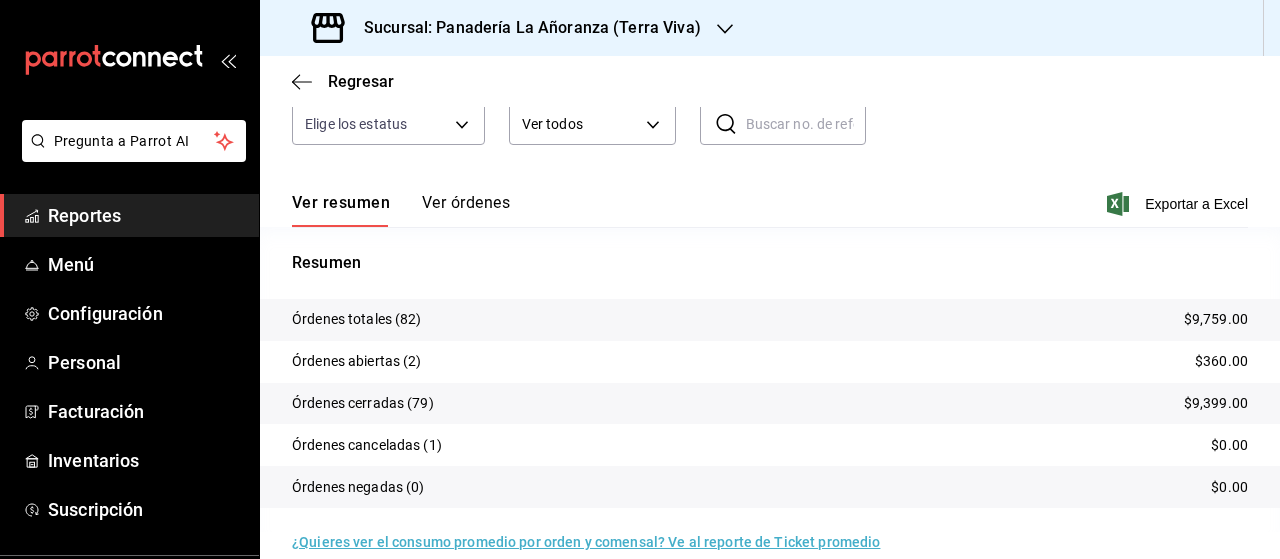 click on "Reportes" at bounding box center (145, 215) 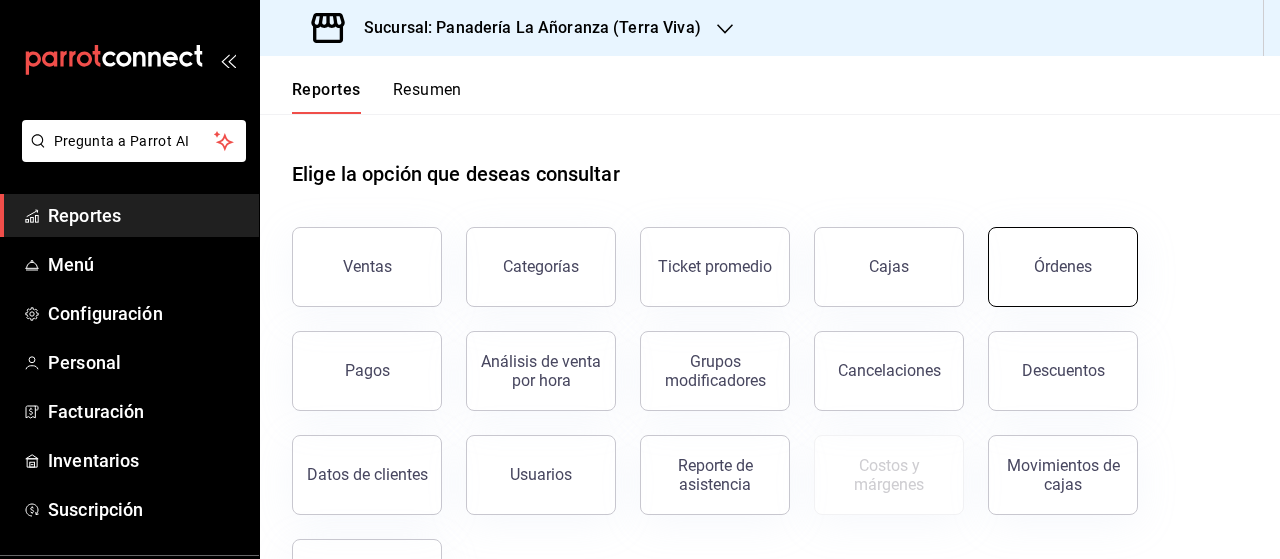 click on "Órdenes" at bounding box center (1063, 267) 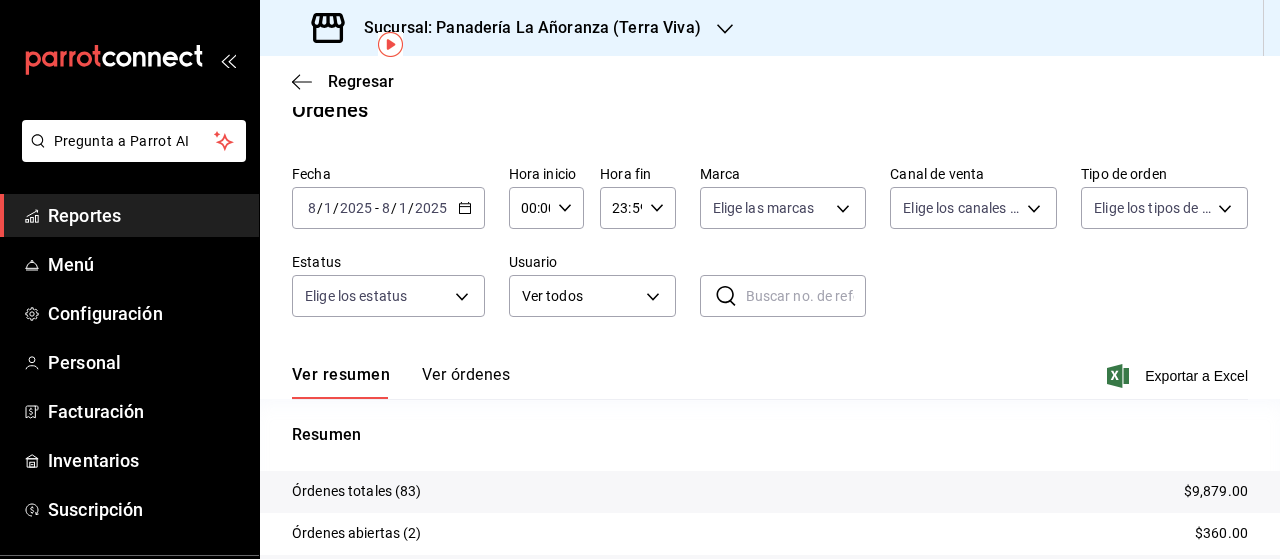 scroll, scrollTop: 100, scrollLeft: 0, axis: vertical 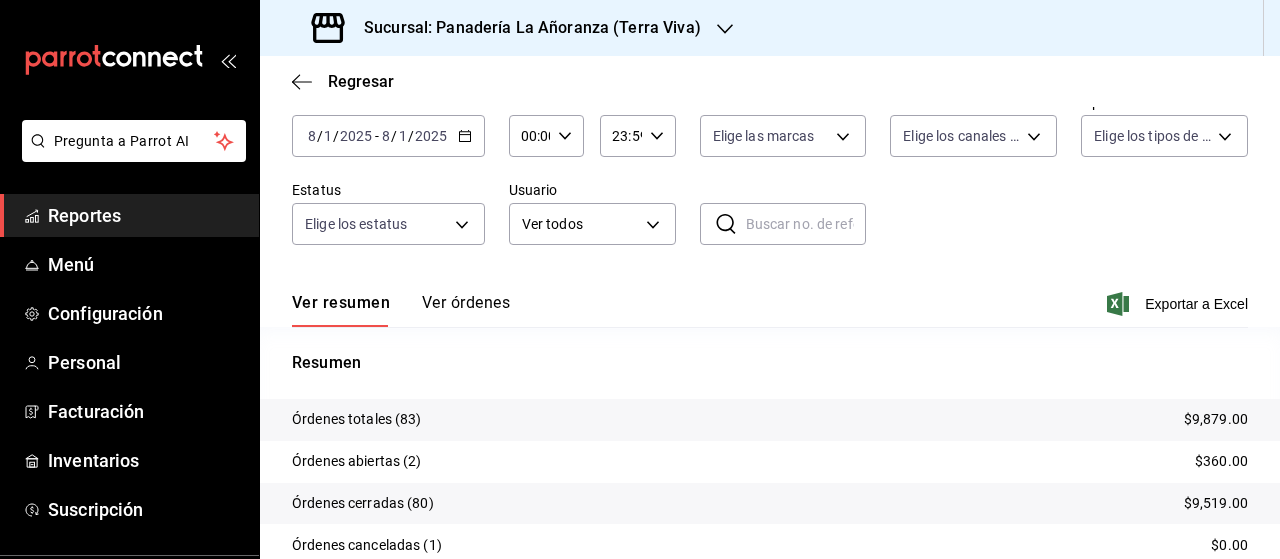 click 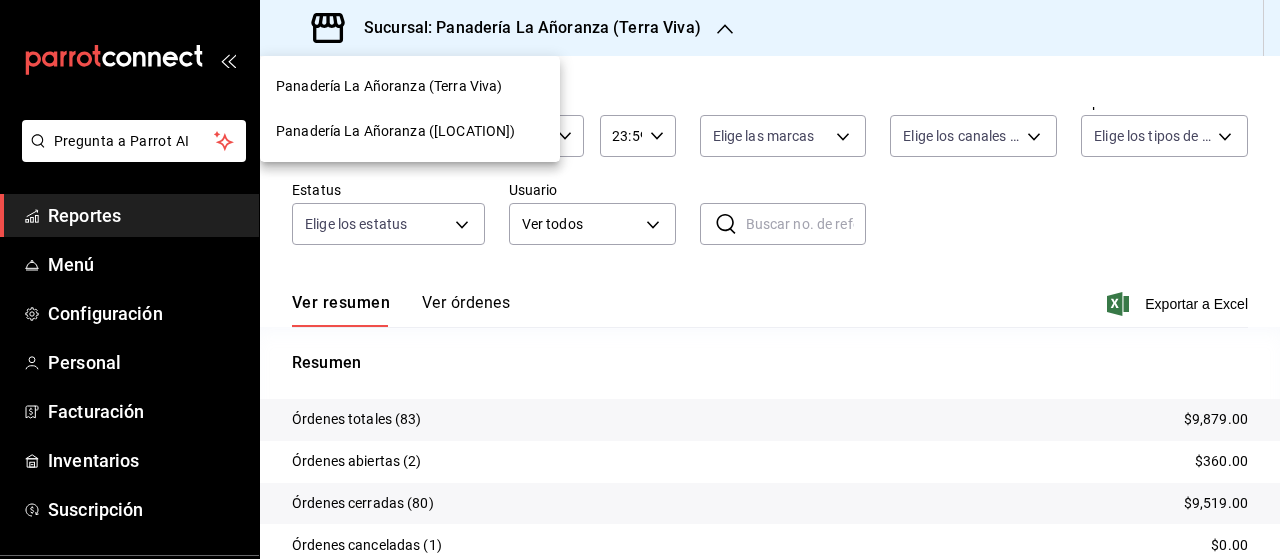 click on "Panadería La Añoranza ([LOCATION])" at bounding box center (395, 131) 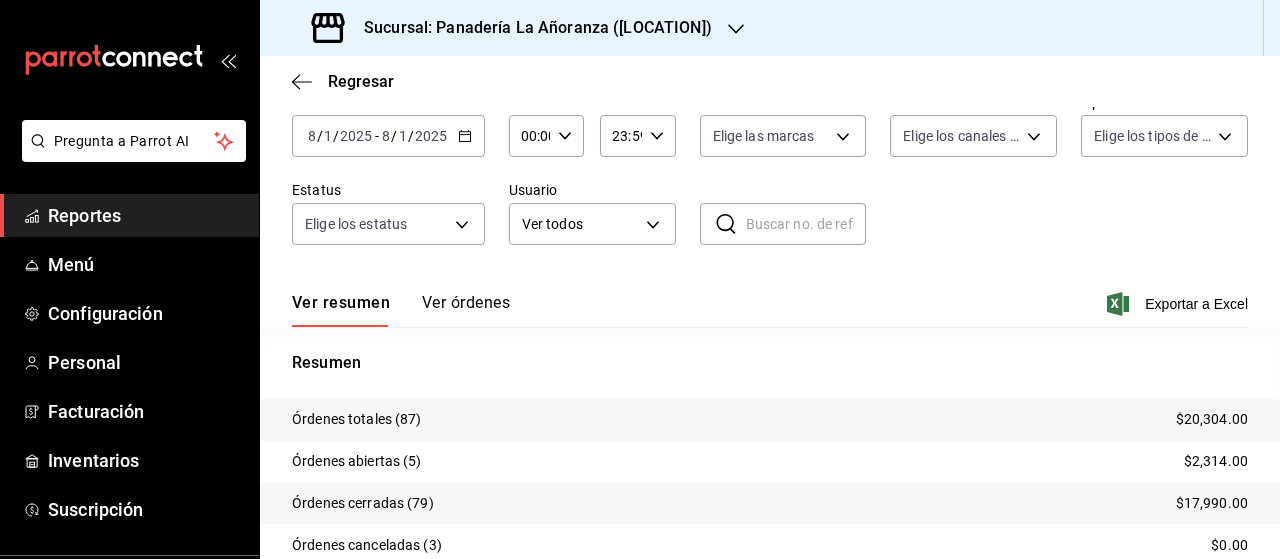 scroll, scrollTop: 200, scrollLeft: 0, axis: vertical 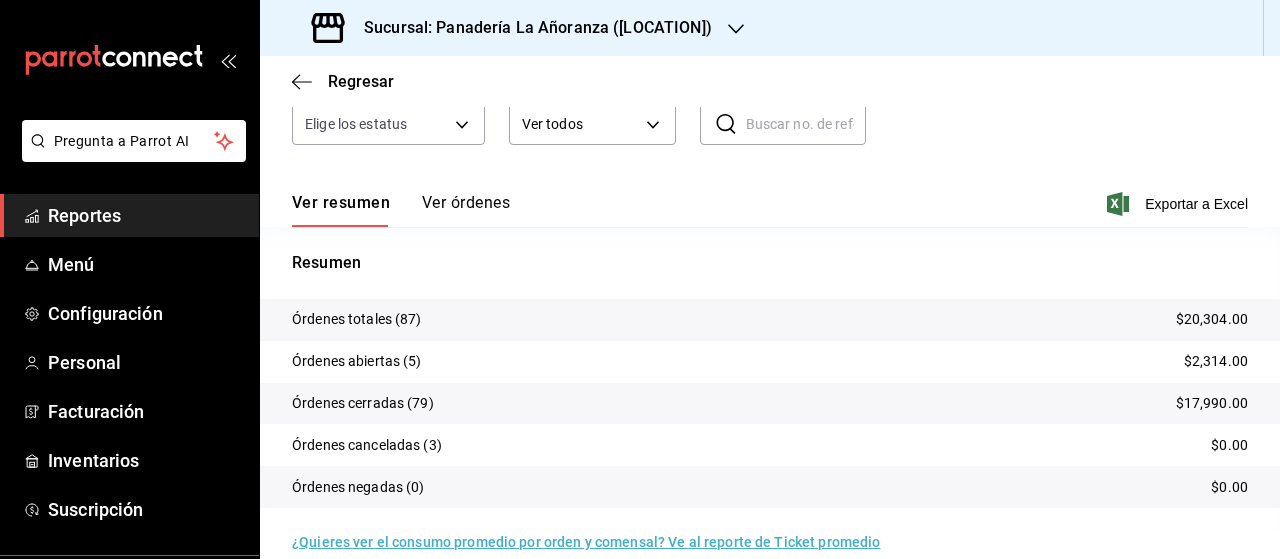 click on "Reportes" at bounding box center (145, 215) 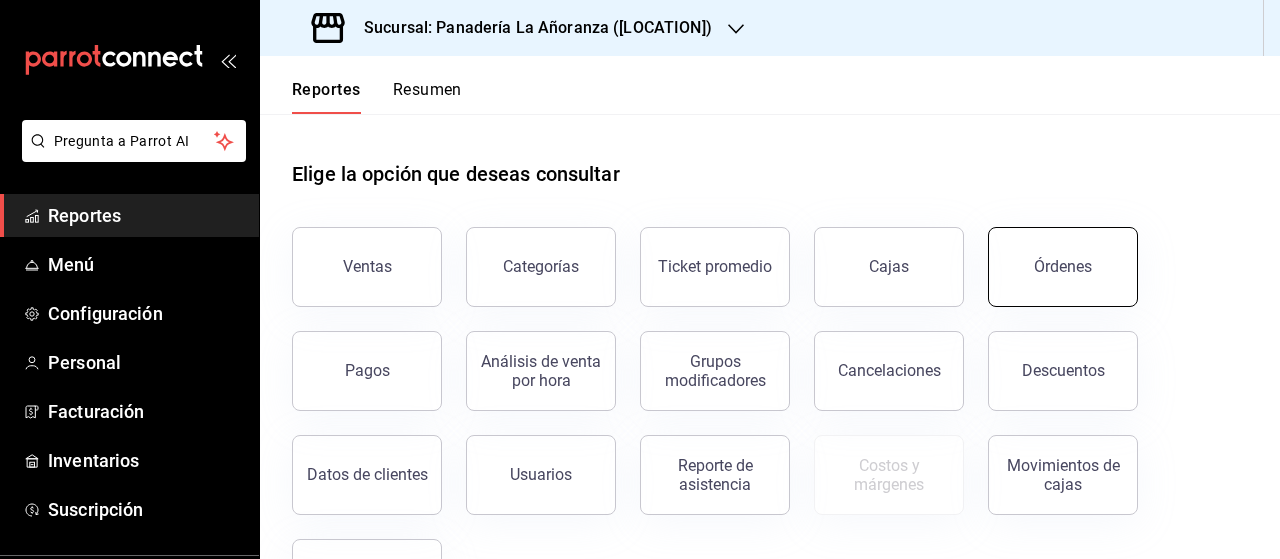 click on "Órdenes" at bounding box center [1063, 267] 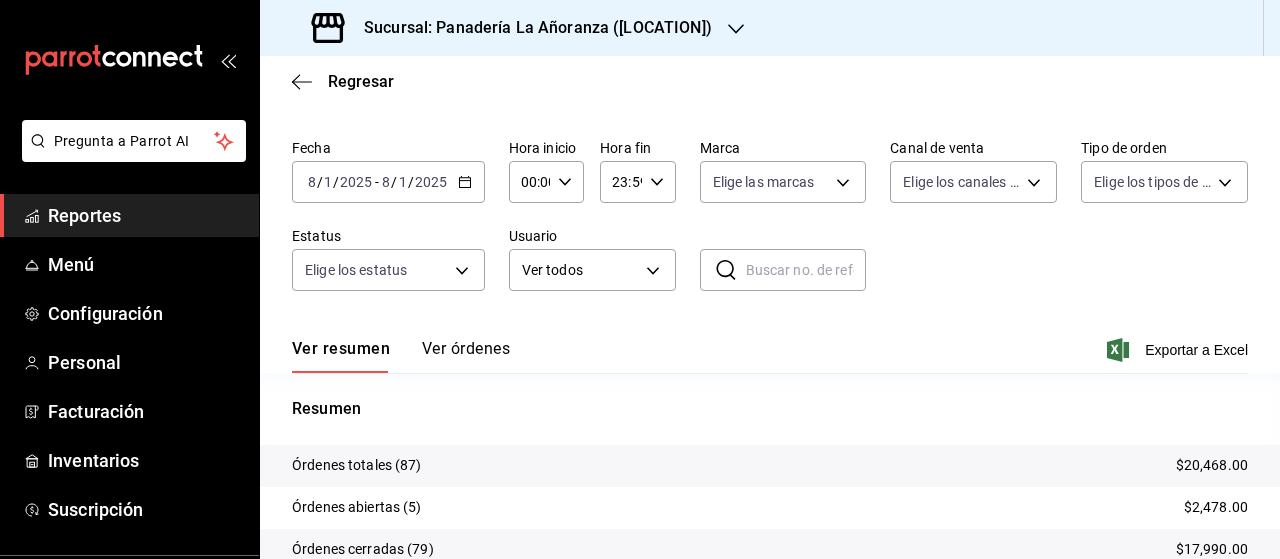 scroll, scrollTop: 100, scrollLeft: 0, axis: vertical 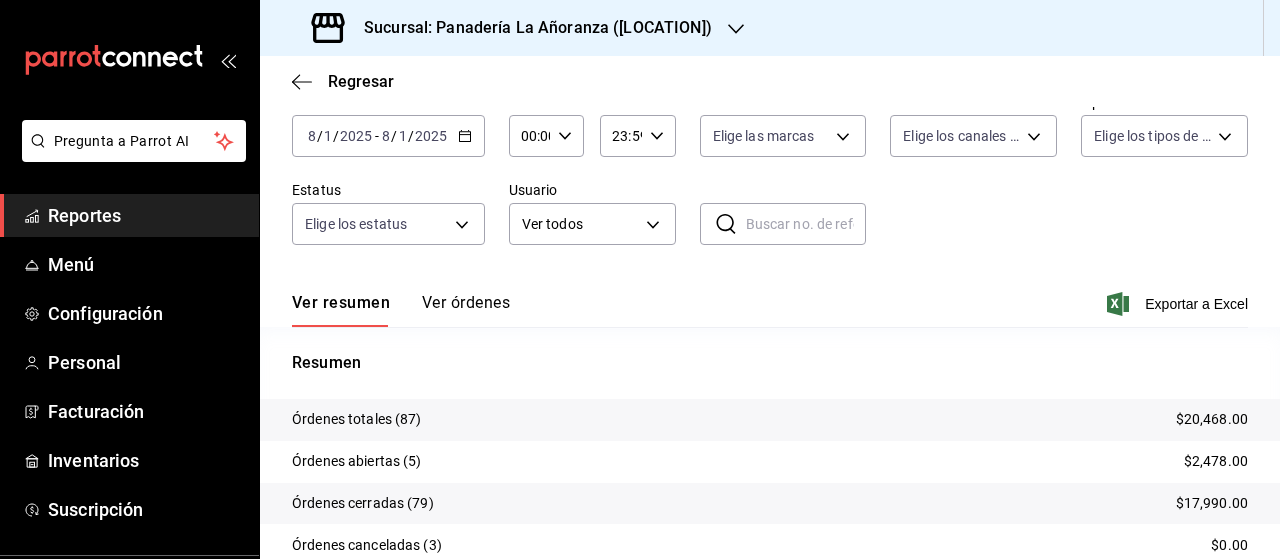 click on "Reportes" at bounding box center [145, 215] 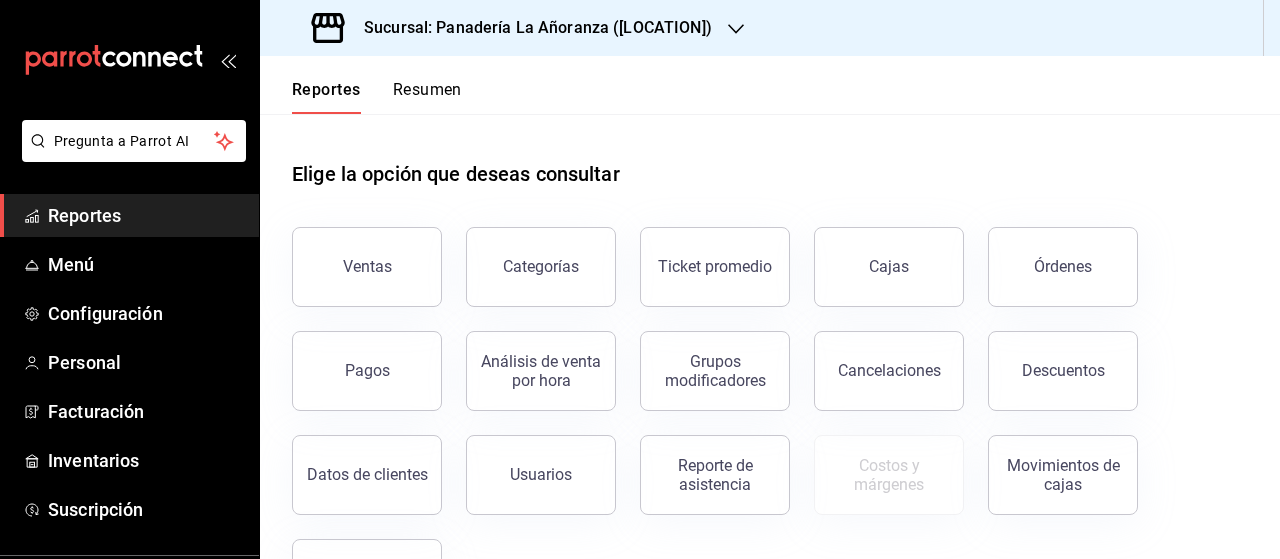 click on "Ventas" at bounding box center (367, 266) 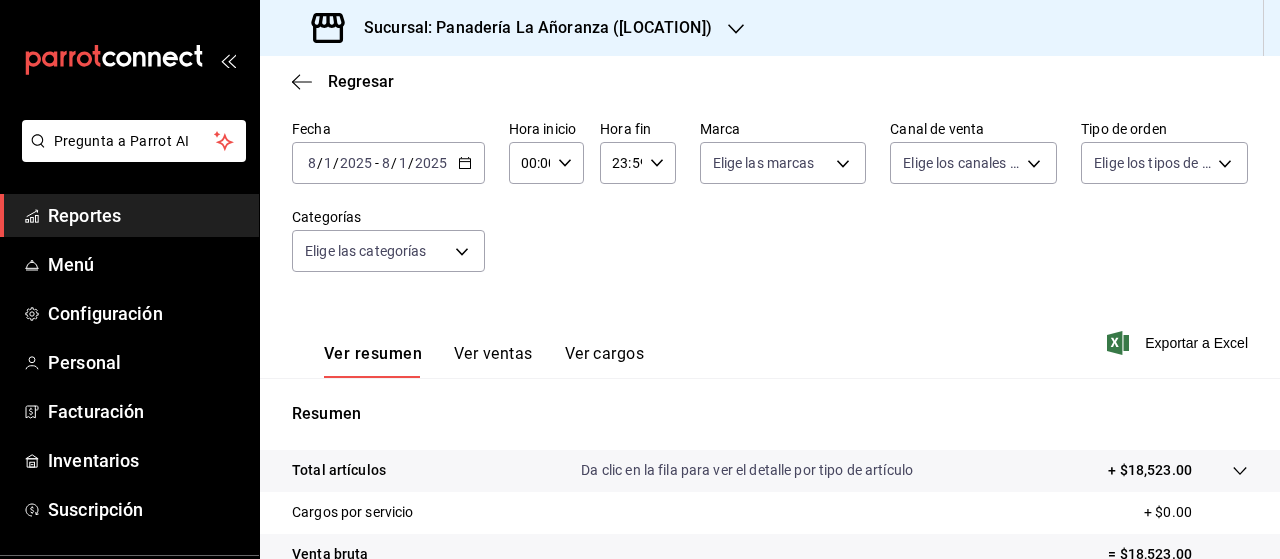 scroll, scrollTop: 0, scrollLeft: 0, axis: both 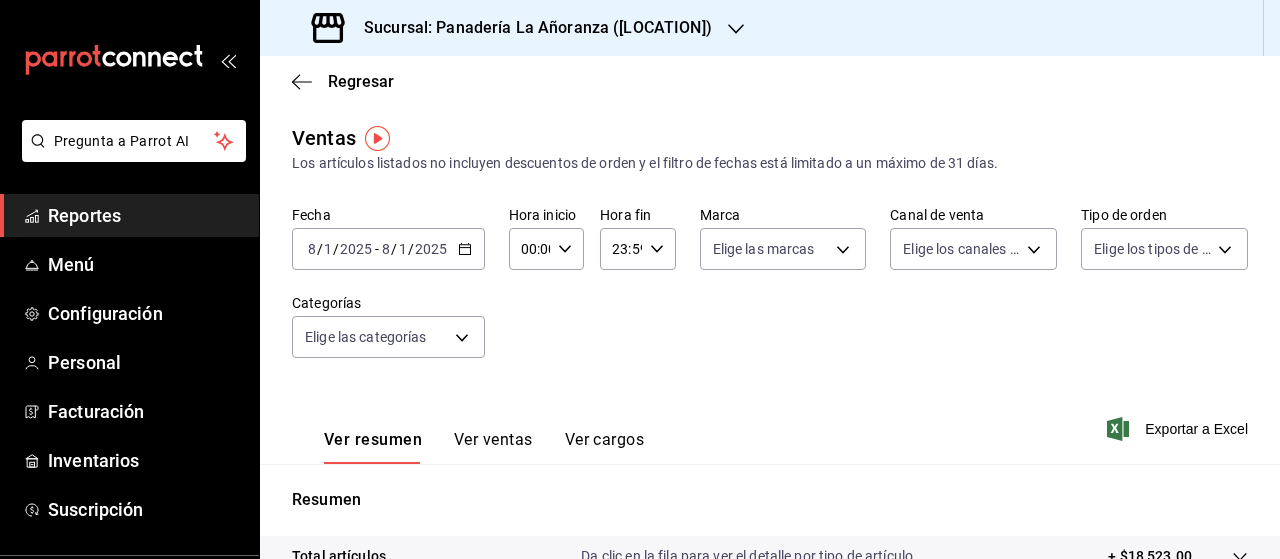 click on "Reportes" at bounding box center [145, 215] 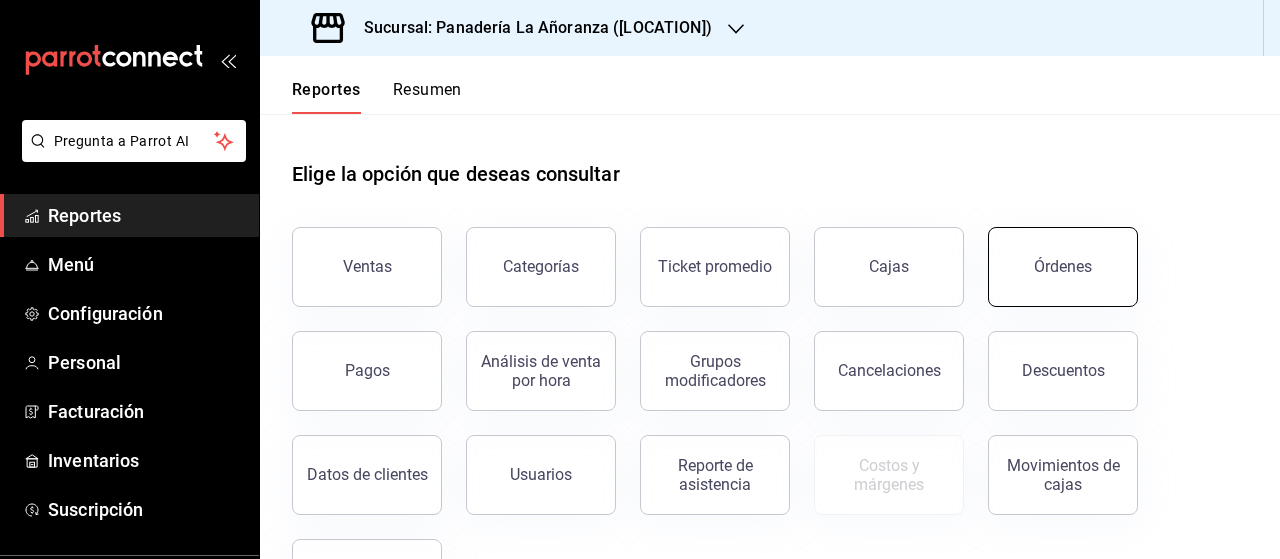 click on "Órdenes" at bounding box center [1063, 267] 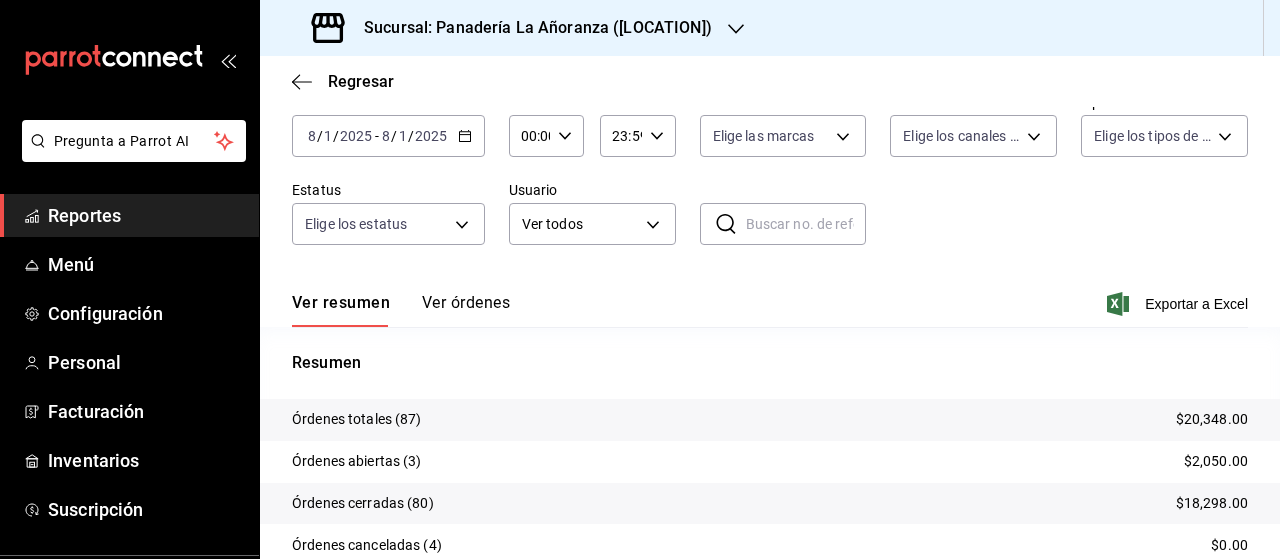scroll, scrollTop: 200, scrollLeft: 0, axis: vertical 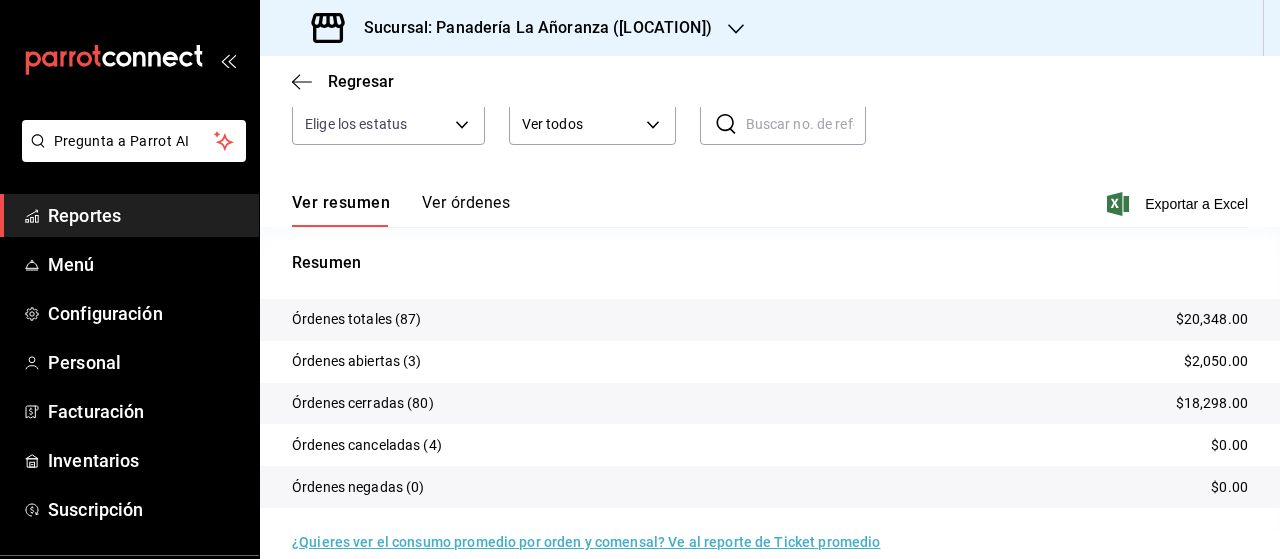 click on "Reportes" at bounding box center (145, 215) 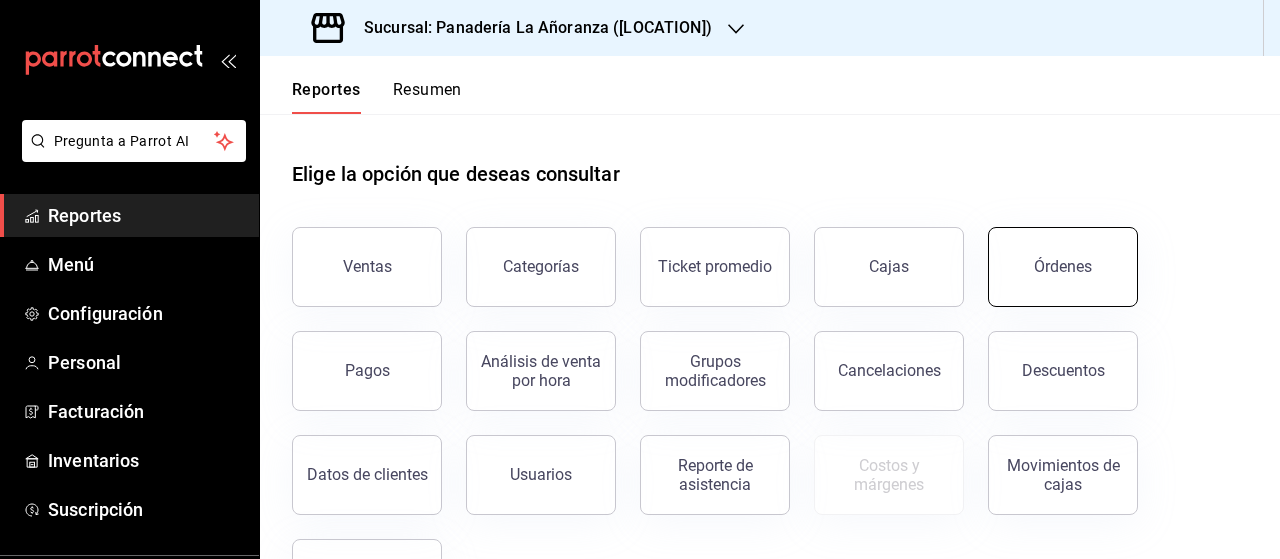 click on "Órdenes" at bounding box center (1063, 266) 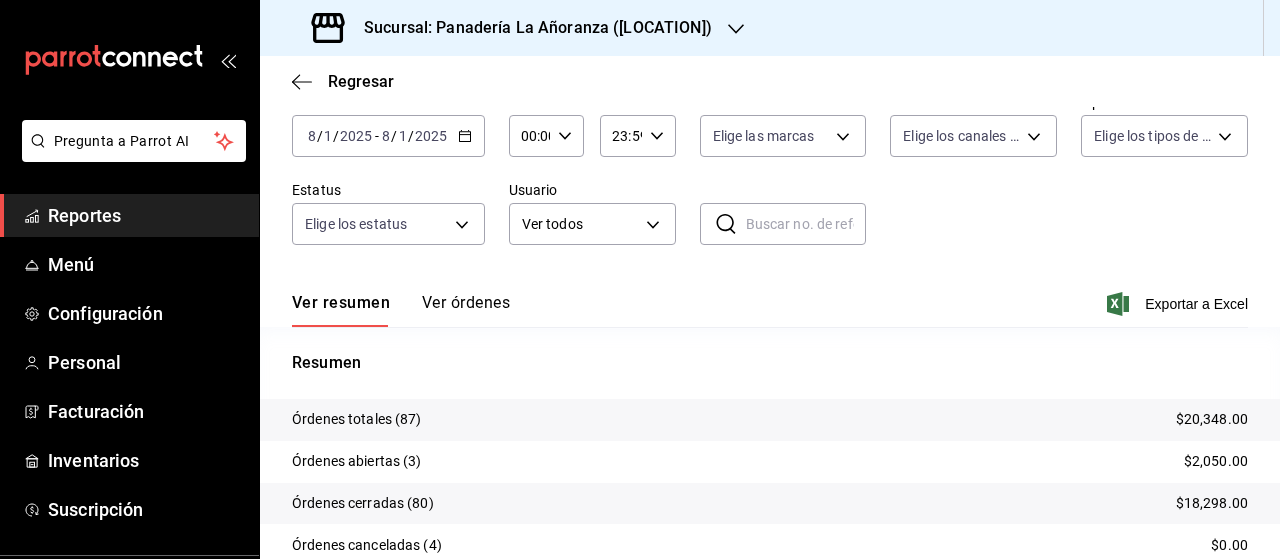 scroll, scrollTop: 200, scrollLeft: 0, axis: vertical 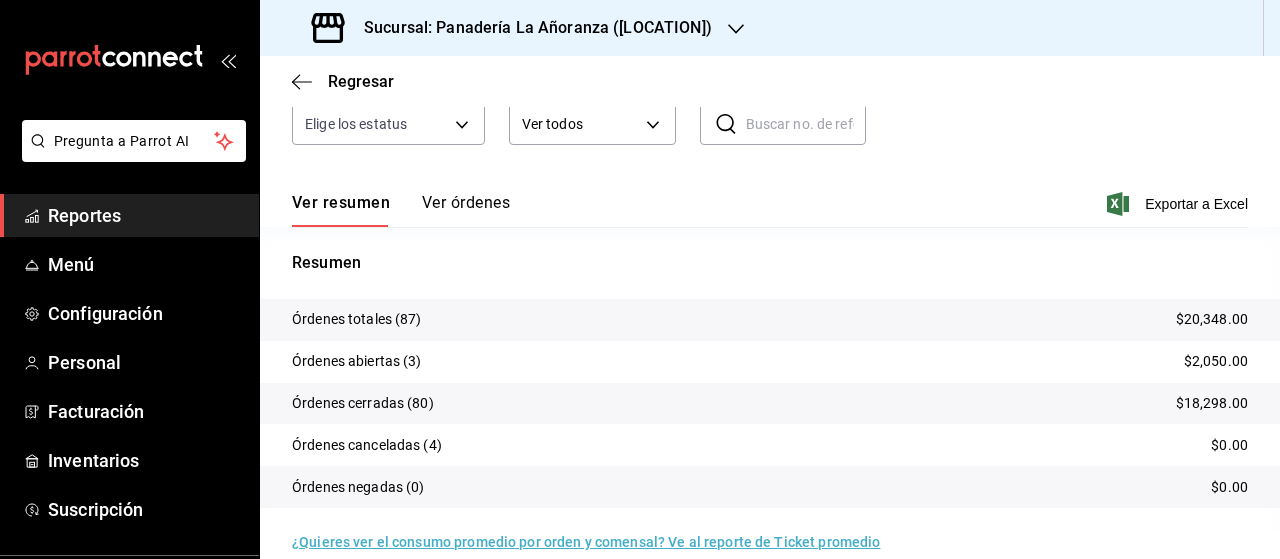 click 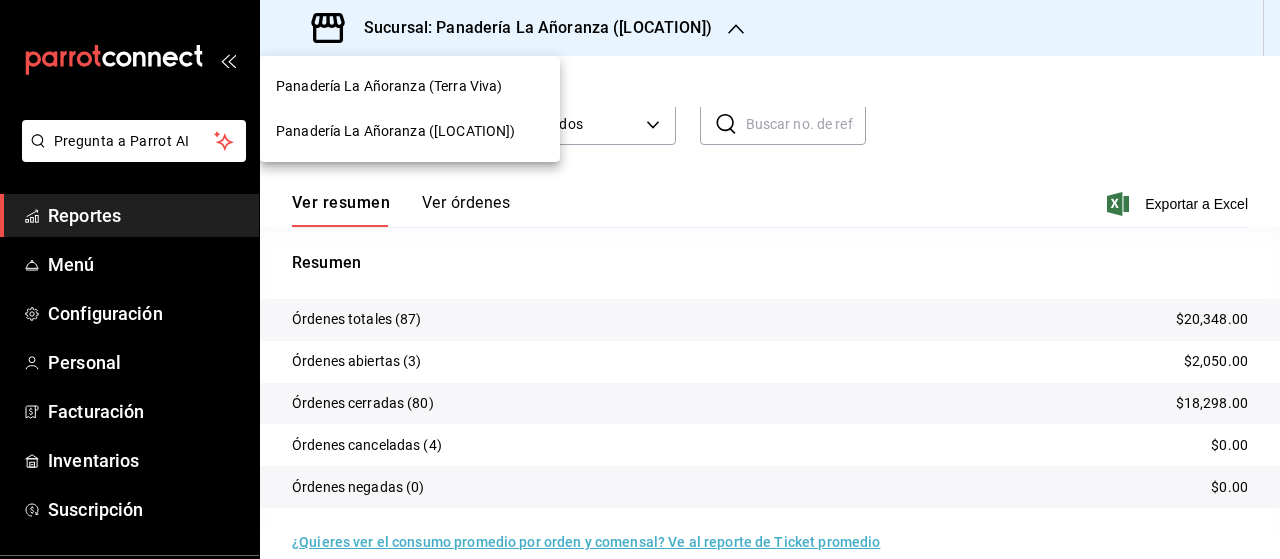 click on "Panadería La Añoranza (Terra Viva)" at bounding box center [389, 86] 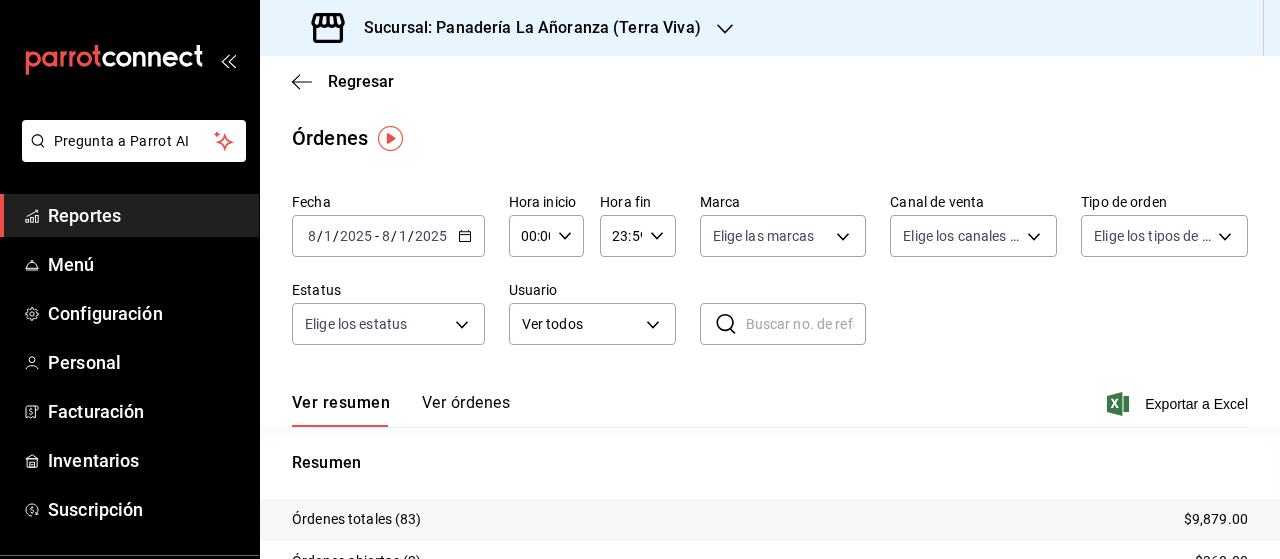 click on "Reportes" at bounding box center [145, 215] 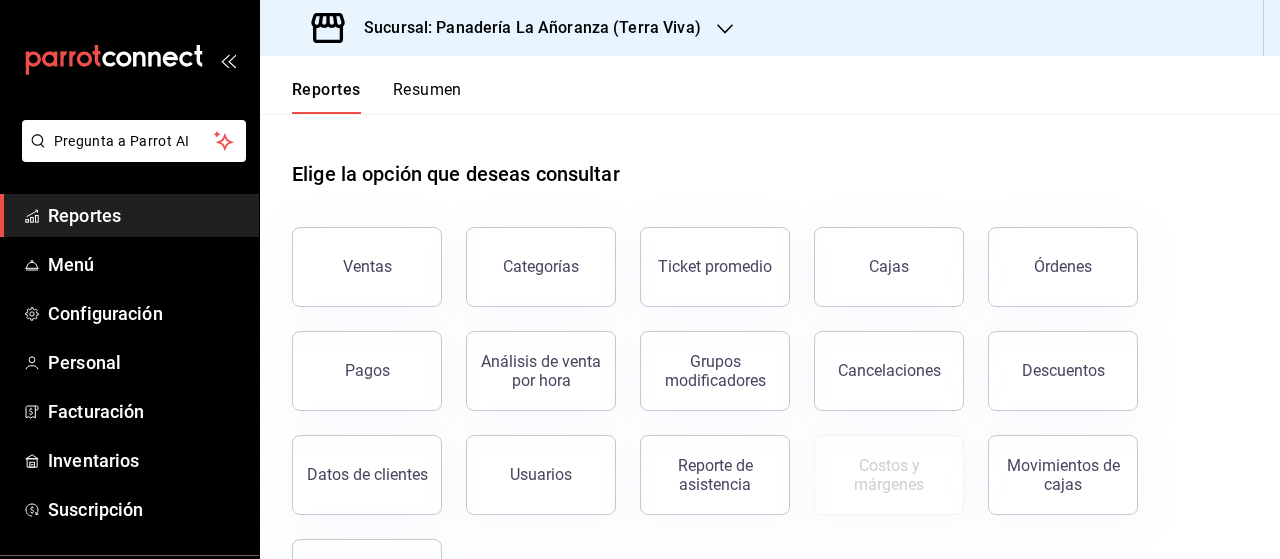 click on "Reportes" at bounding box center [145, 215] 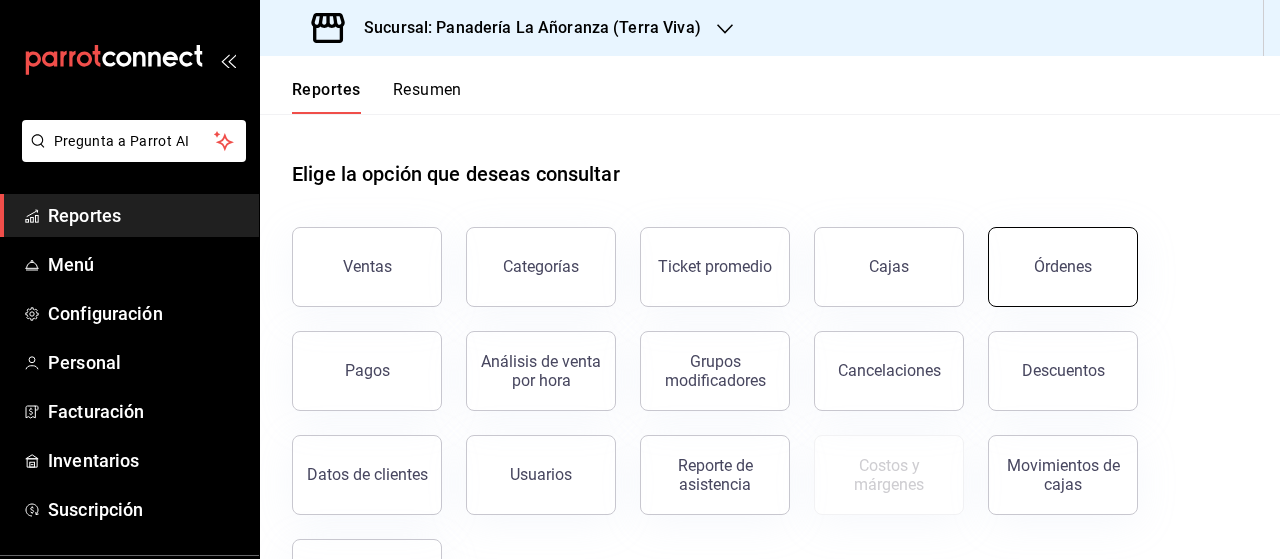 click on "Órdenes" at bounding box center [1063, 267] 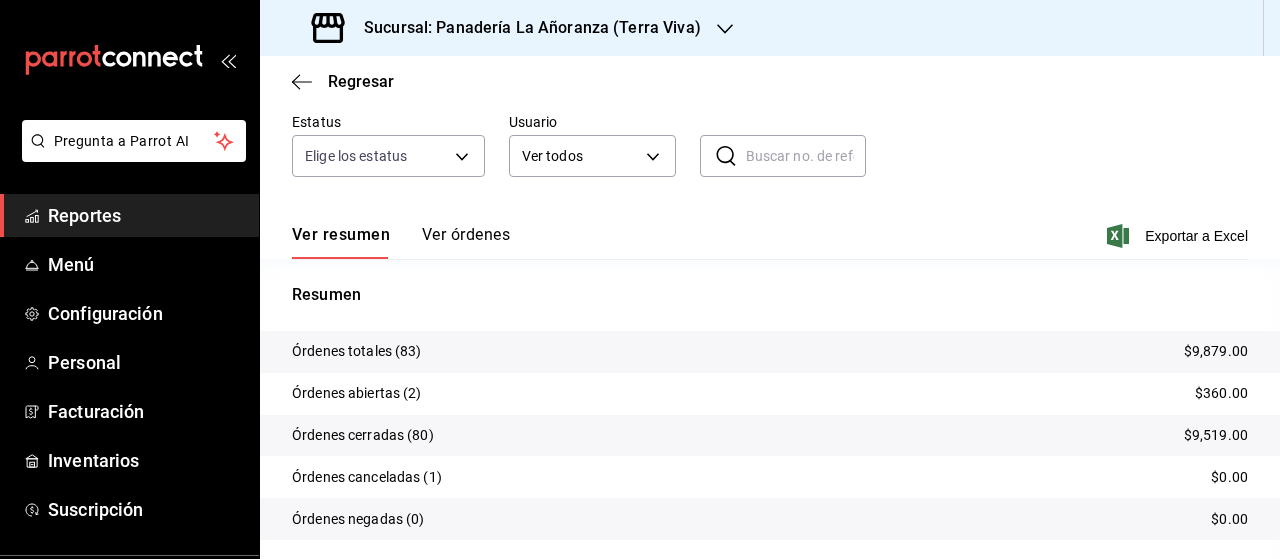 scroll, scrollTop: 200, scrollLeft: 0, axis: vertical 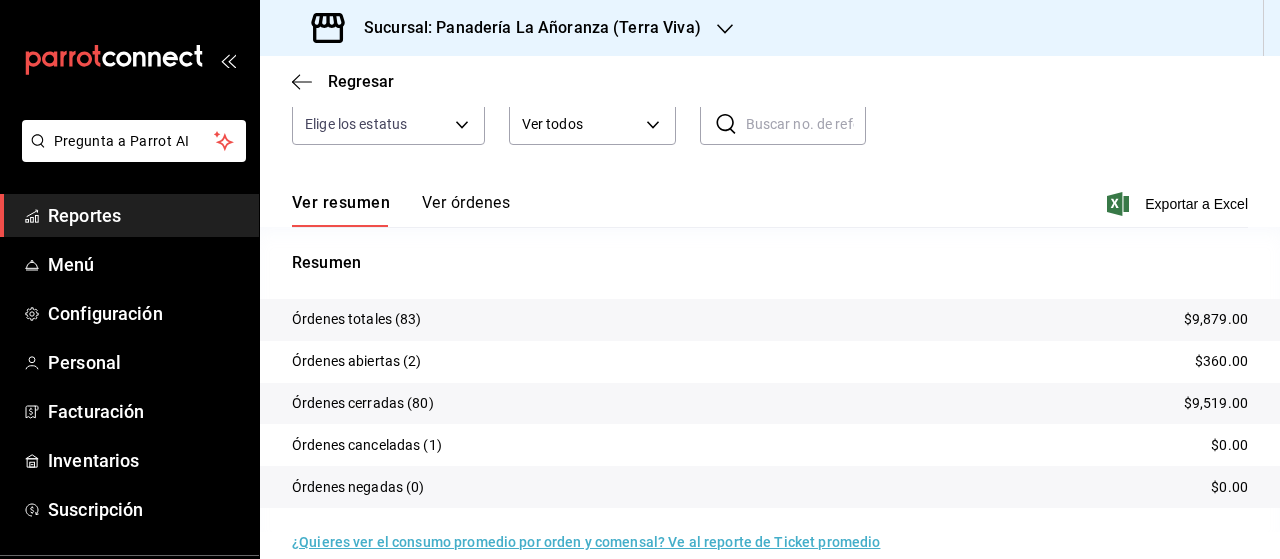 click on "Reportes" at bounding box center (145, 215) 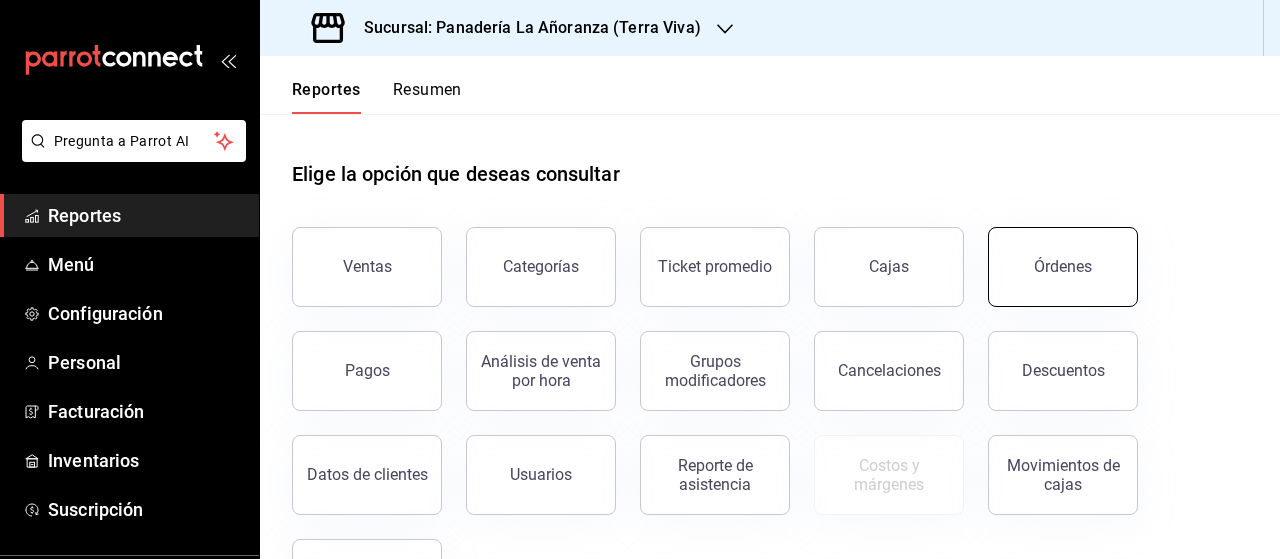 click on "Órdenes" at bounding box center (1063, 267) 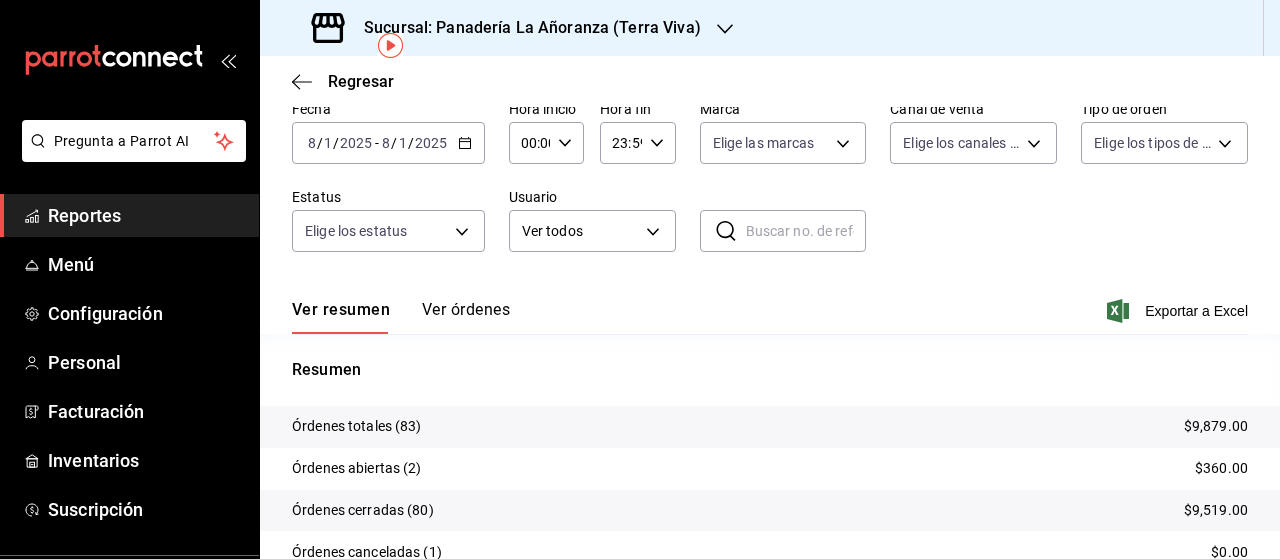 scroll, scrollTop: 0, scrollLeft: 0, axis: both 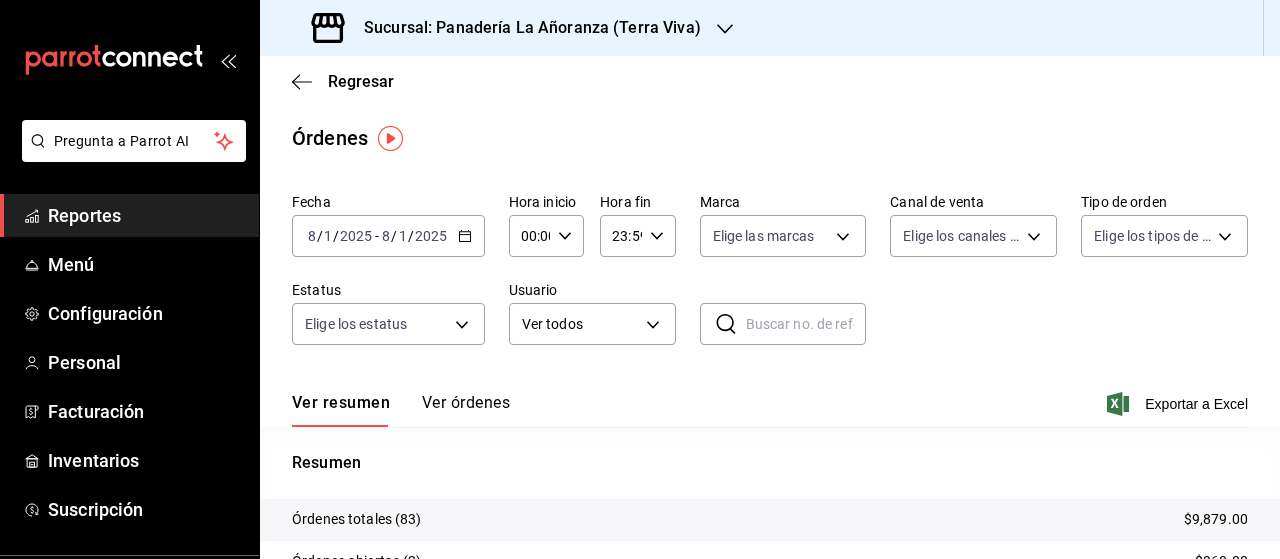 click on "Sucursal: Panadería La Añoranza (Terra Viva)" at bounding box center [508, 28] 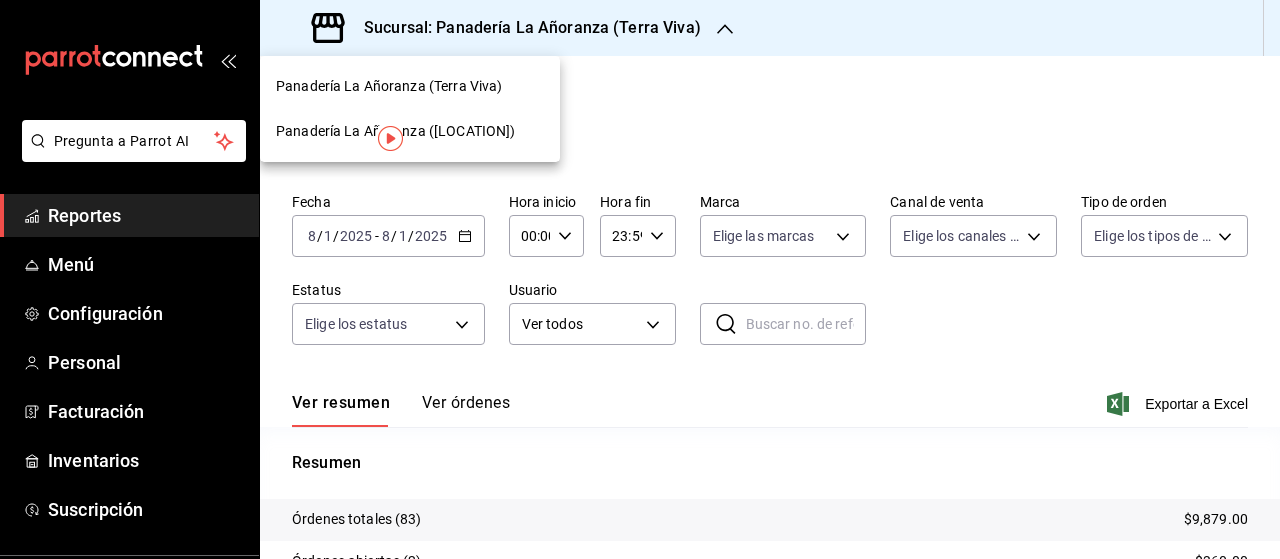 click on "Panadería La Añoranza ([LOCATION])" at bounding box center (395, 131) 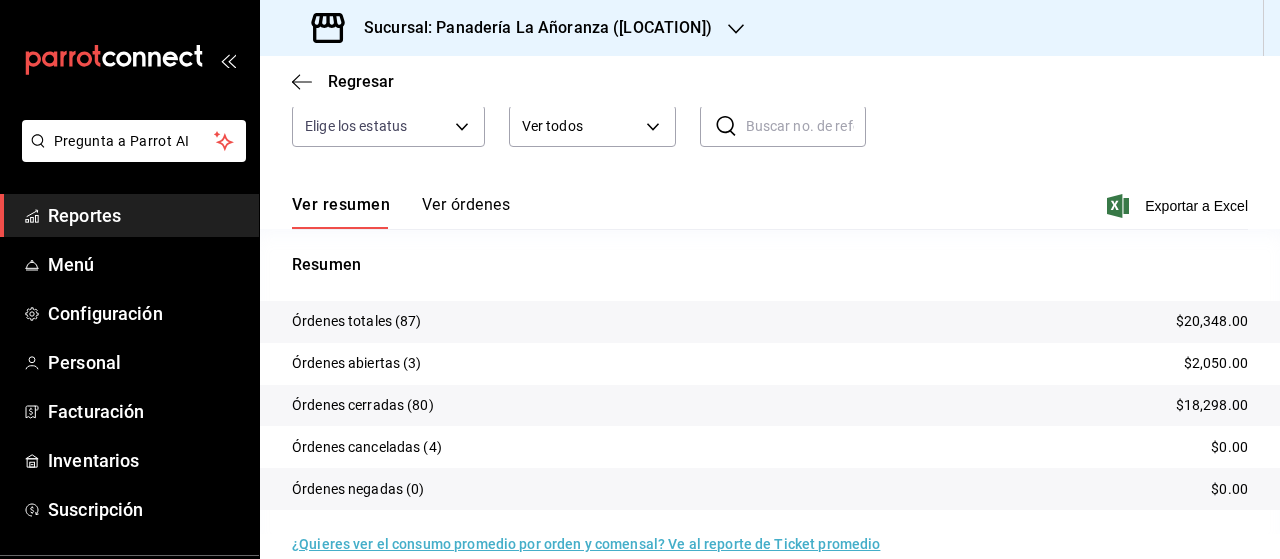scroll, scrollTop: 200, scrollLeft: 0, axis: vertical 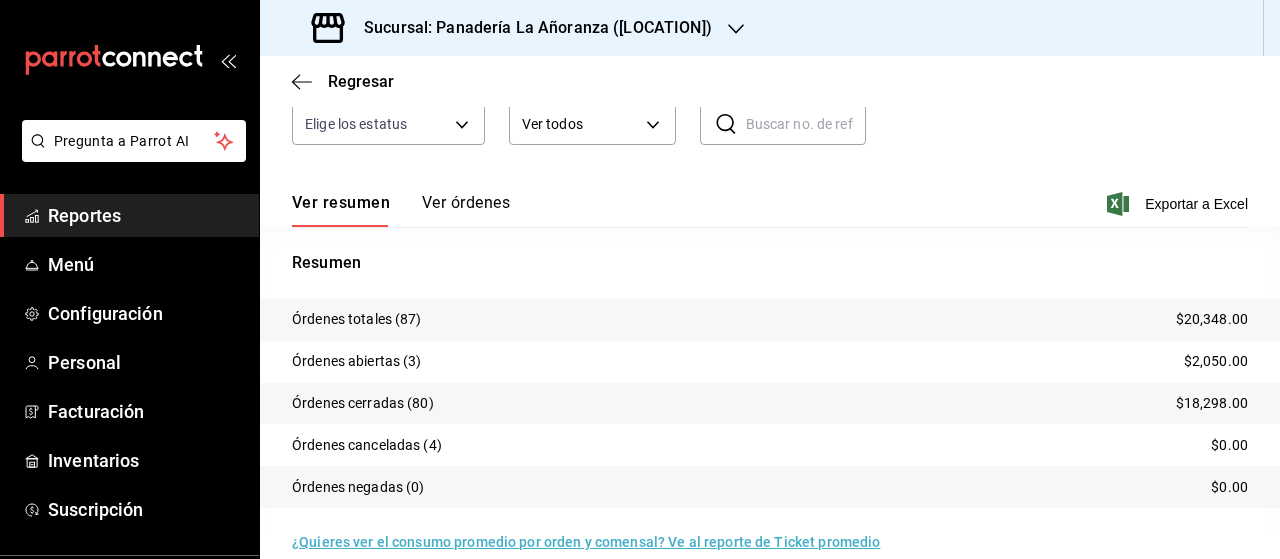 click on "Reportes" at bounding box center (129, 215) 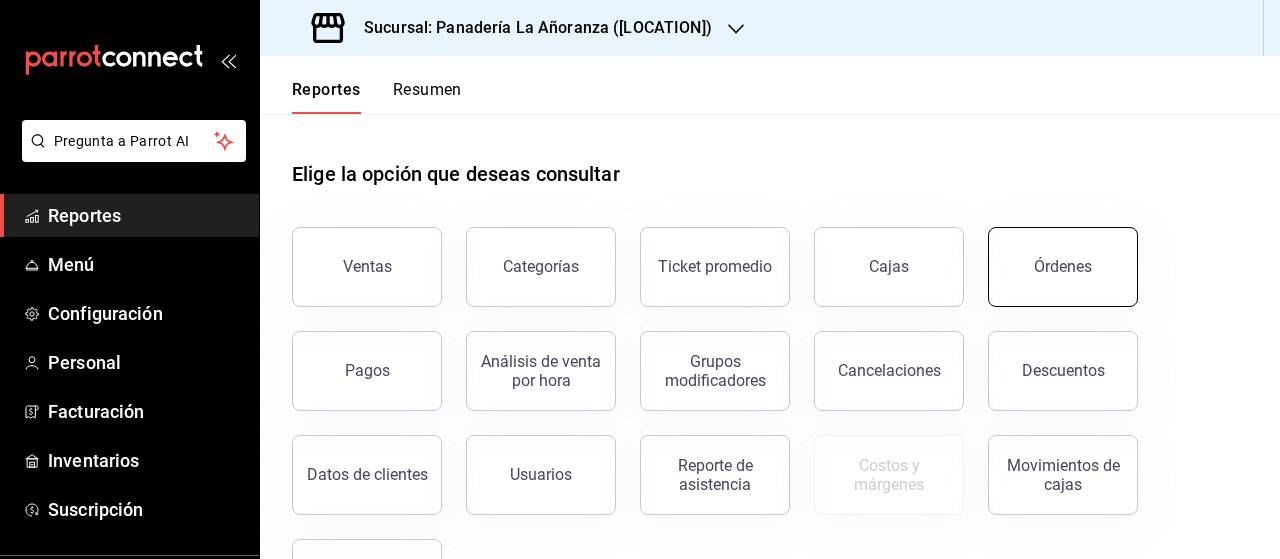 click on "Órdenes" at bounding box center (1063, 267) 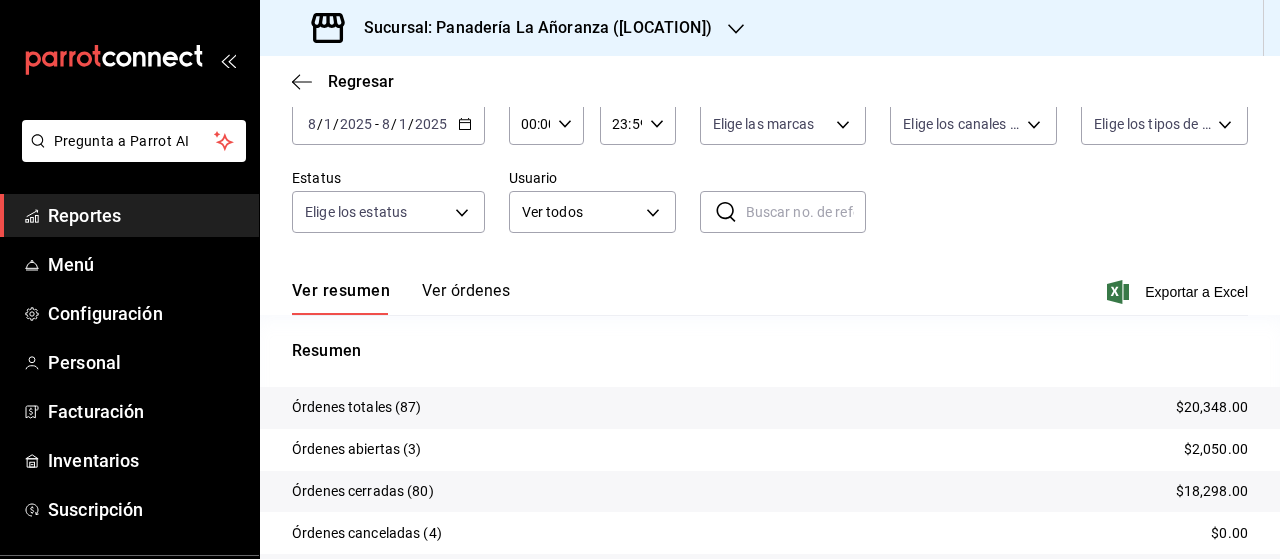 scroll, scrollTop: 0, scrollLeft: 0, axis: both 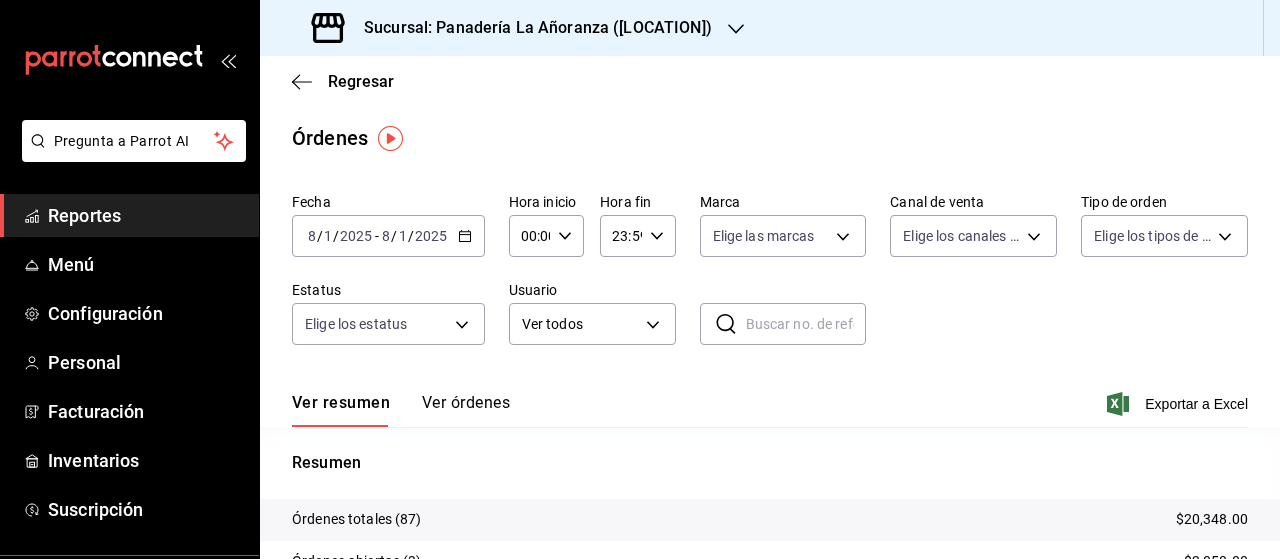 click on "Sucursal: Panadería La Añoranza ([LOCATION])" at bounding box center (514, 28) 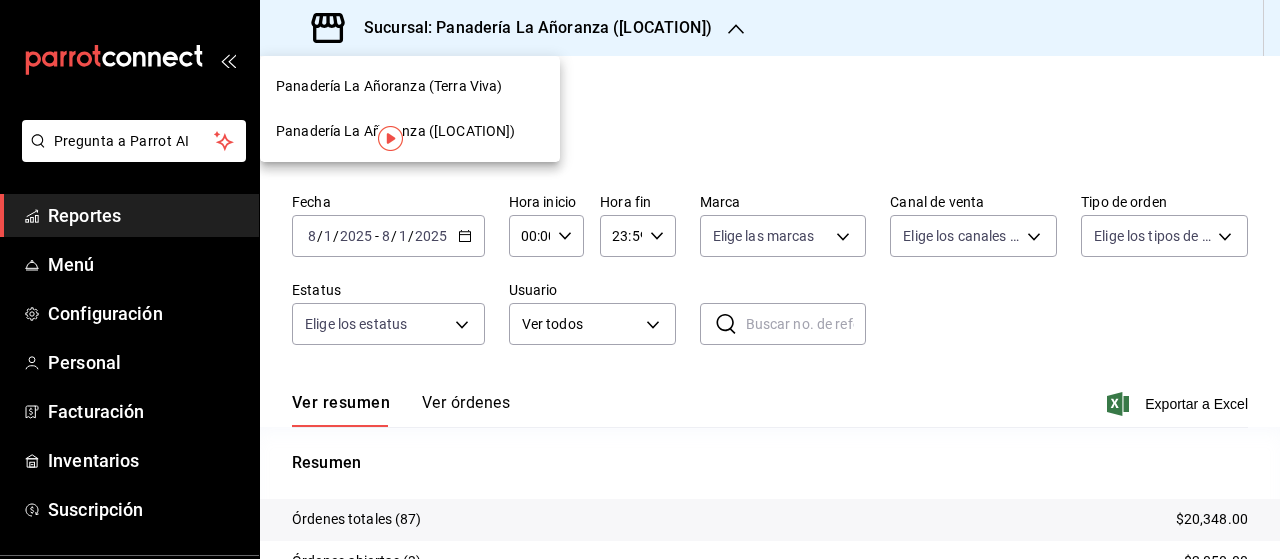 click on "Panadería La Añoranza (Terra Viva)" at bounding box center [389, 86] 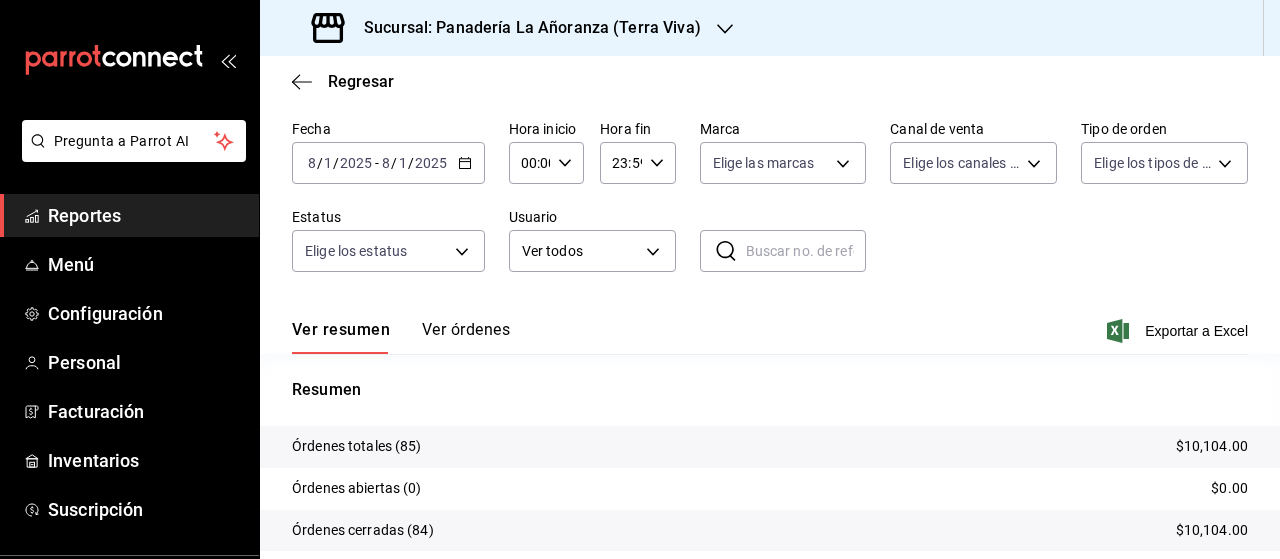 scroll, scrollTop: 100, scrollLeft: 0, axis: vertical 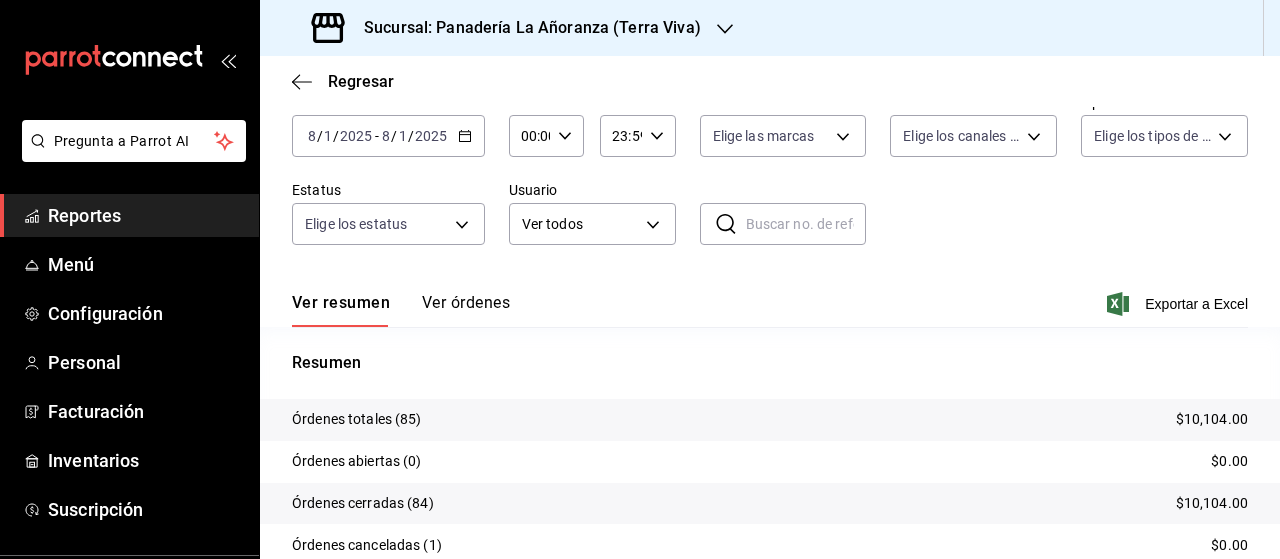 click on "Reportes" at bounding box center (145, 215) 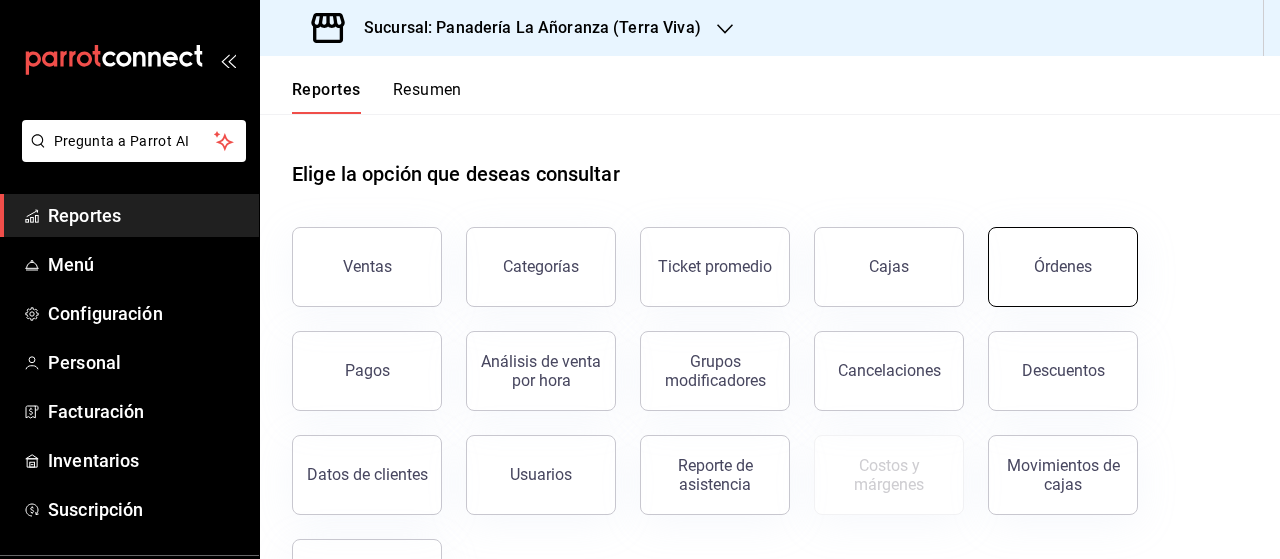 click on "Órdenes" at bounding box center (1063, 267) 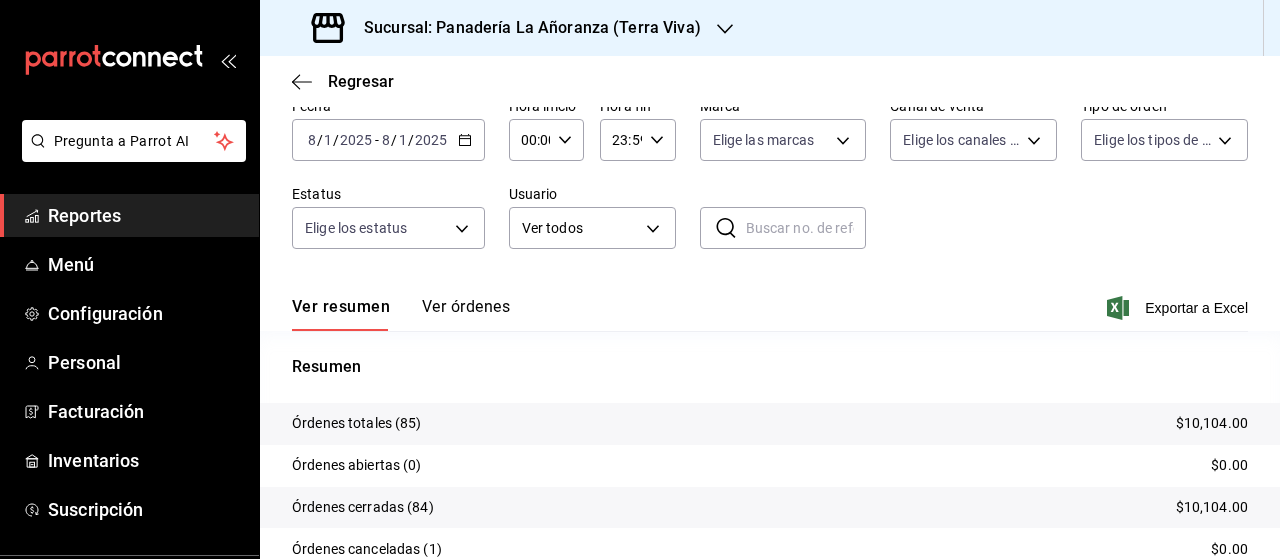 scroll, scrollTop: 0, scrollLeft: 0, axis: both 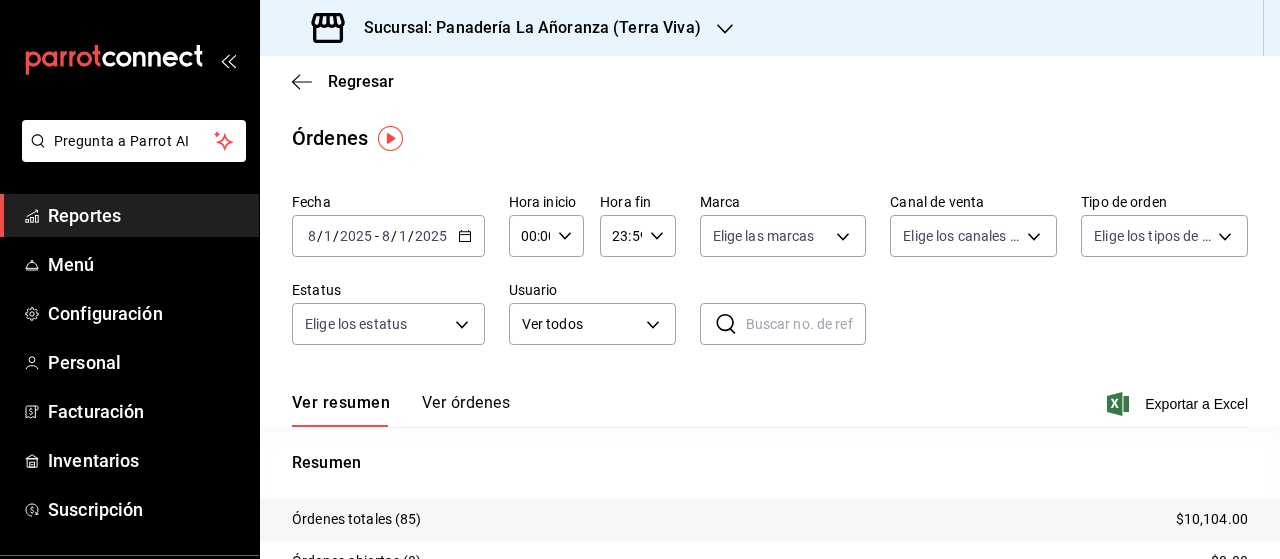 click on "Reportes" at bounding box center (145, 215) 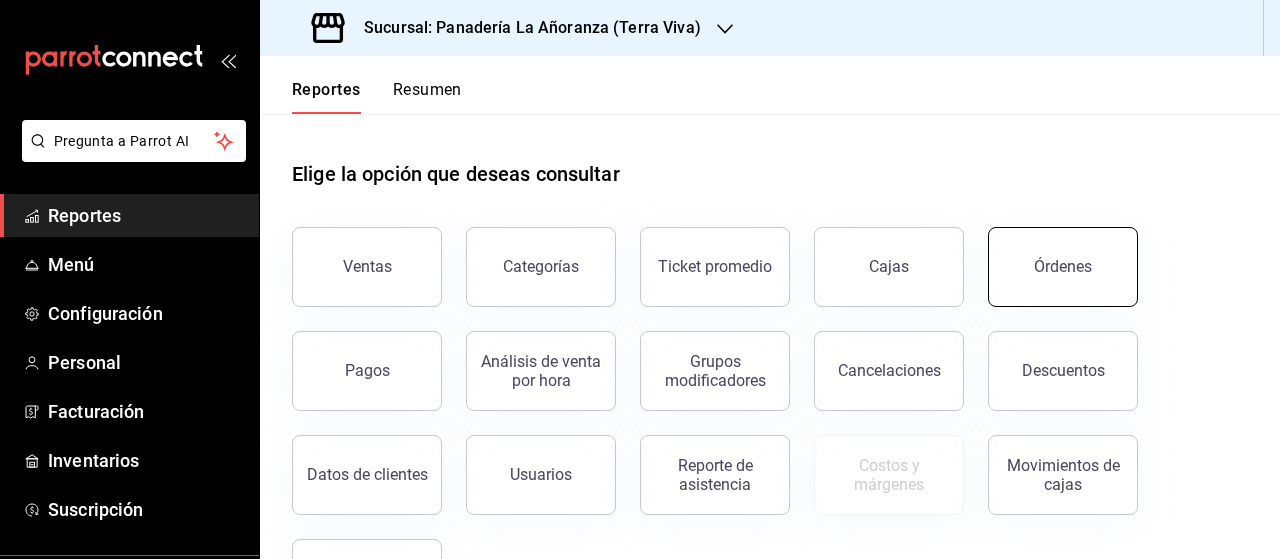 click on "Órdenes" at bounding box center [1063, 266] 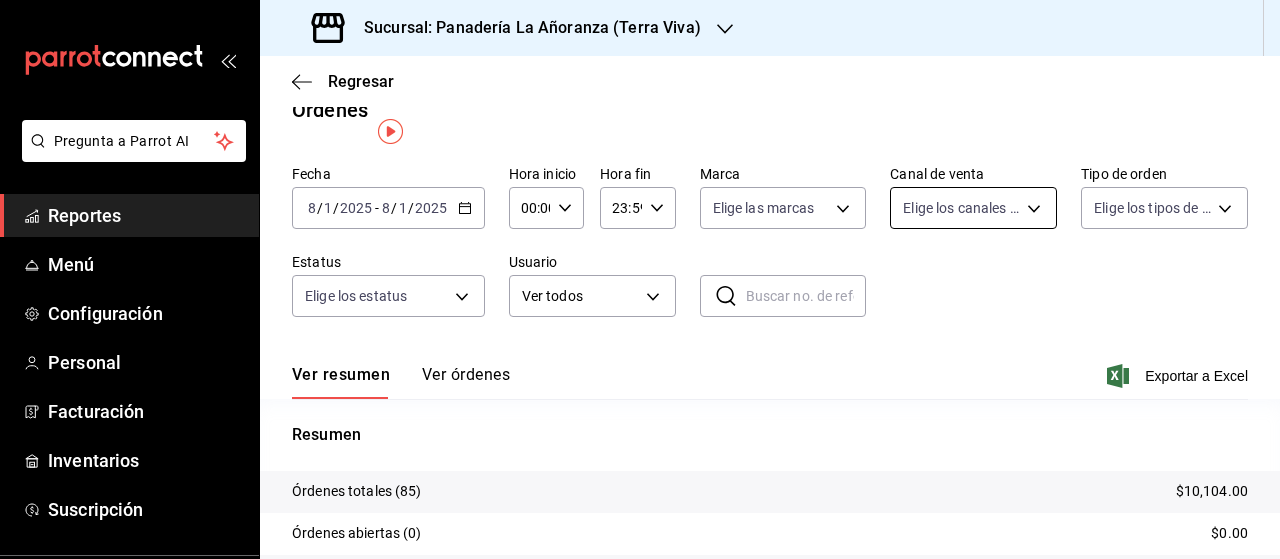 scroll, scrollTop: 0, scrollLeft: 0, axis: both 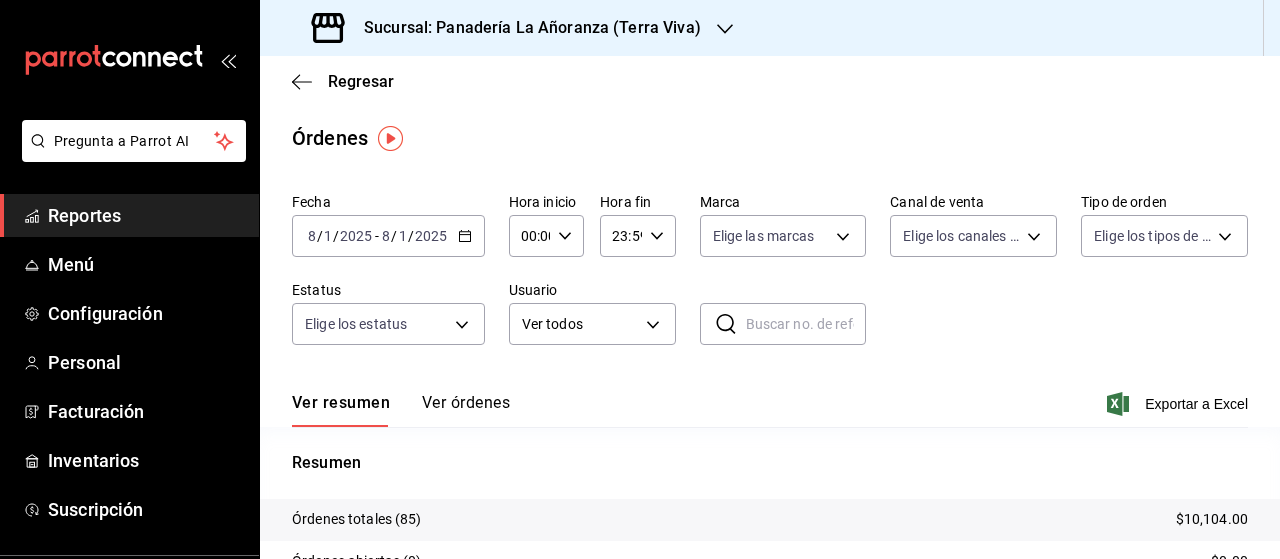 click on "Sucursal: Panadería La Añoranza (Terra Viva)" at bounding box center [508, 28] 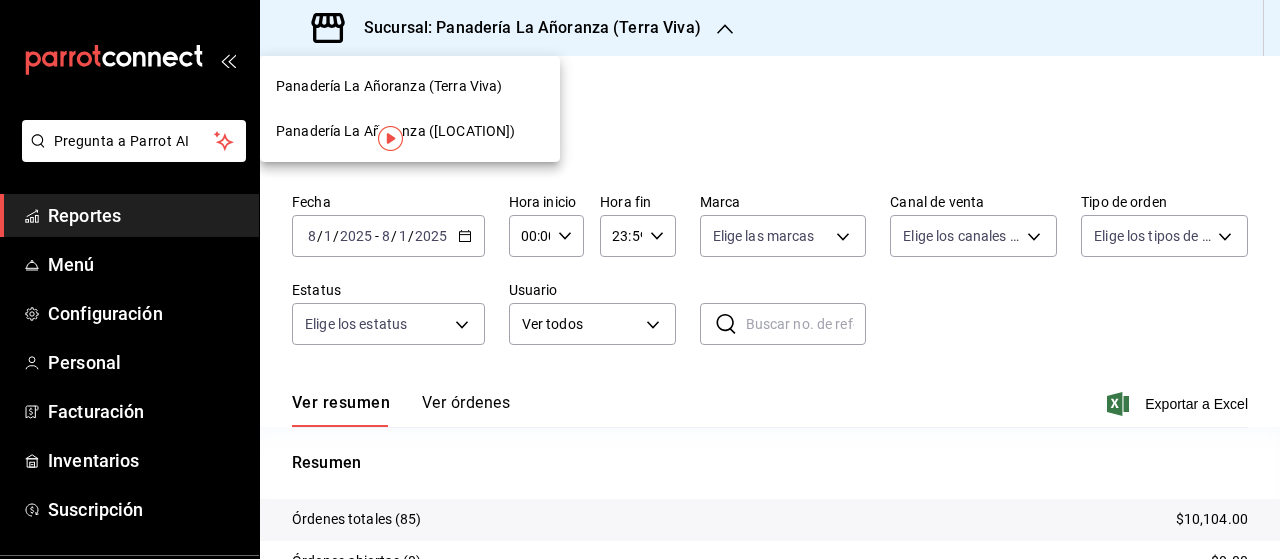 click on "Panadería La Añoranza ([LOCATION])" at bounding box center [395, 131] 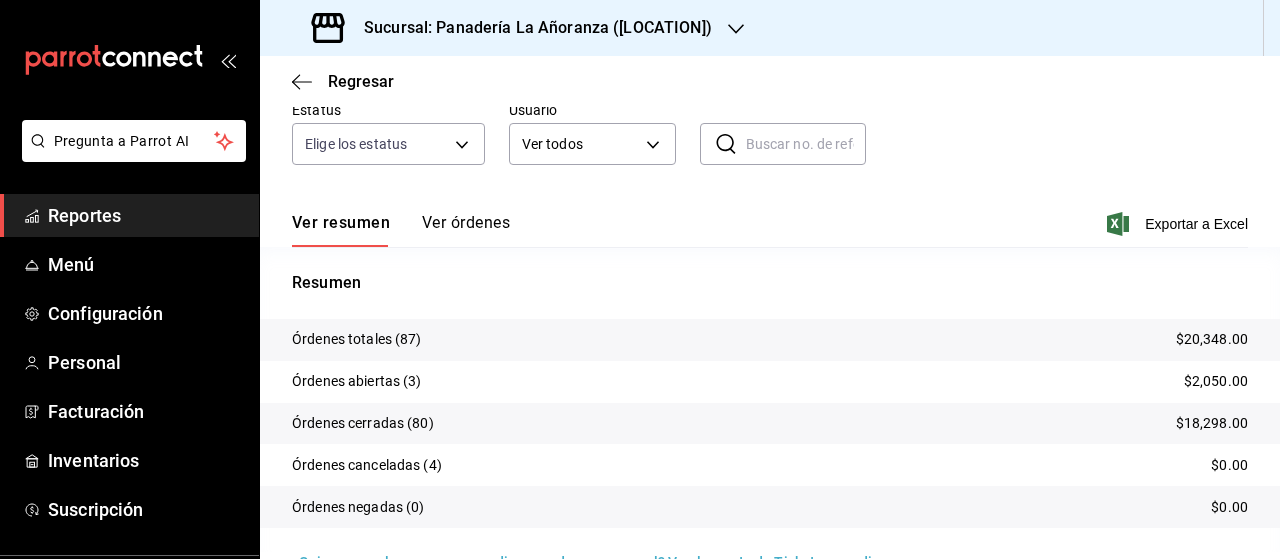 scroll, scrollTop: 200, scrollLeft: 0, axis: vertical 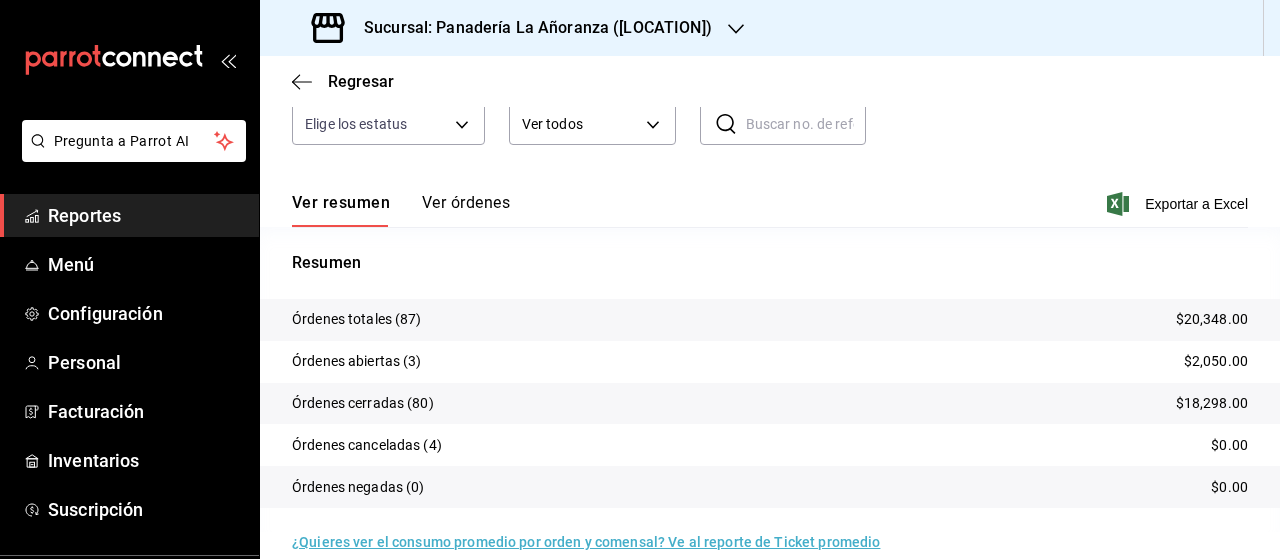 click on "Reportes" at bounding box center (145, 215) 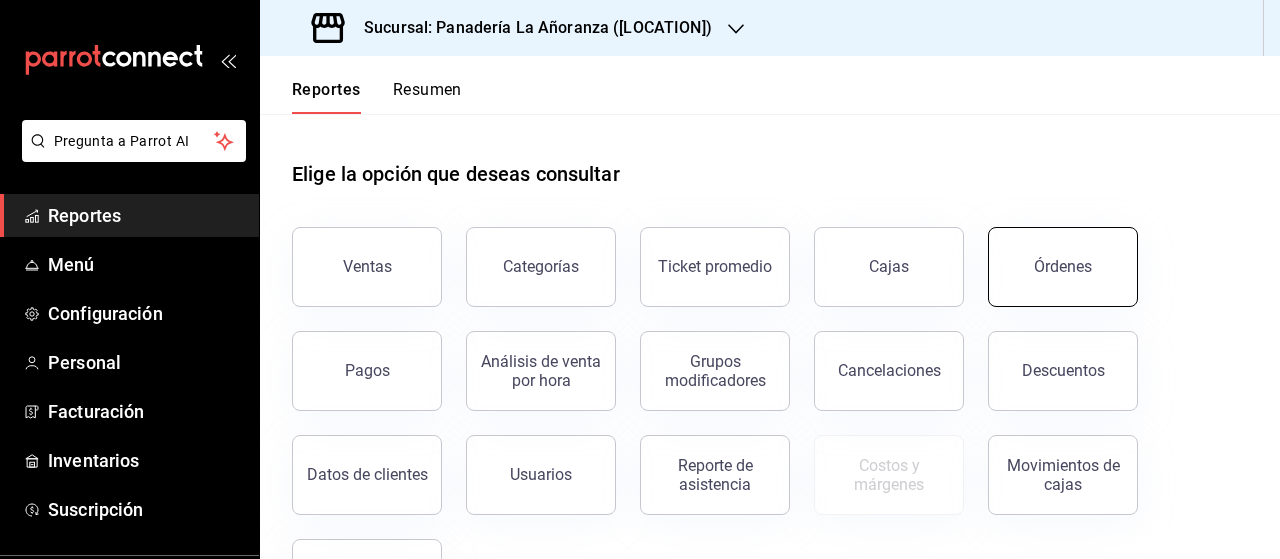 drag, startPoint x: 1024, startPoint y: 271, endPoint x: 1028, endPoint y: 289, distance: 18.439089 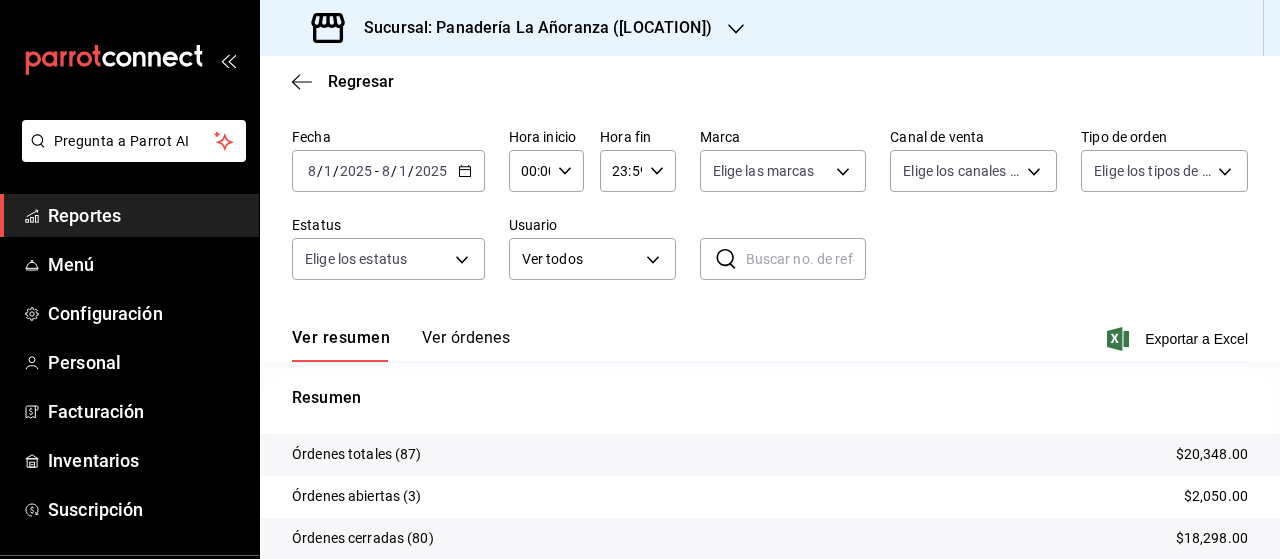 scroll, scrollTop: 0, scrollLeft: 0, axis: both 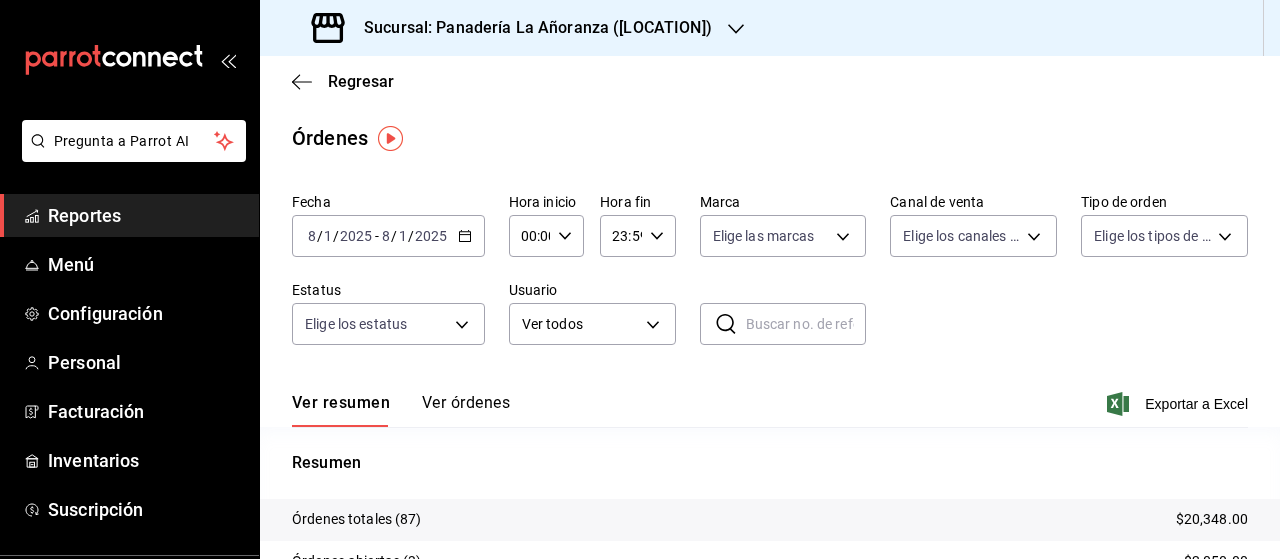 click on "Sucursal: Panadería La Añoranza ([LOCATION])" at bounding box center (530, 28) 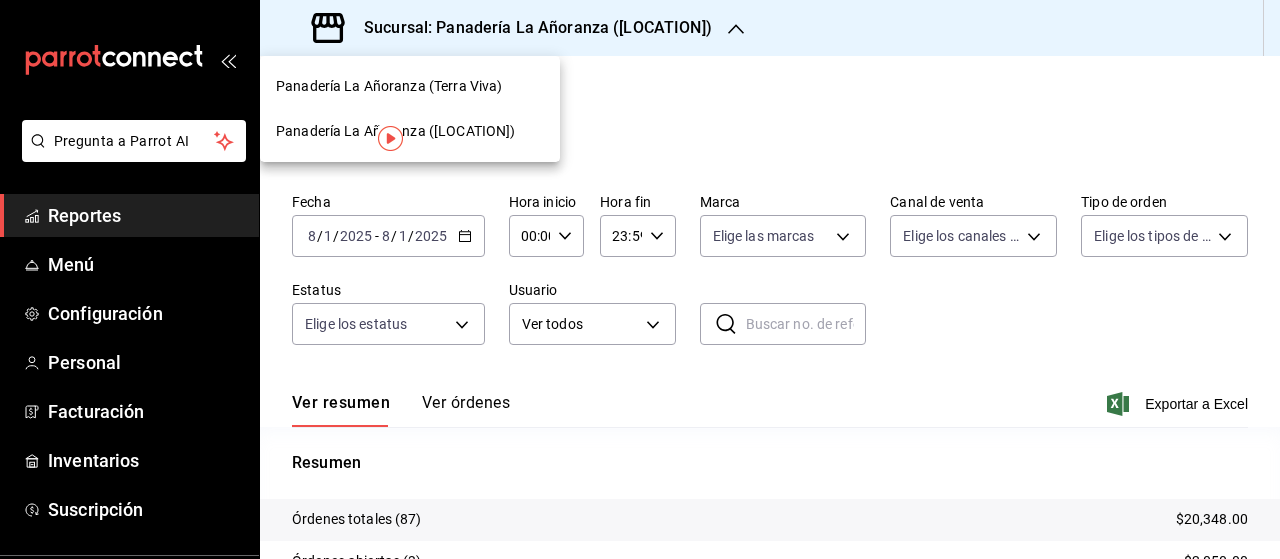 click on "Panadería La Añoranza ([LOCATION])" at bounding box center (395, 131) 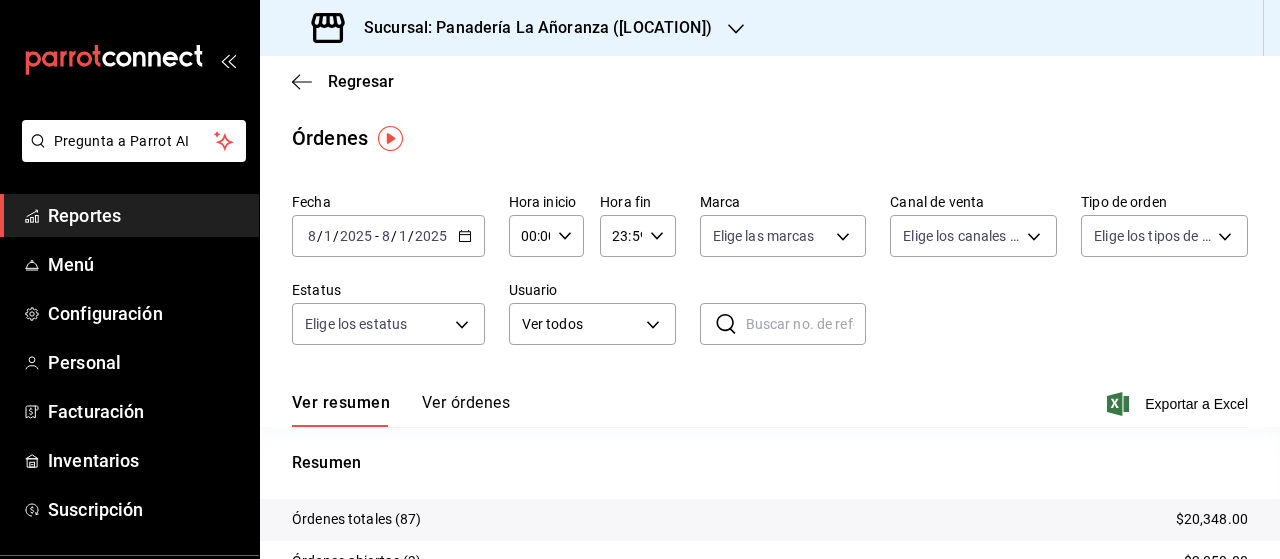 click on "Sucursal: Panadería La Añoranza ([LOCATION])" at bounding box center [530, 28] 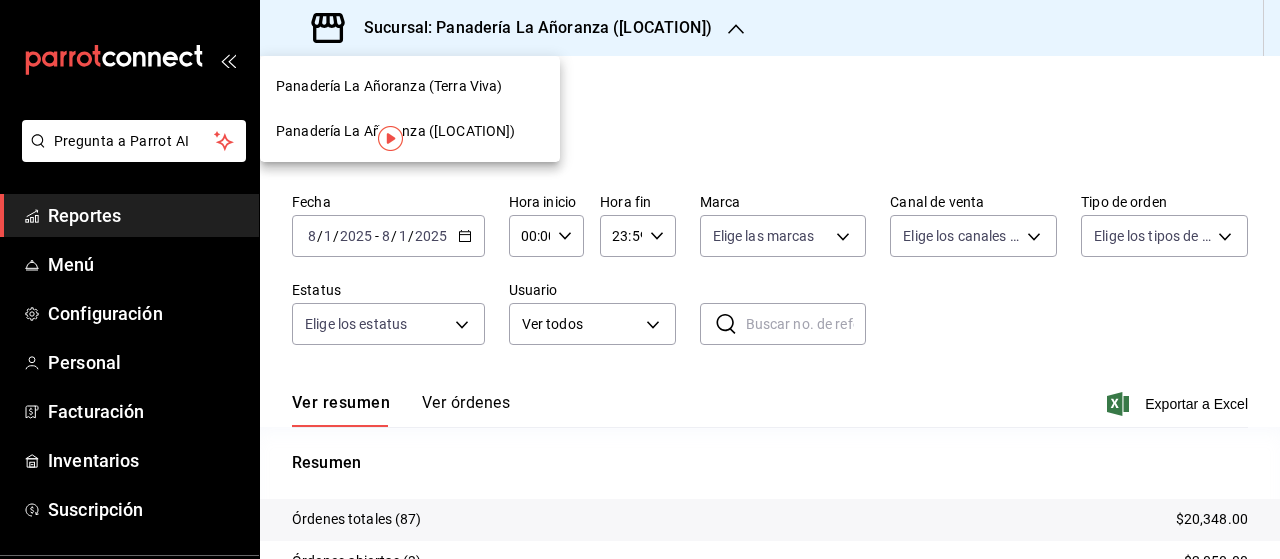 click on "Panadería La Añoranza (Terra Viva)" at bounding box center (389, 86) 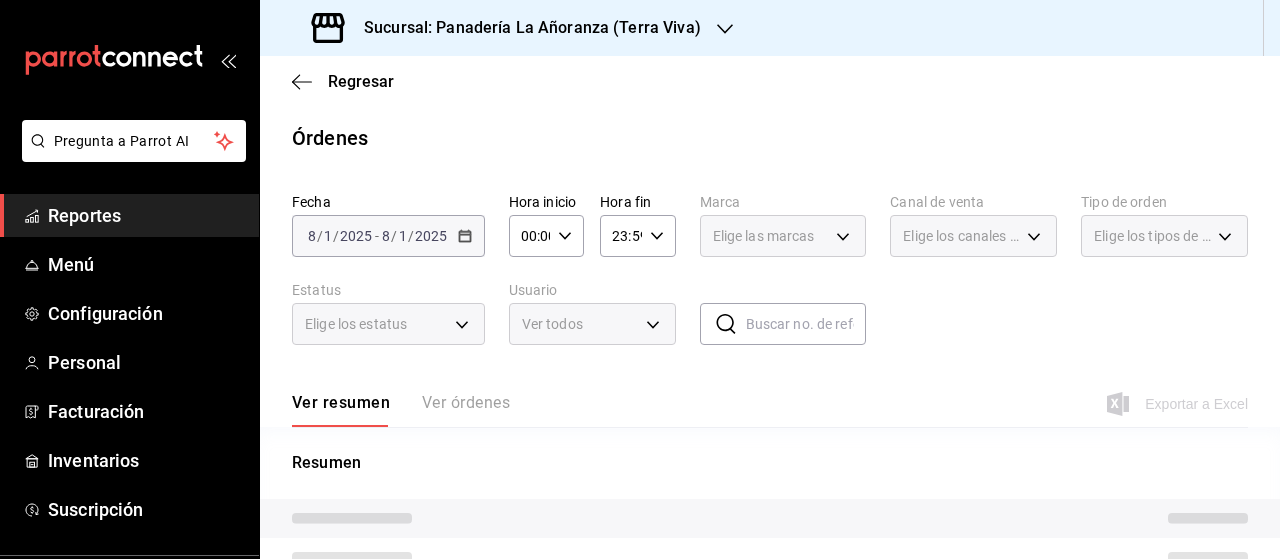 scroll, scrollTop: 210, scrollLeft: 0, axis: vertical 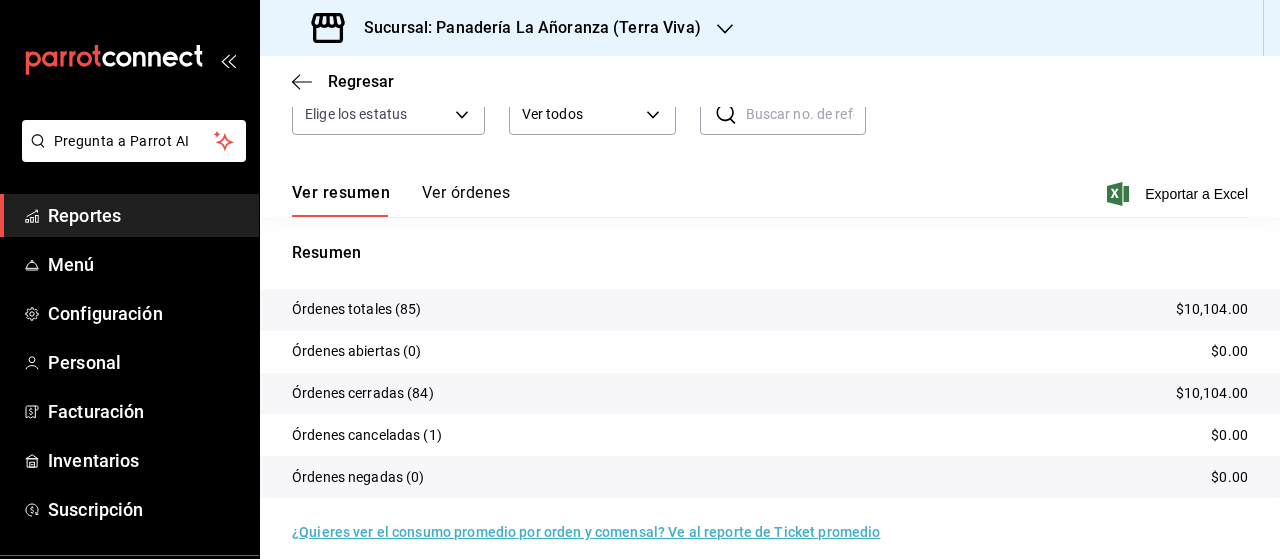 click on "Reportes" at bounding box center (145, 215) 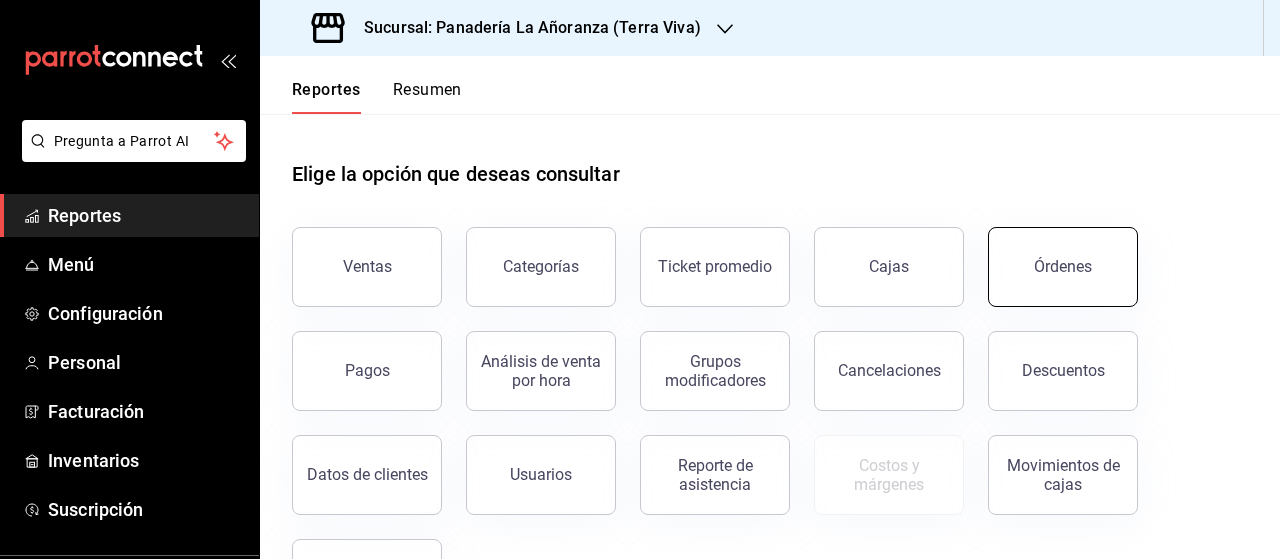 click on "Órdenes" at bounding box center (1063, 267) 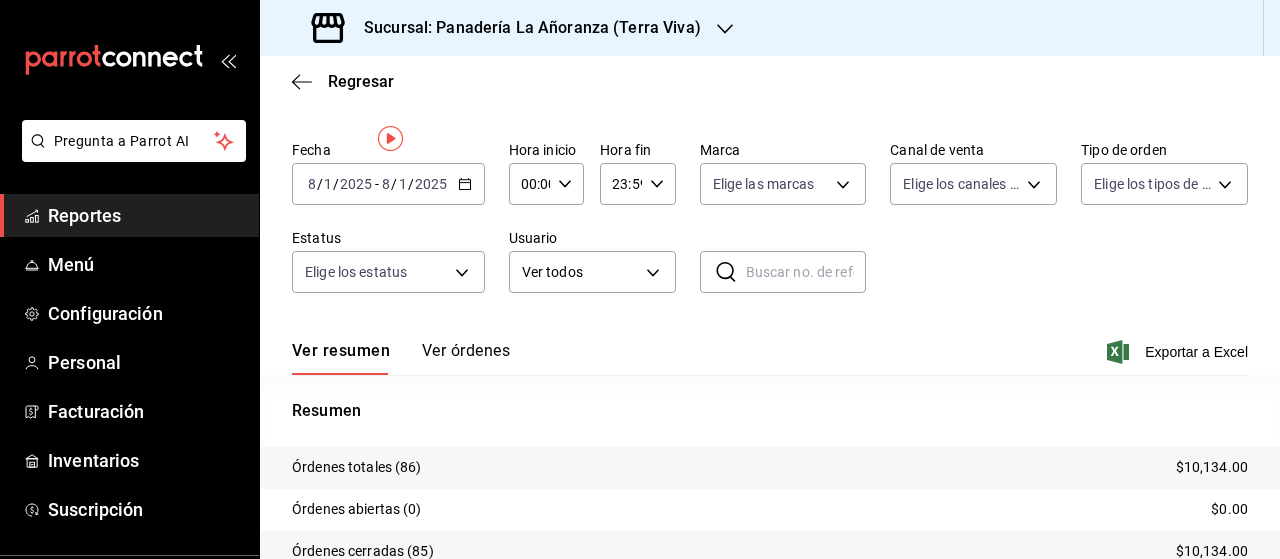 scroll, scrollTop: 0, scrollLeft: 0, axis: both 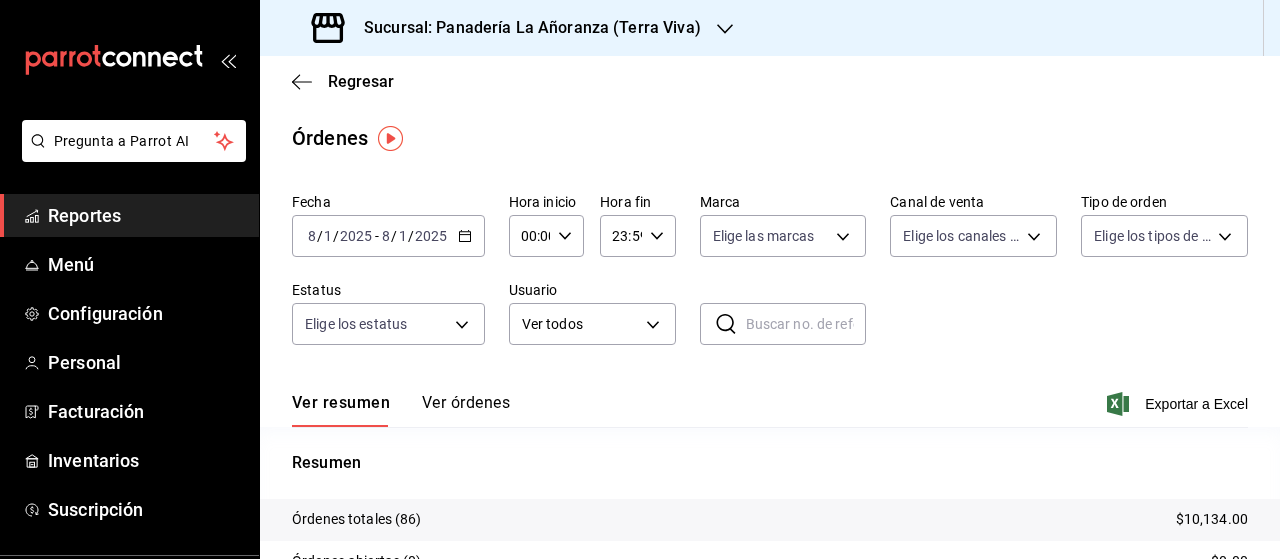 click on "Sucursal: Panadería La Añoranza (Terra Viva)" at bounding box center (524, 28) 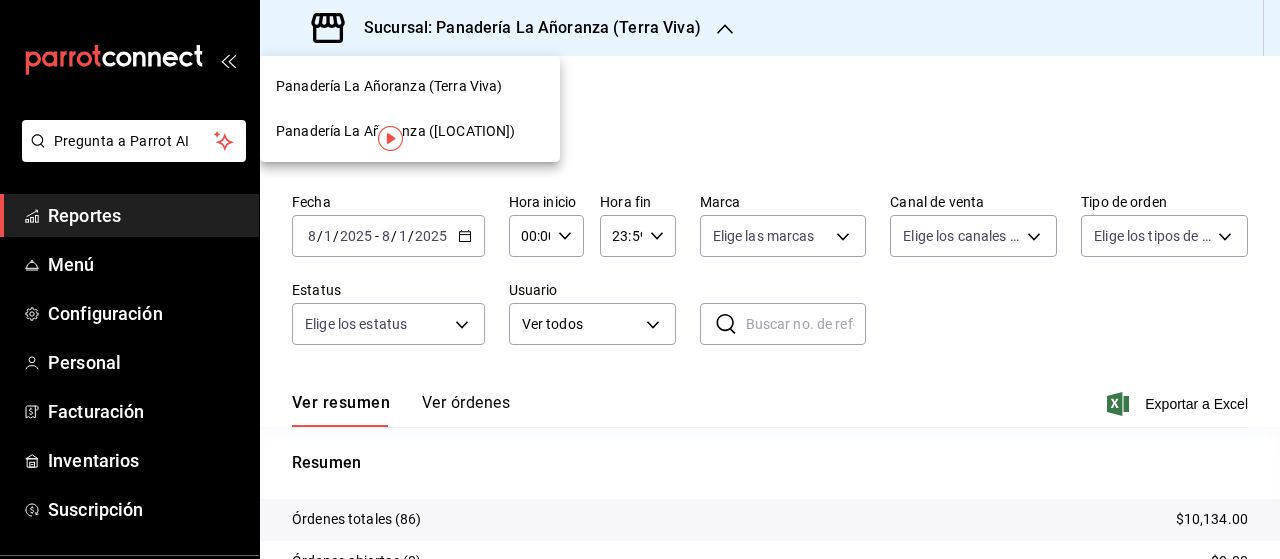 click on "Panadería La Añoranza ([LOCATION])" at bounding box center (395, 131) 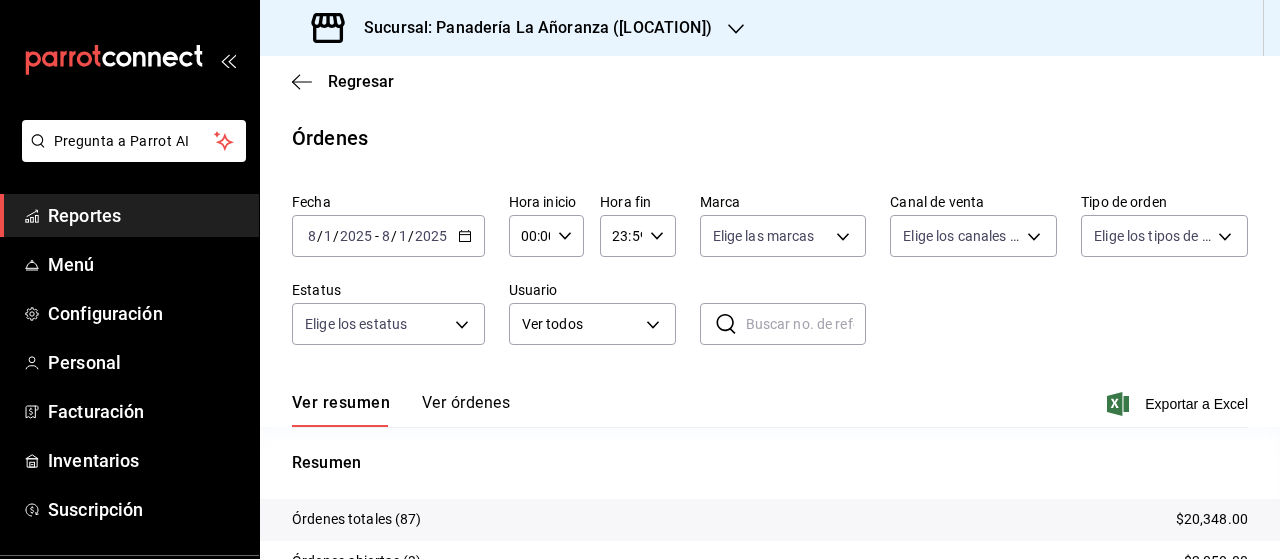 scroll, scrollTop: 200, scrollLeft: 0, axis: vertical 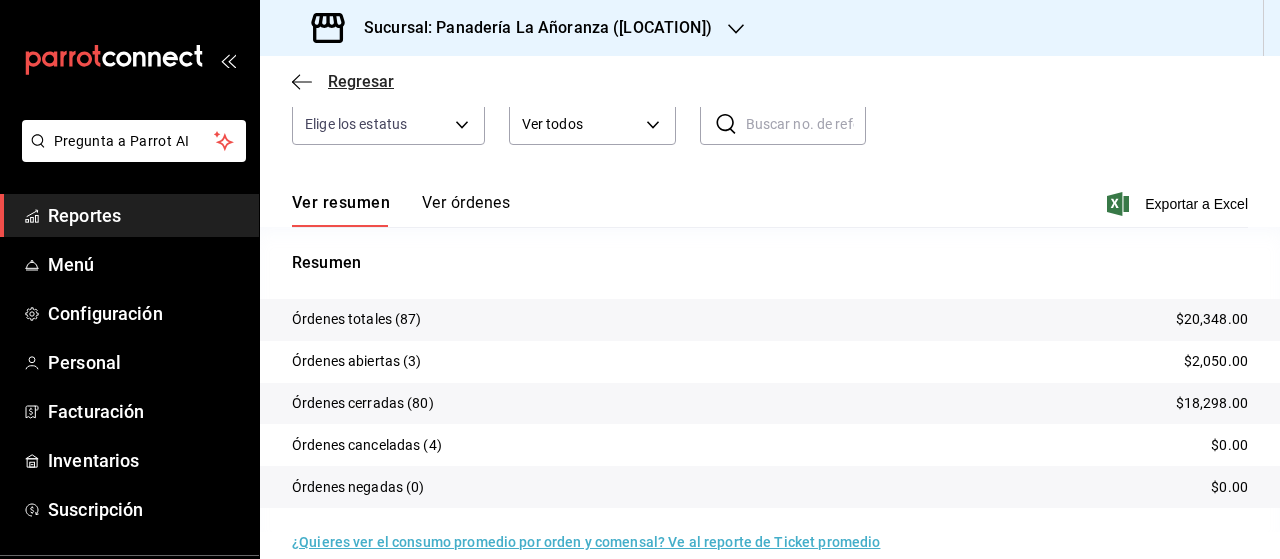 click 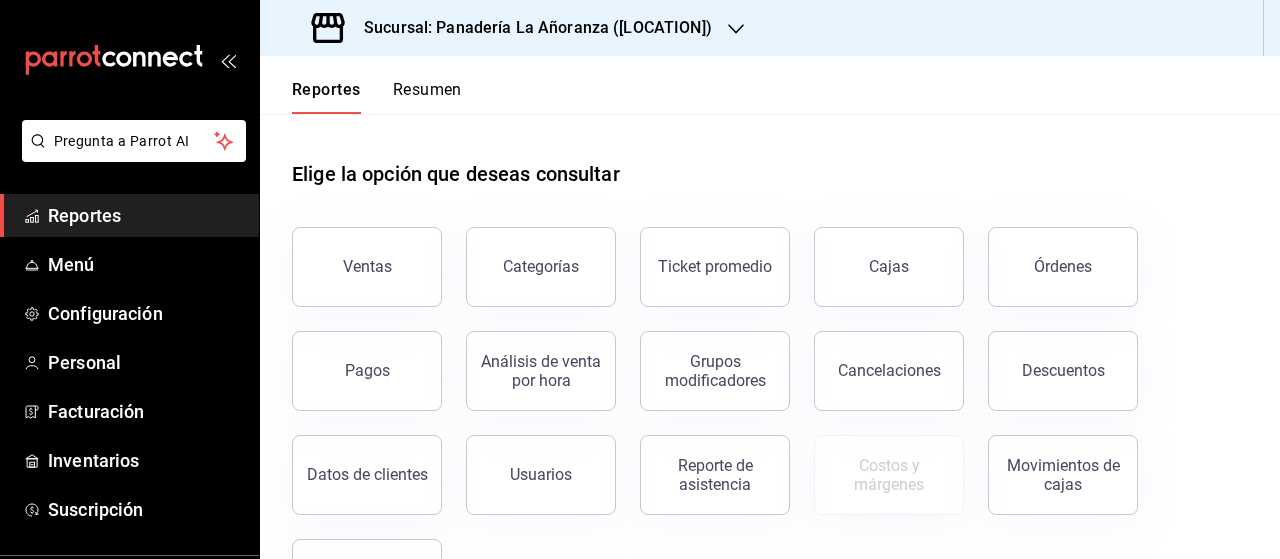 click on "Resumen" at bounding box center [427, 97] 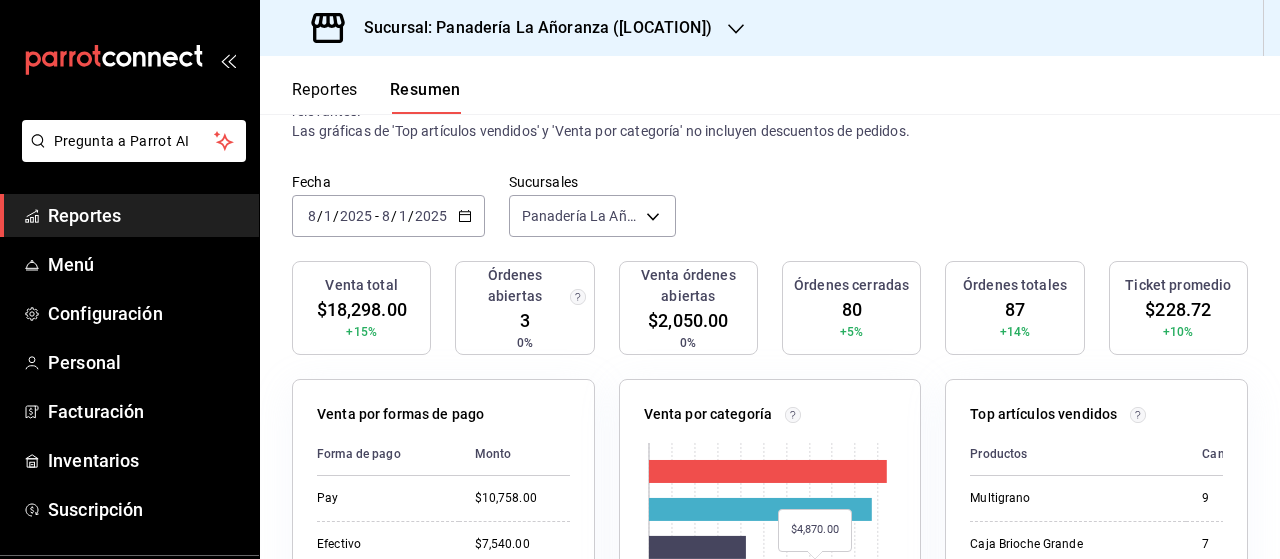 scroll, scrollTop: 0, scrollLeft: 0, axis: both 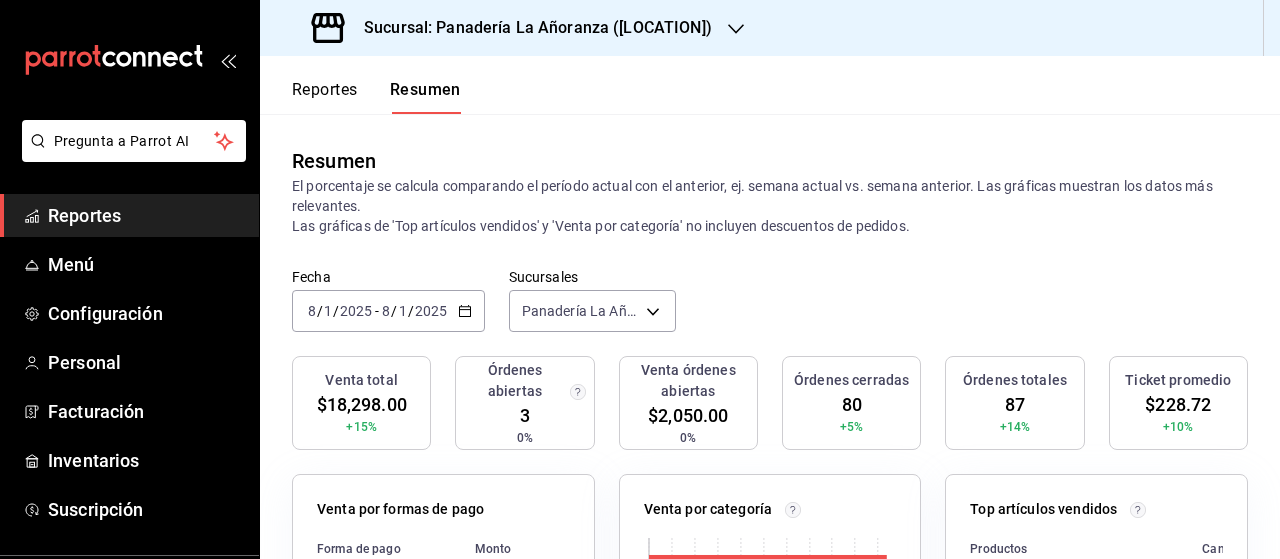 click on "Sucursal: Panadería La Añoranza ([LOCATION])" at bounding box center [530, 28] 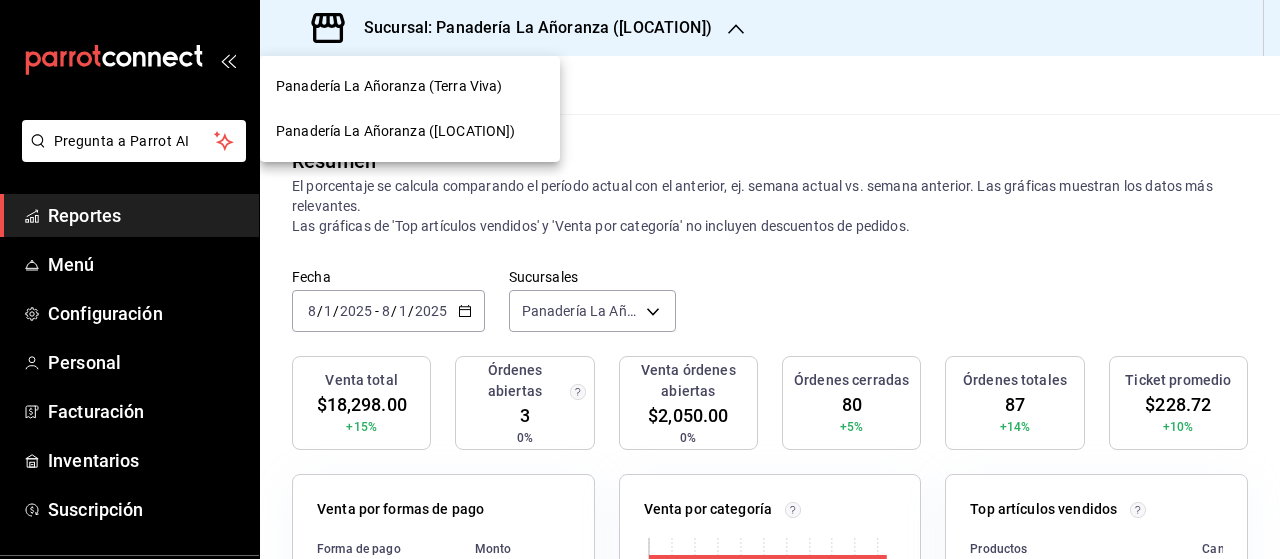 click on "Panadería La Añoranza (Terra Viva)" at bounding box center [389, 86] 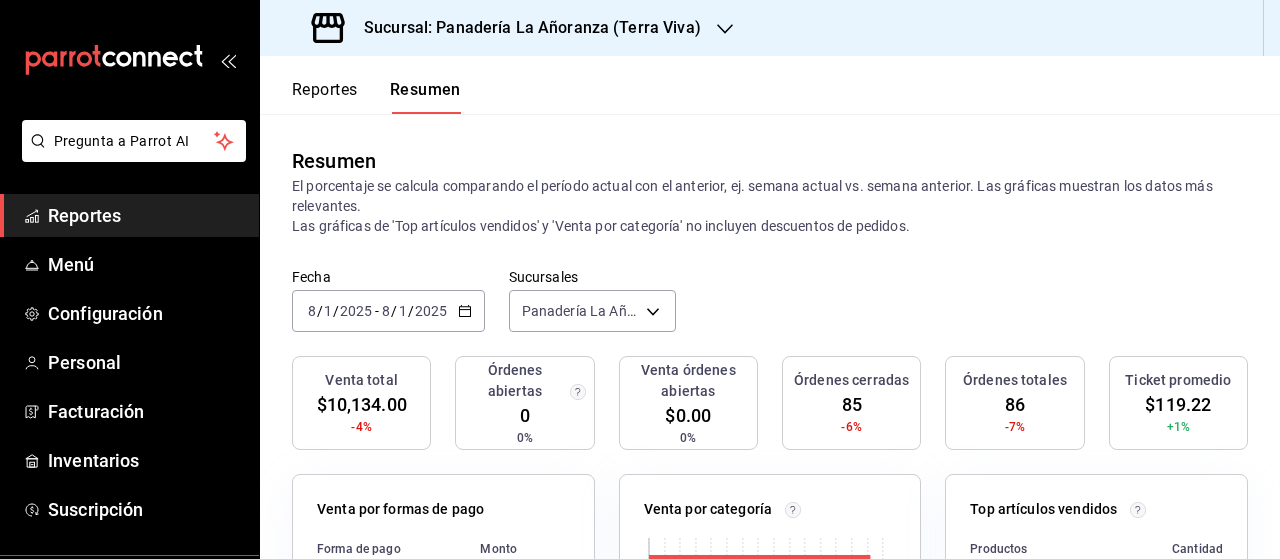 scroll, scrollTop: 200, scrollLeft: 0, axis: vertical 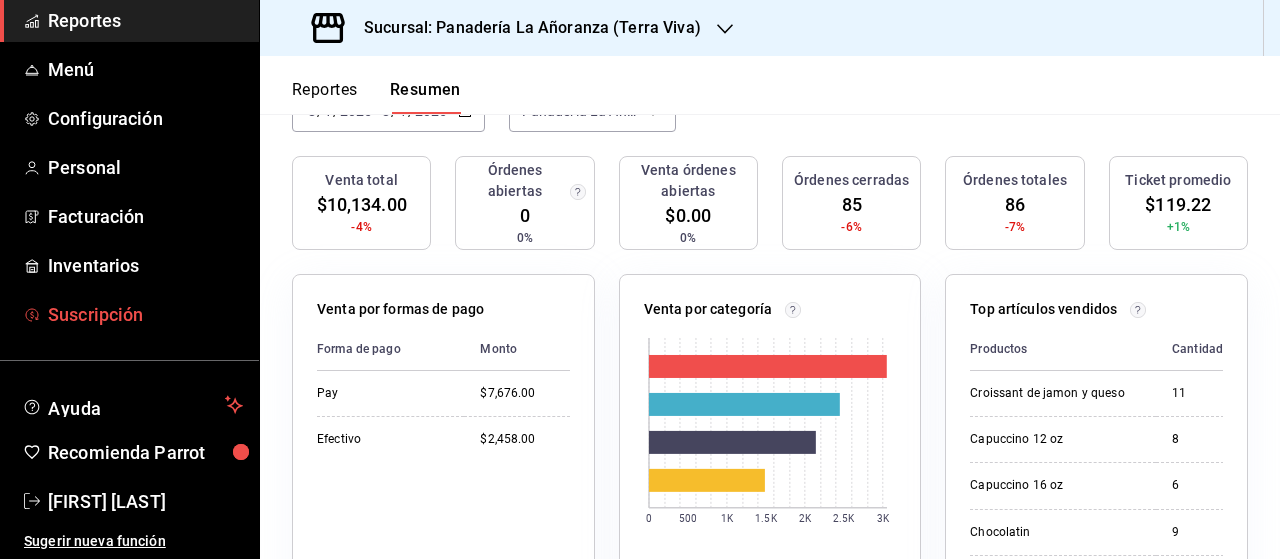 click on "Suscripción" at bounding box center [145, 314] 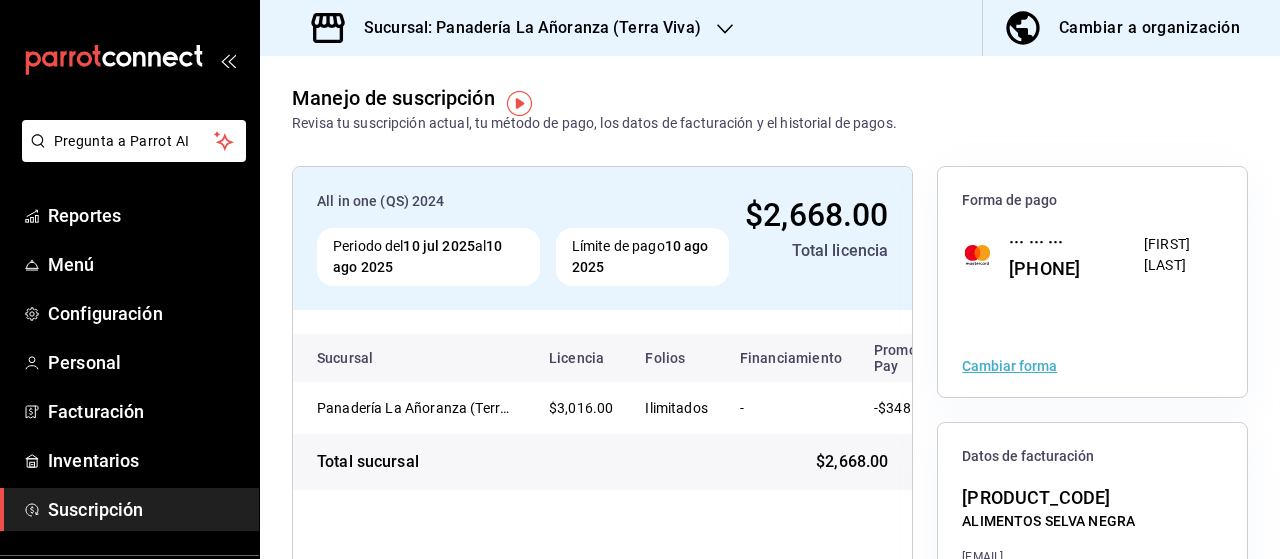 scroll, scrollTop: 0, scrollLeft: 0, axis: both 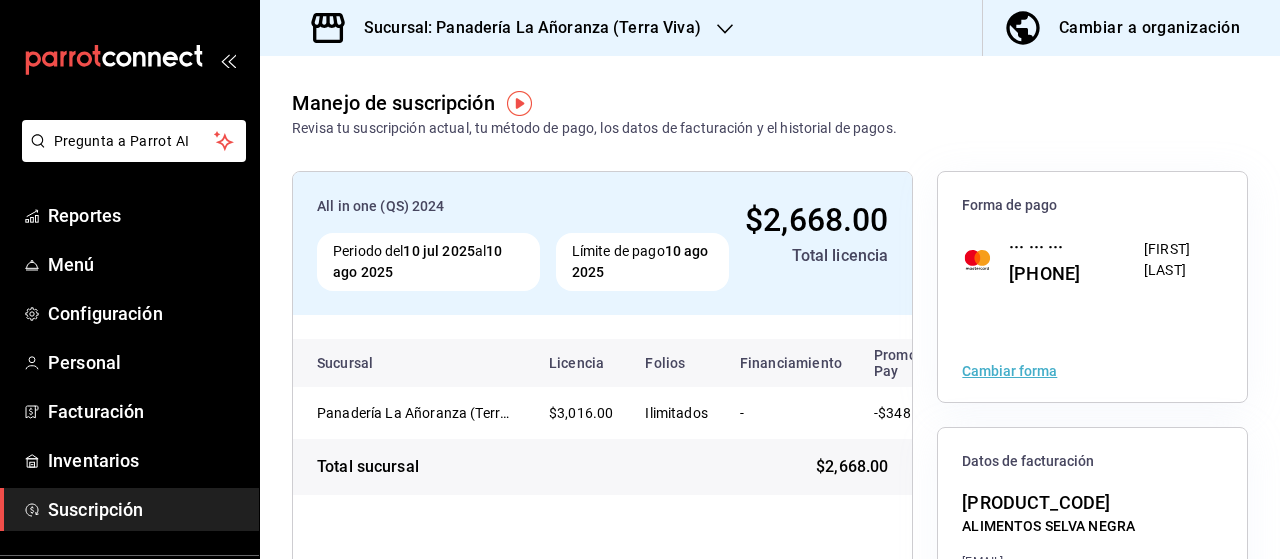 click 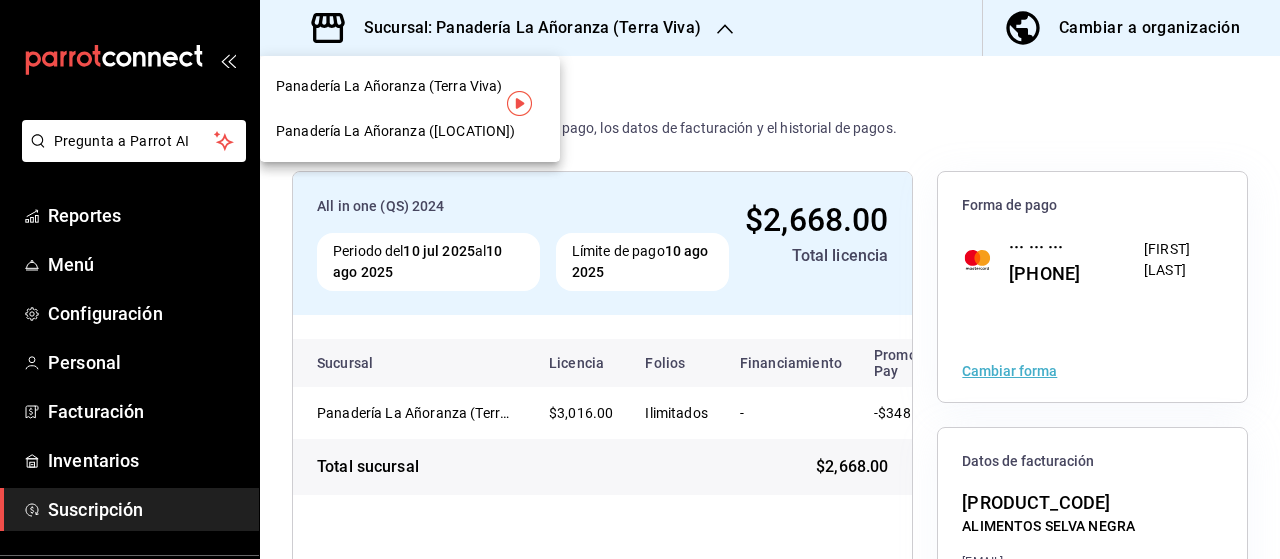 click on "Panadería La Añoranza ([LOCATION])" at bounding box center (395, 131) 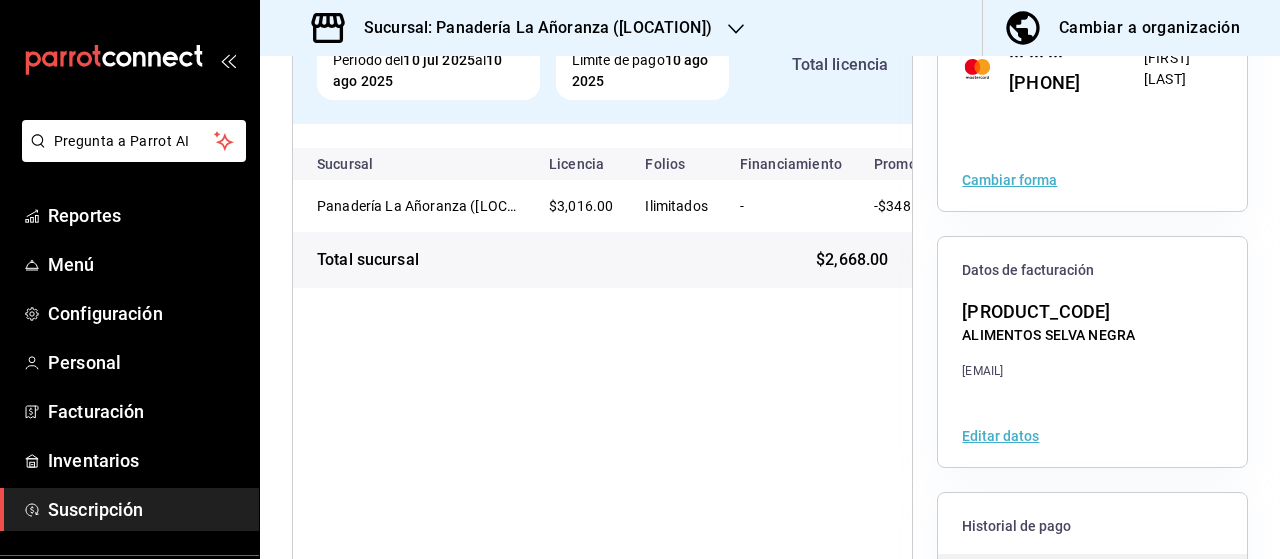 scroll, scrollTop: 200, scrollLeft: 0, axis: vertical 